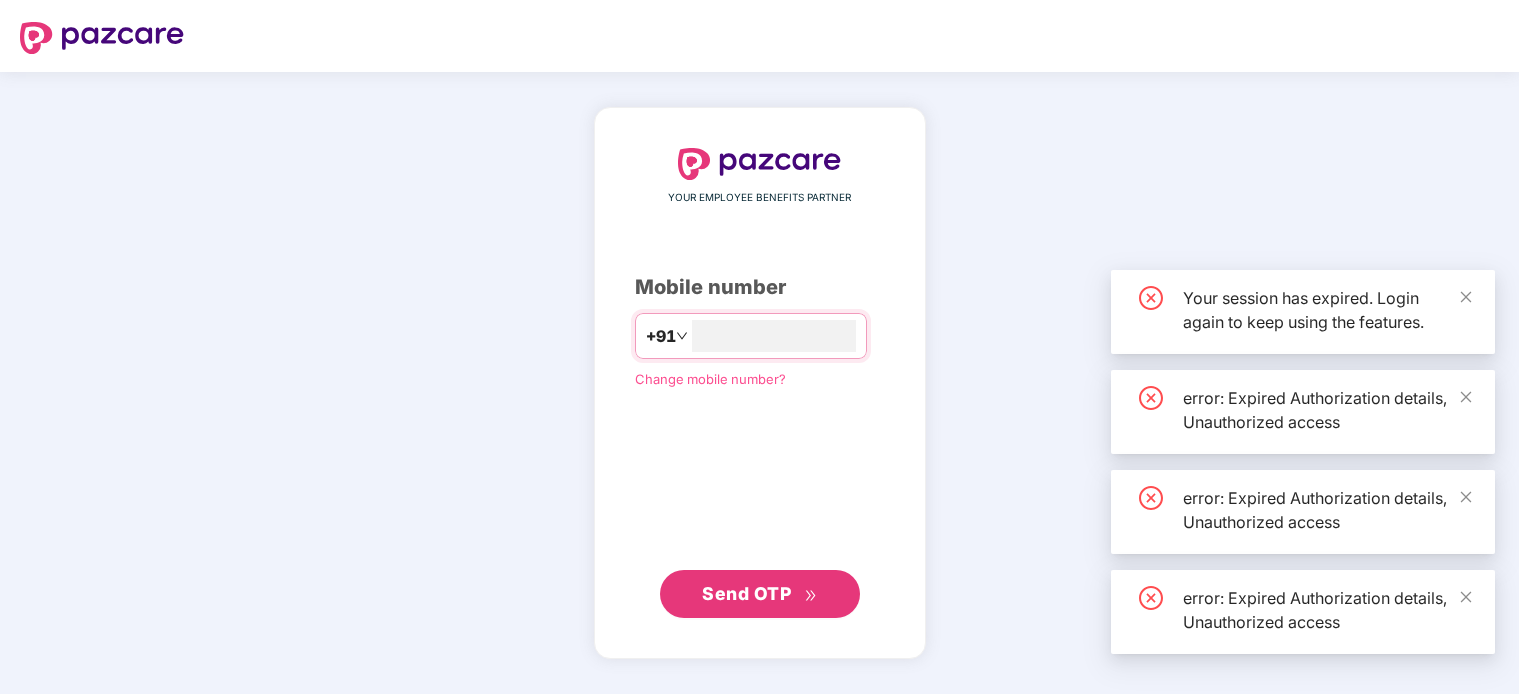 scroll, scrollTop: 0, scrollLeft: 0, axis: both 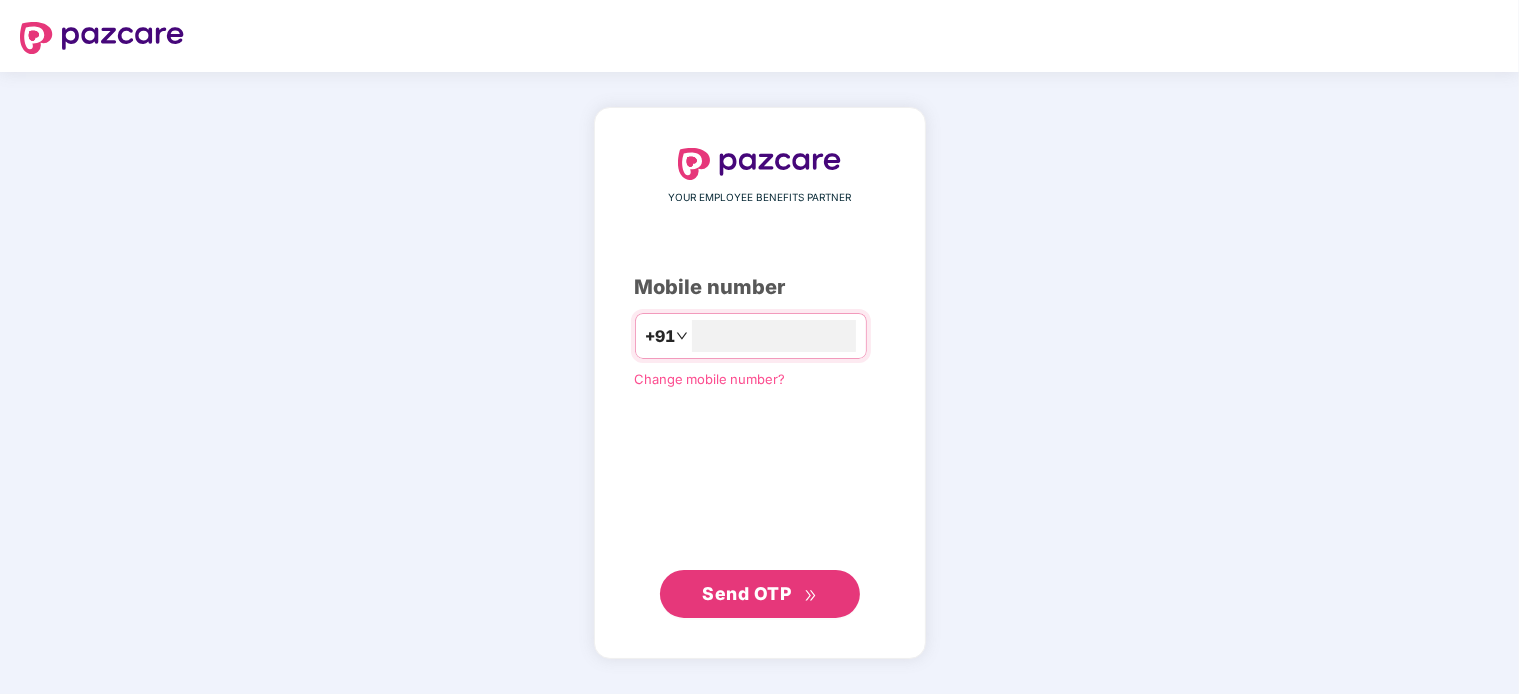 type on "**********" 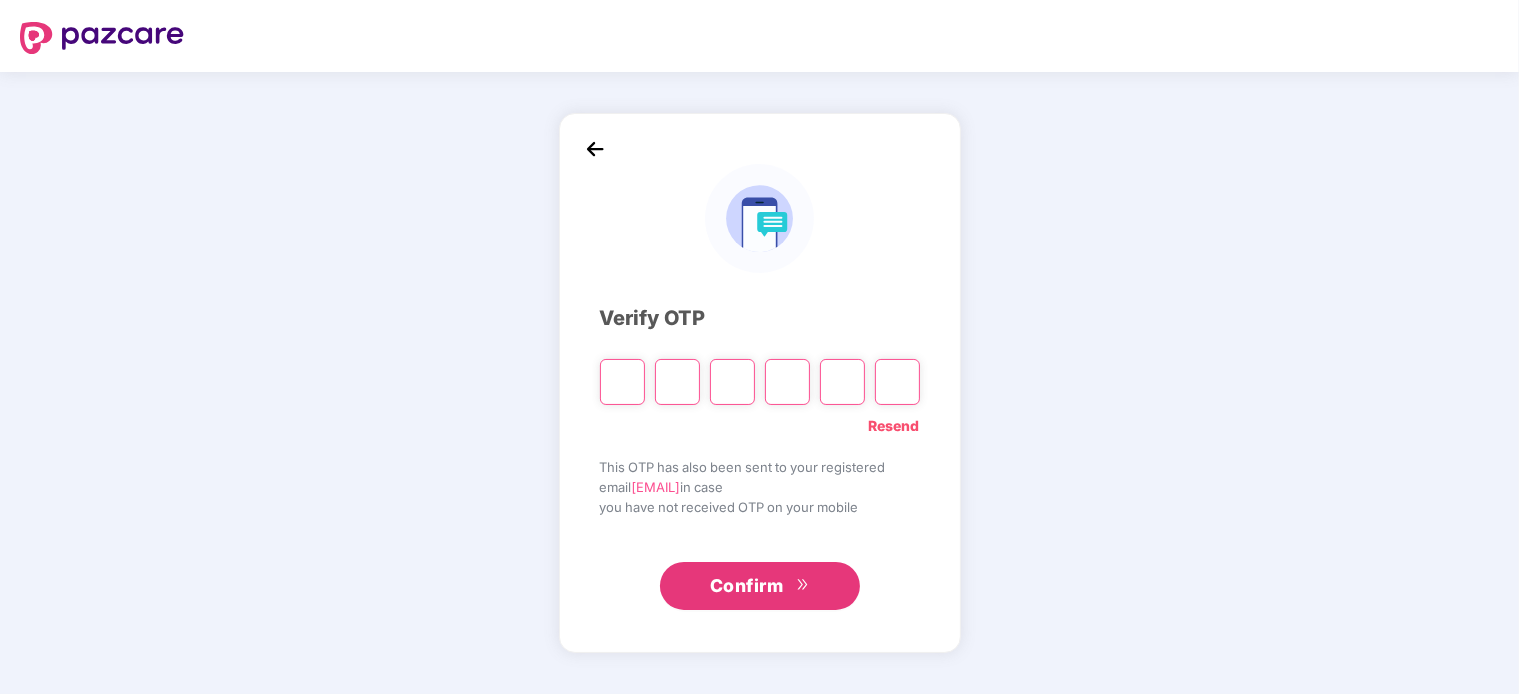type on "*" 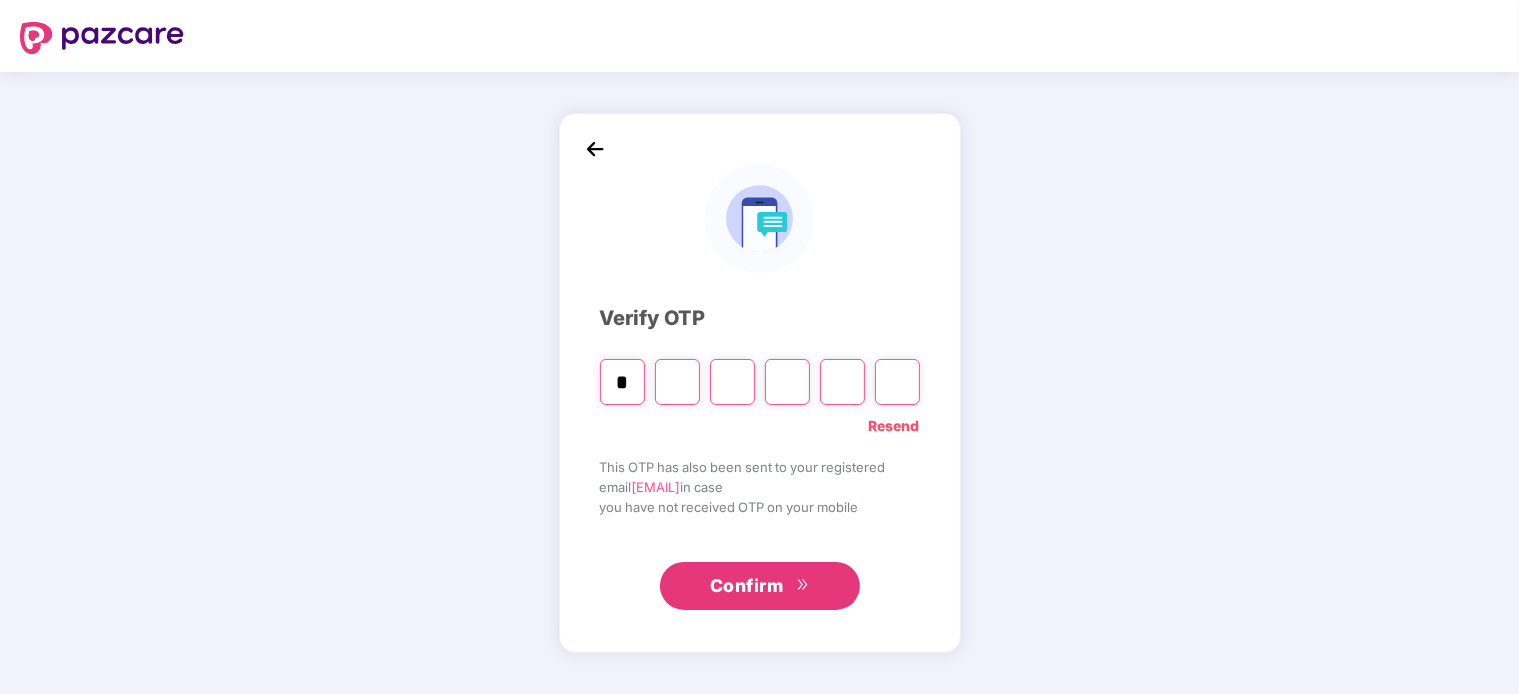type on "*" 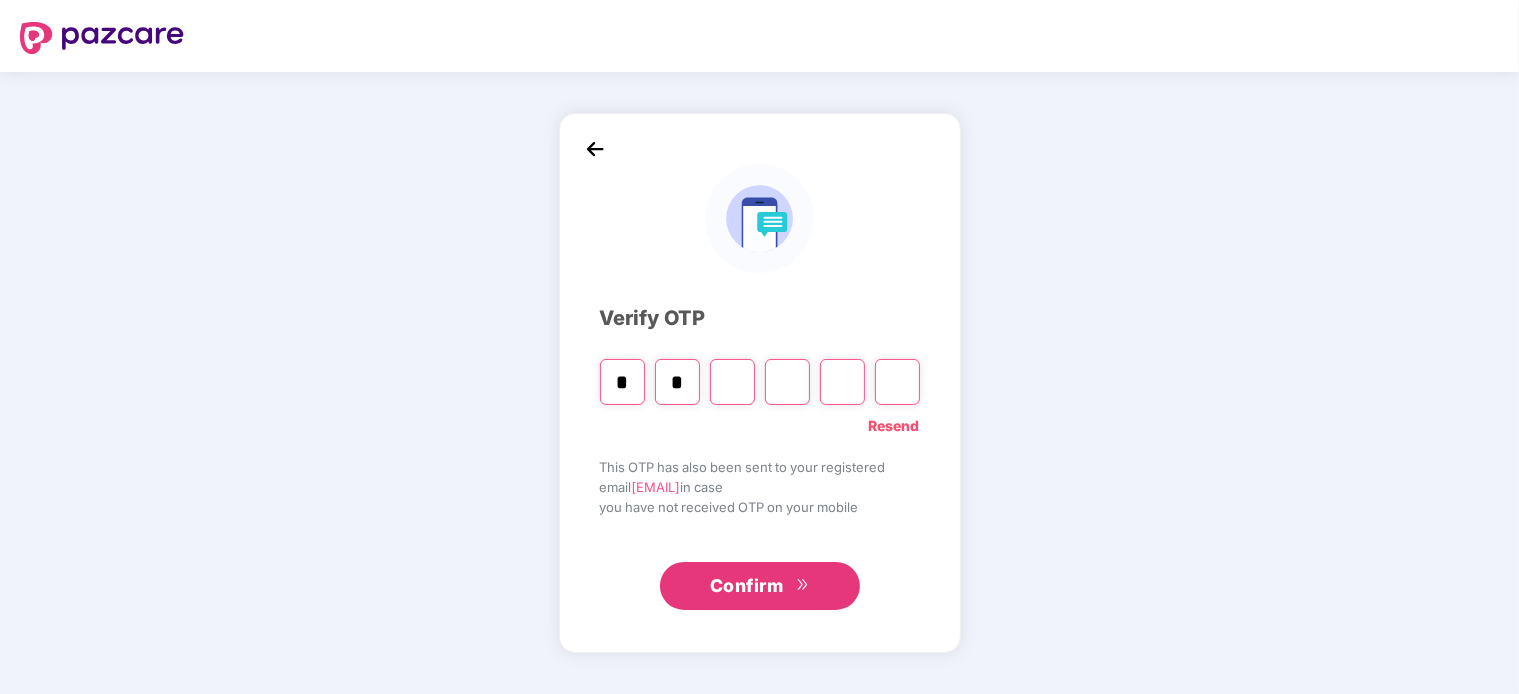type on "*" 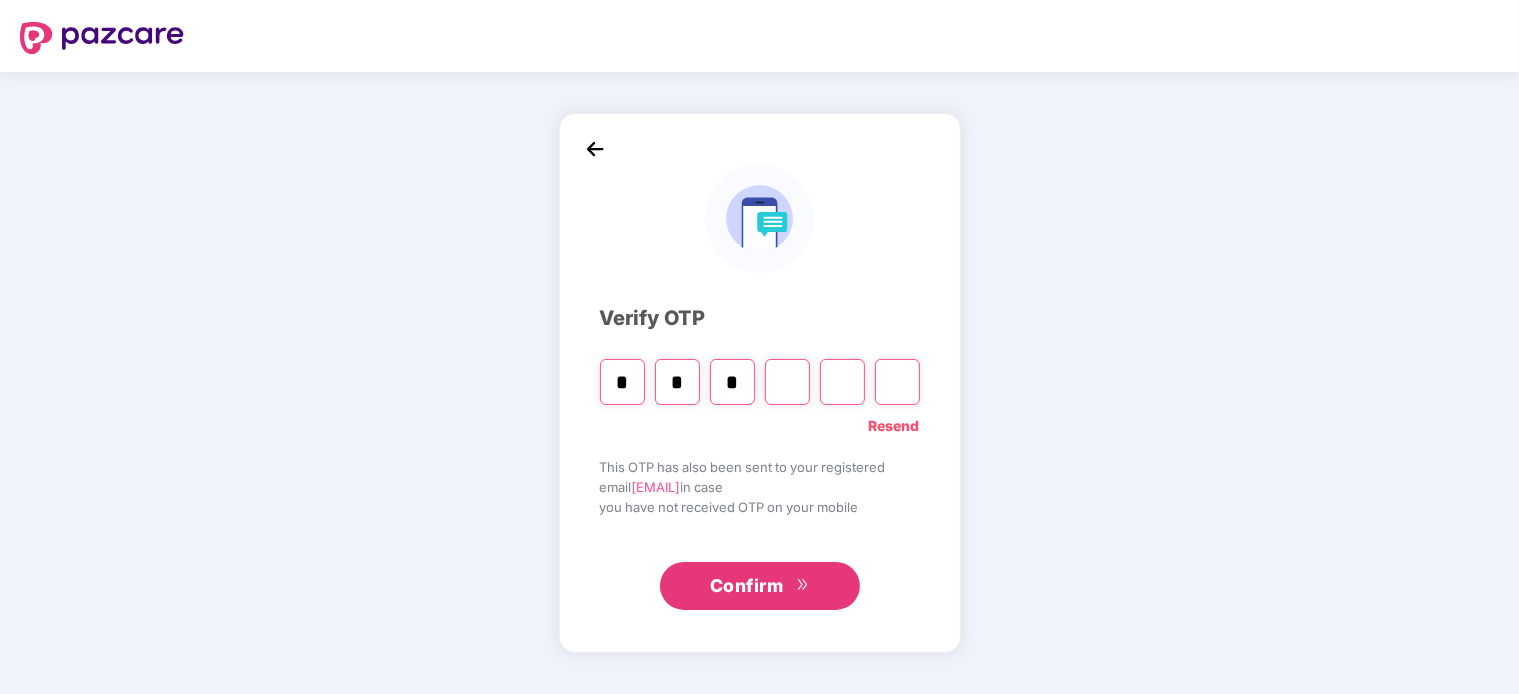 type on "*" 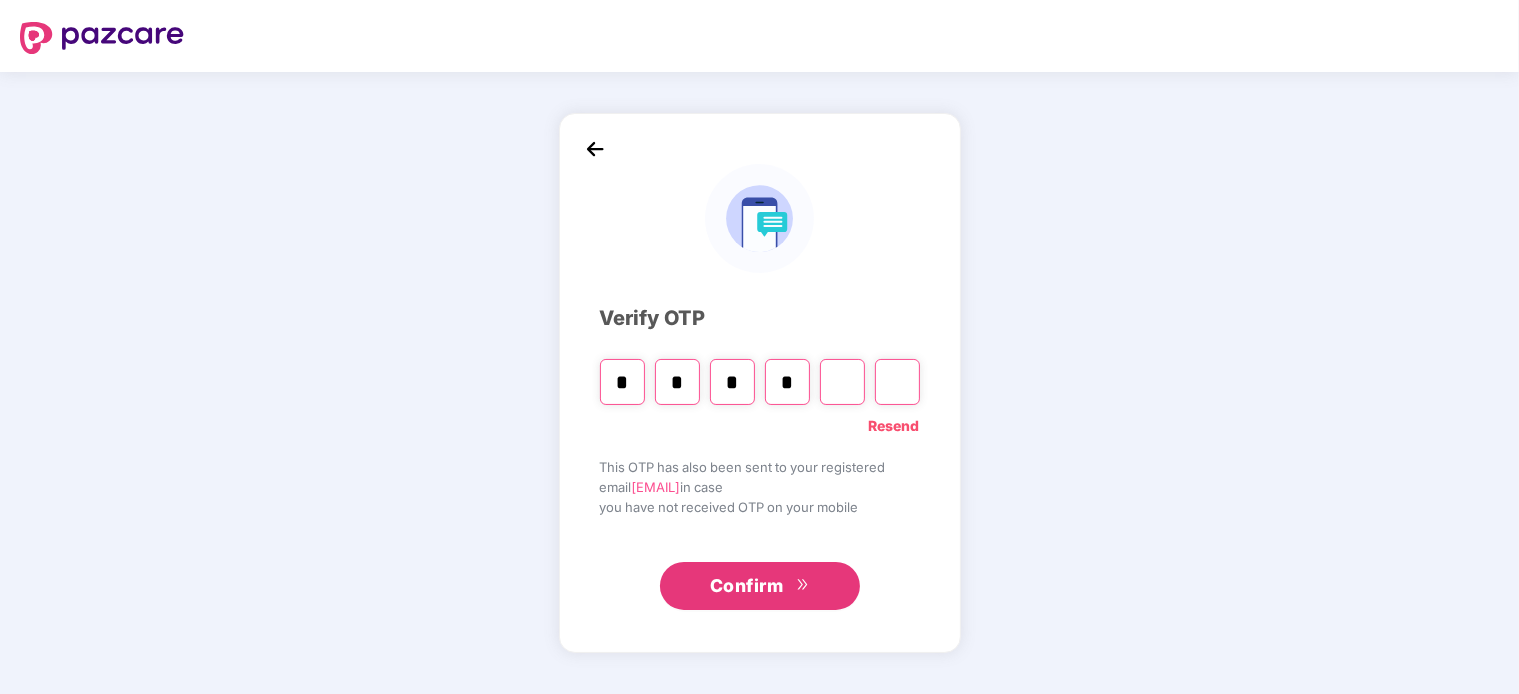 type on "*" 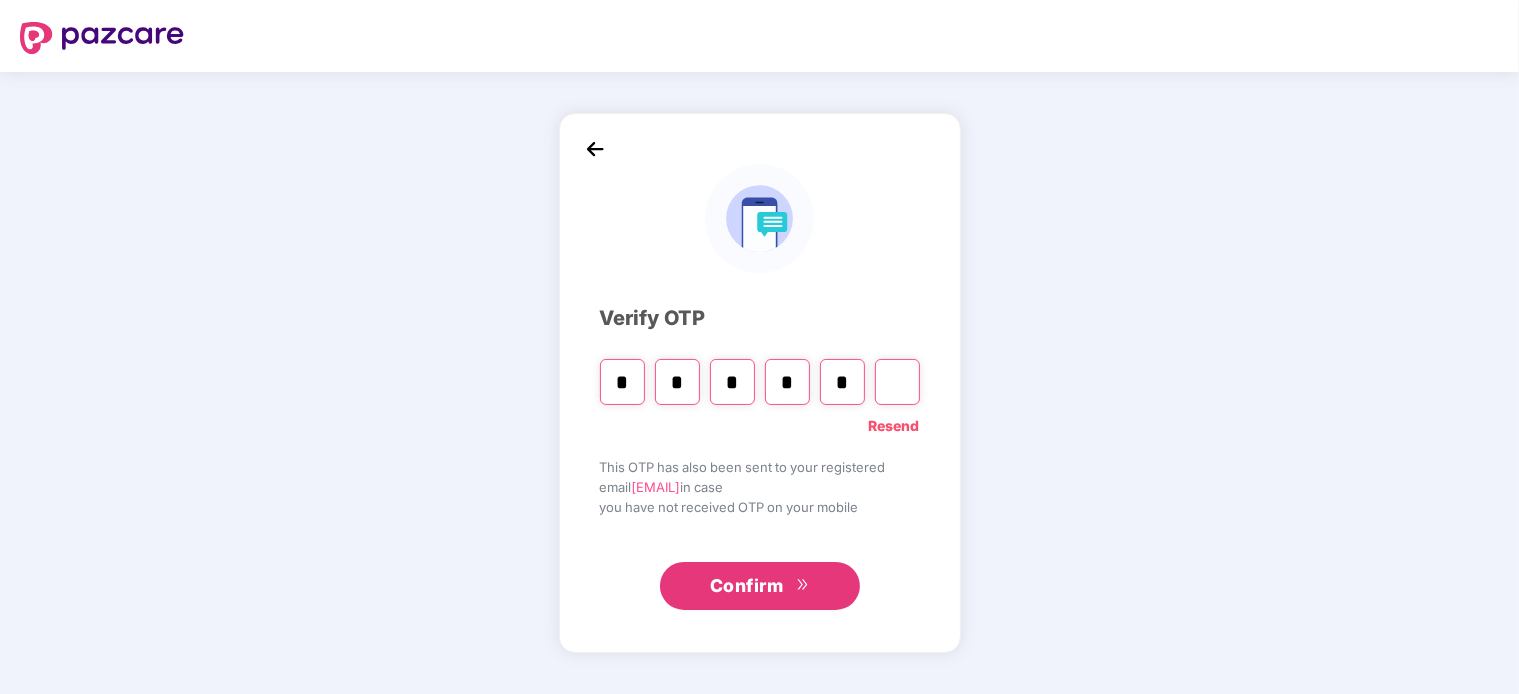type on "*" 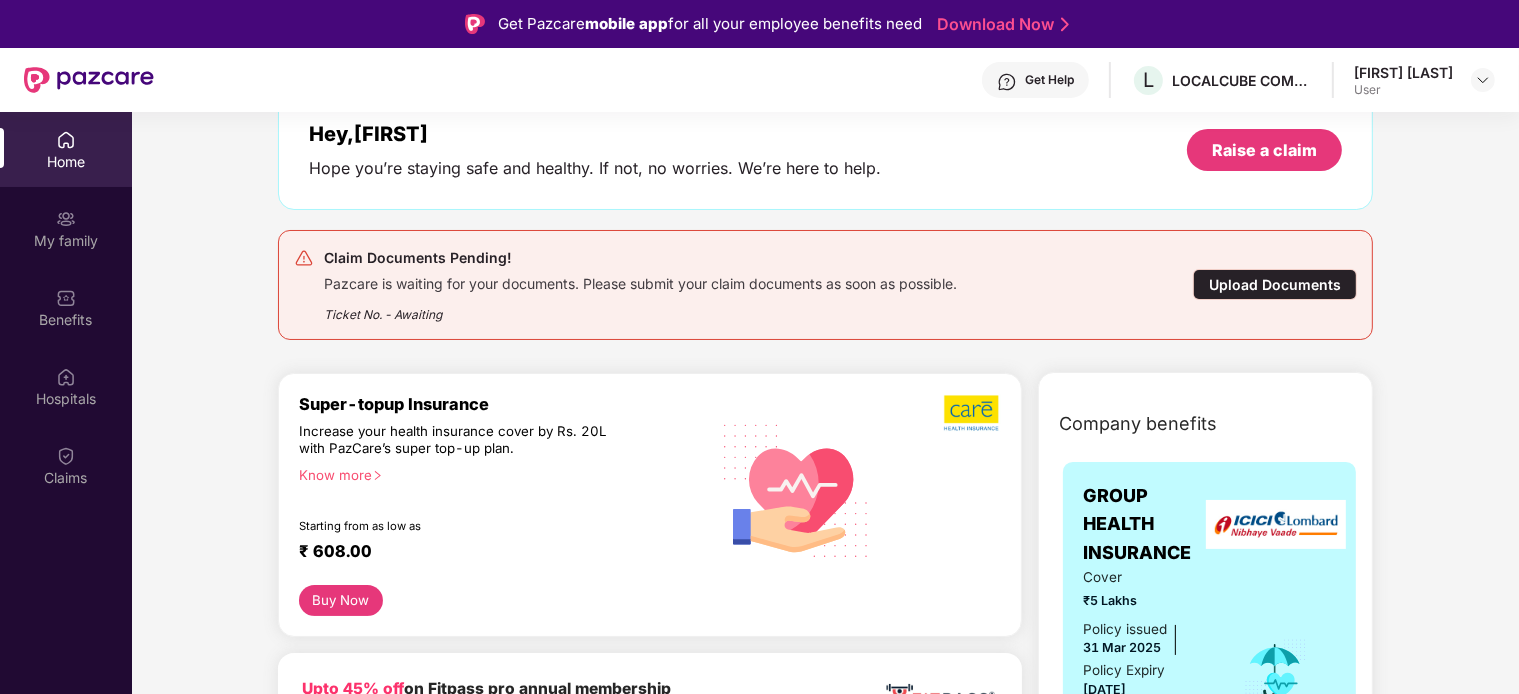scroll, scrollTop: 0, scrollLeft: 0, axis: both 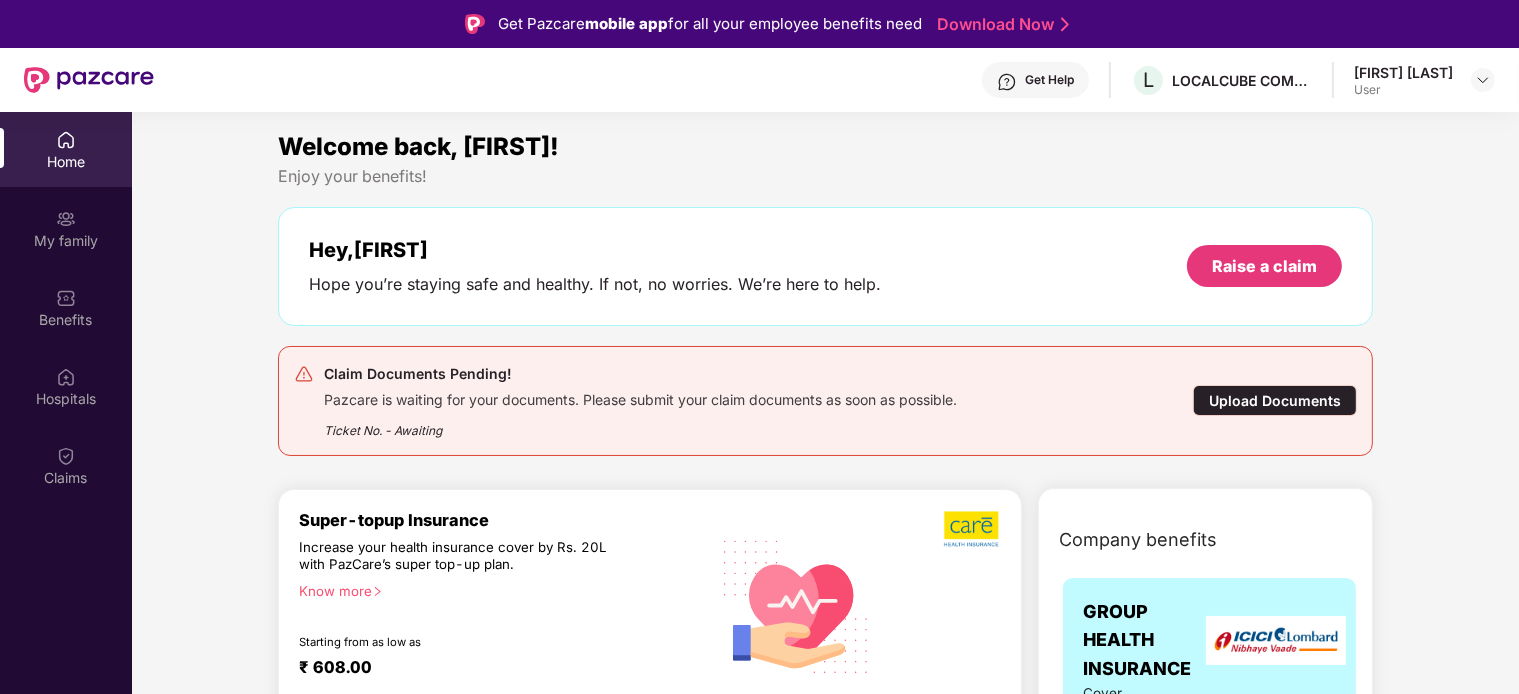 click on "Upload Documents" at bounding box center [1275, 400] 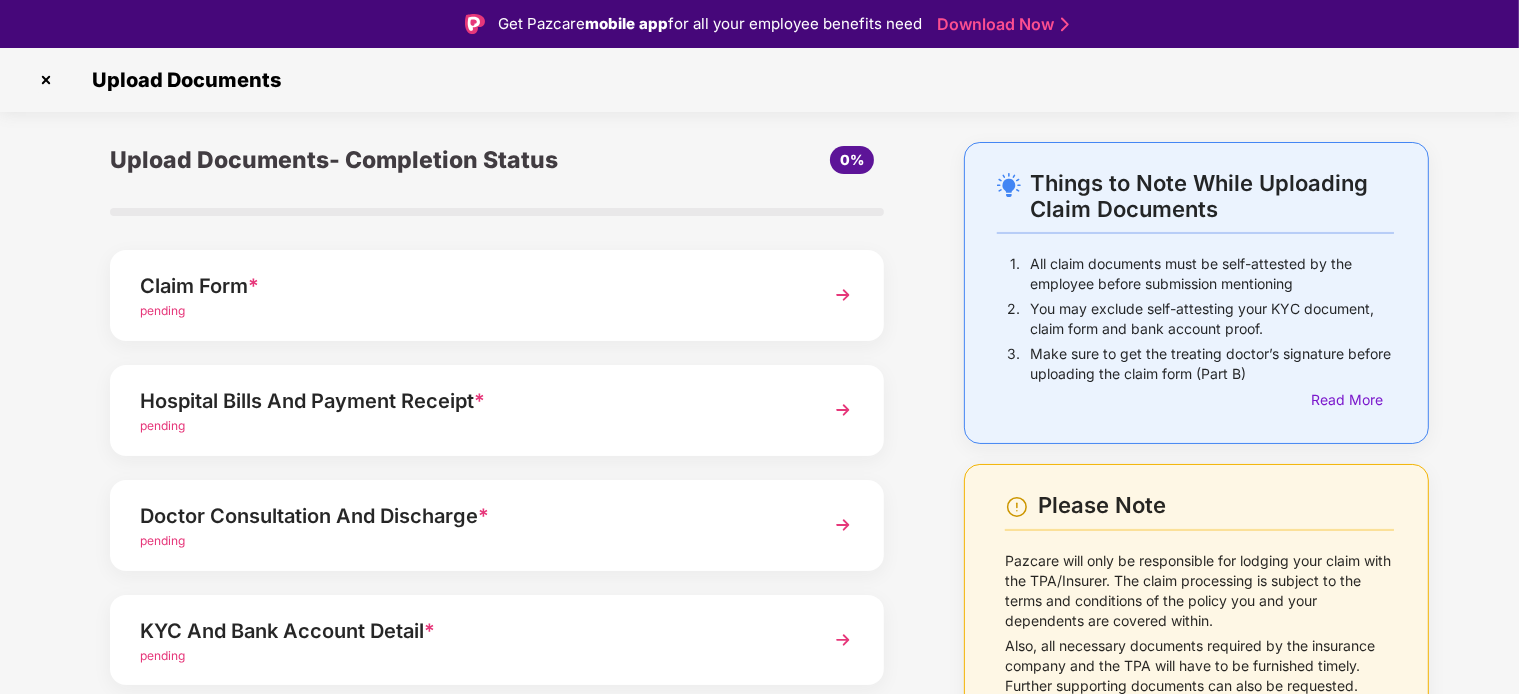 click on "Things to Note While Uploading Claim Documents 1.  All claim documents must be self-attested by the employee before submission mentioning   2.  You may exclude self-attesting your KYC document, claim form and bank account proof. 3.   Make sure to get the treating doctor’s signature before uploading the claim form (Part B) Read More Please Note Pazcare will only be responsible for lodging your claim with the TPA/Insurer. The claim processing is subject to the terms and conditions of the policy you and your dependents are covered within. Also, all necessary documents required by the insurance company and the TPA will have to be furnished timely. Further supporting documents can also be requested. Upload Documents- Completion Status 0% Claim Form * pending  Hospital Bills And Payment Receipt * pending  Doctor Consultation And Discharge * pending  KYC And Bank Account Detail * pending  Other Documents Upload documents like Doctor Prescription, Self attested file etc if available.   Save and Exit  Submit" at bounding box center (759, 537) 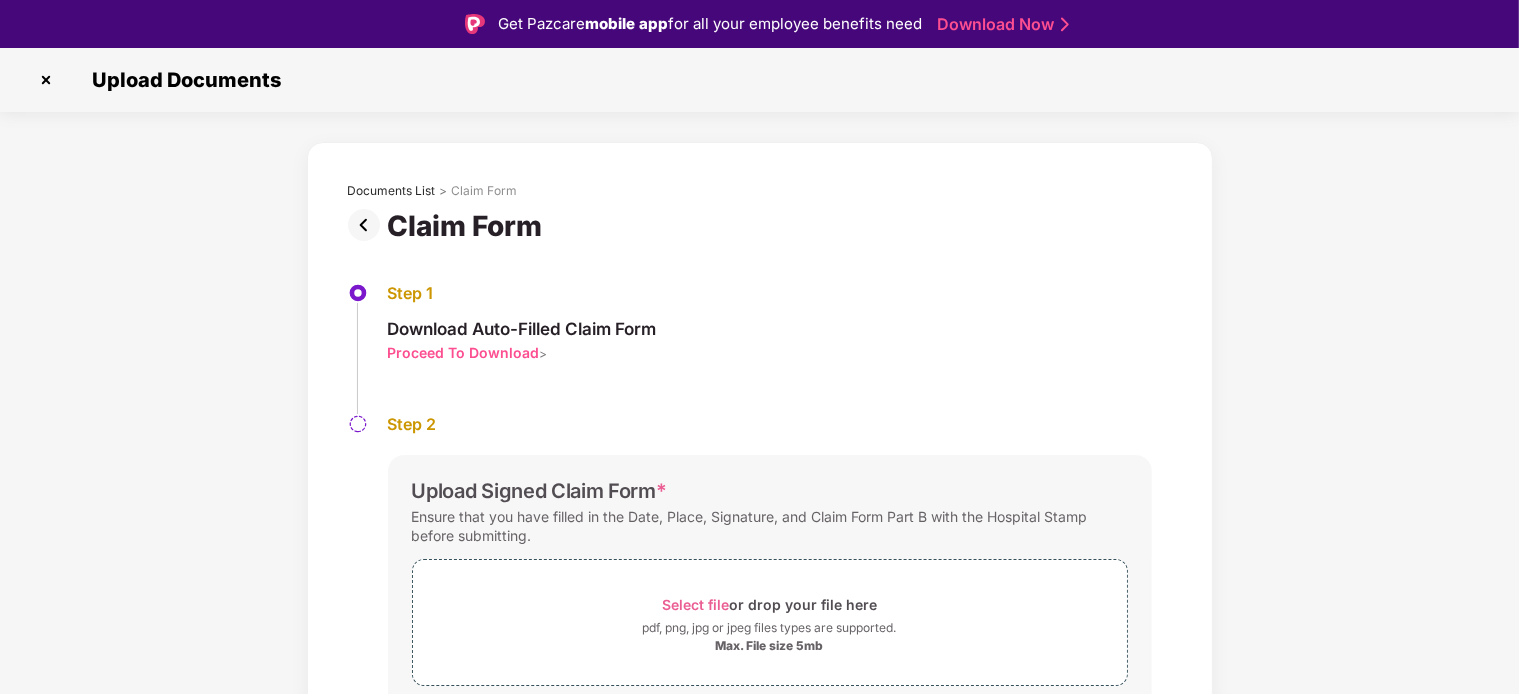 scroll, scrollTop: 60, scrollLeft: 0, axis: vertical 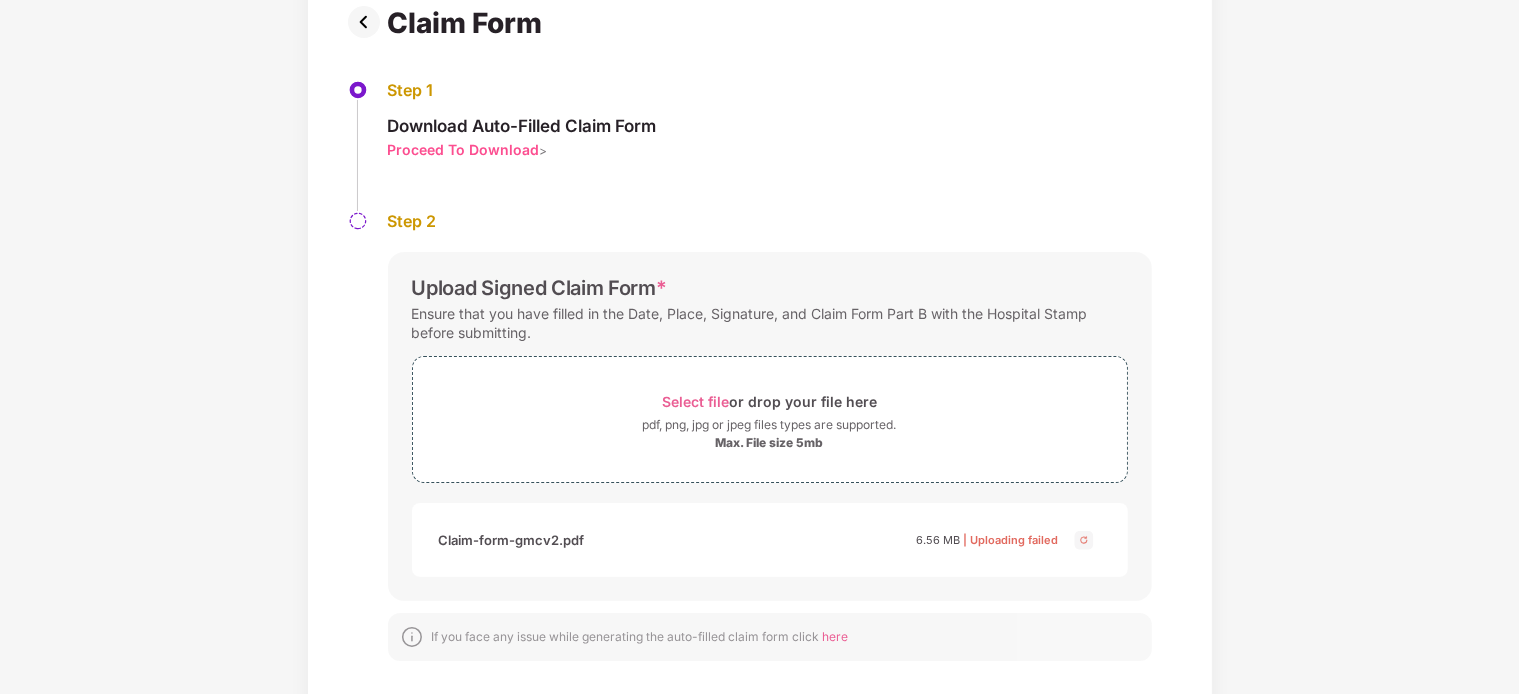 click on "Documents List > Claim Form   Claim Form Step 1 Download Auto-Filled Claim Form Proceed To Download  > Step 2 Upload Signed Claim Form * Ensure that you have filled in the Date, Place, Signature, and Claim Form Part B with the Hospital Stamp before submitting.   Select file  or drop your file here pdf, png, jpg or jpeg files types are supported. Max. File size 5mb Claim-form-GMCV2.pdf   Claim-form-gmcv2.pdf 6.56 MB    | Uploading failed If you face any issue while generating the auto-filled claim form click   here" at bounding box center (759, 325) 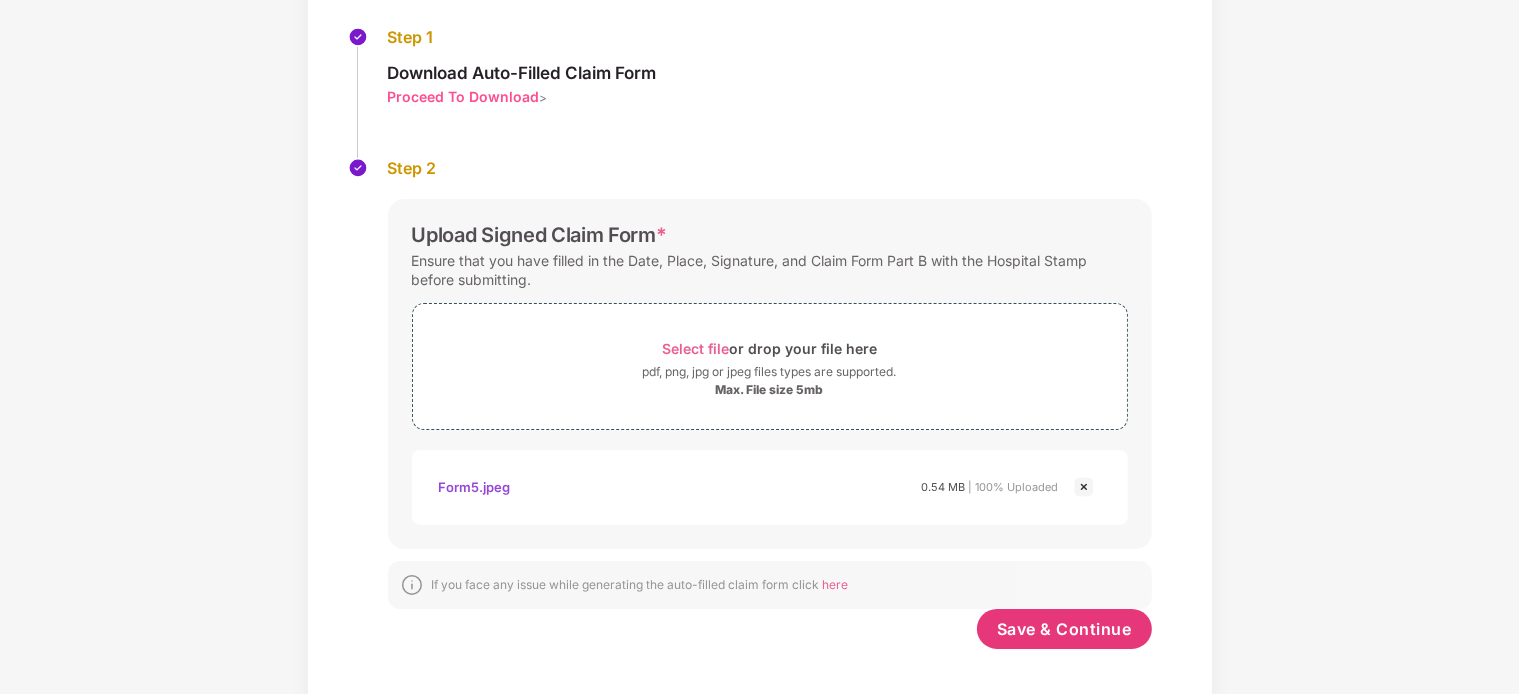 scroll, scrollTop: 206, scrollLeft: 0, axis: vertical 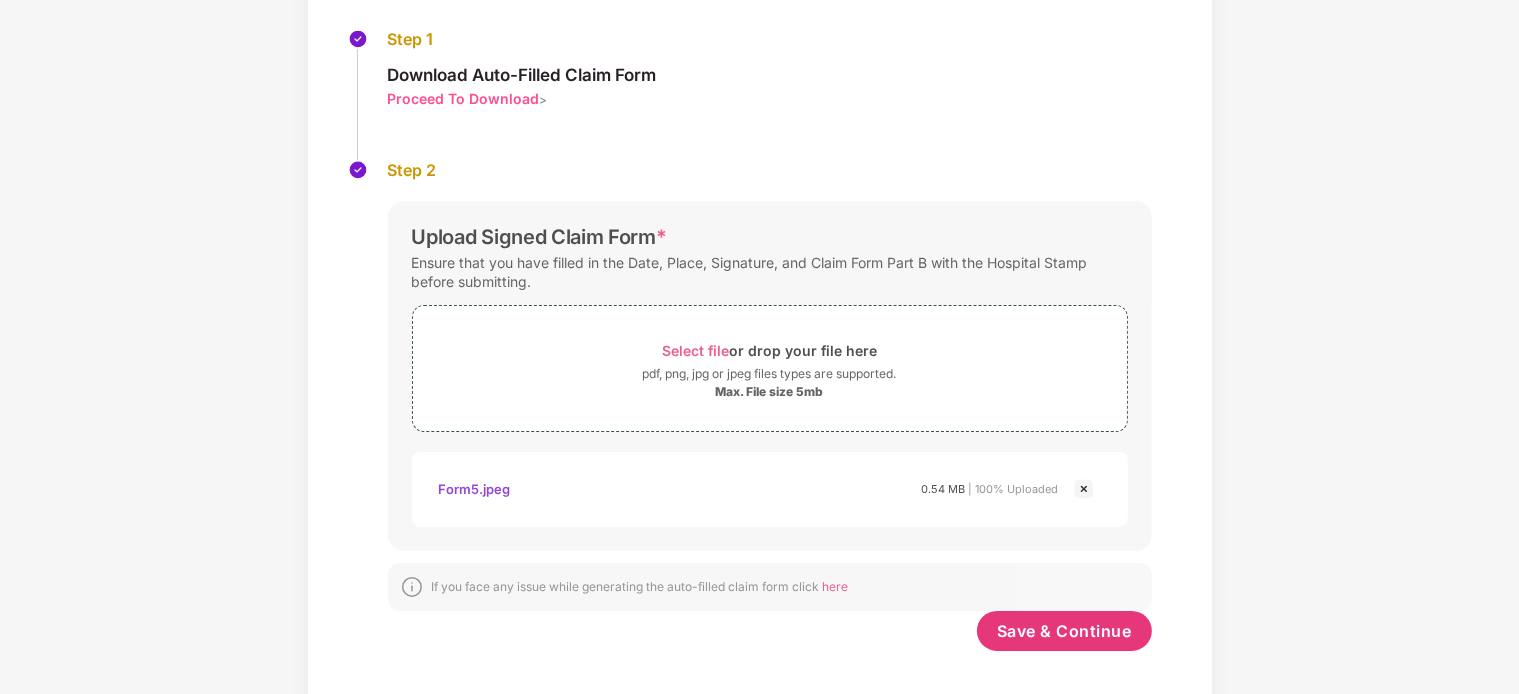click on "Documents List > Claim Form   Claim Form Step 1 Download Auto-Filled Claim Form Proceed To Download  > Step 2 Upload Signed Claim Form * Ensure that you have filled in the Date, Place, Signature, and Claim Form Part B with the Hospital Stamp before submitting.   Select file  or drop your file here pdf, png, jpg or jpeg files types are supported. Max. File size 5mb Form5.jpeg   Form5.jpeg 0.54 MB    | 100% Uploaded If you face any issue while generating the auto-filled claim form click   here  Save & Continue" at bounding box center (759, 300) 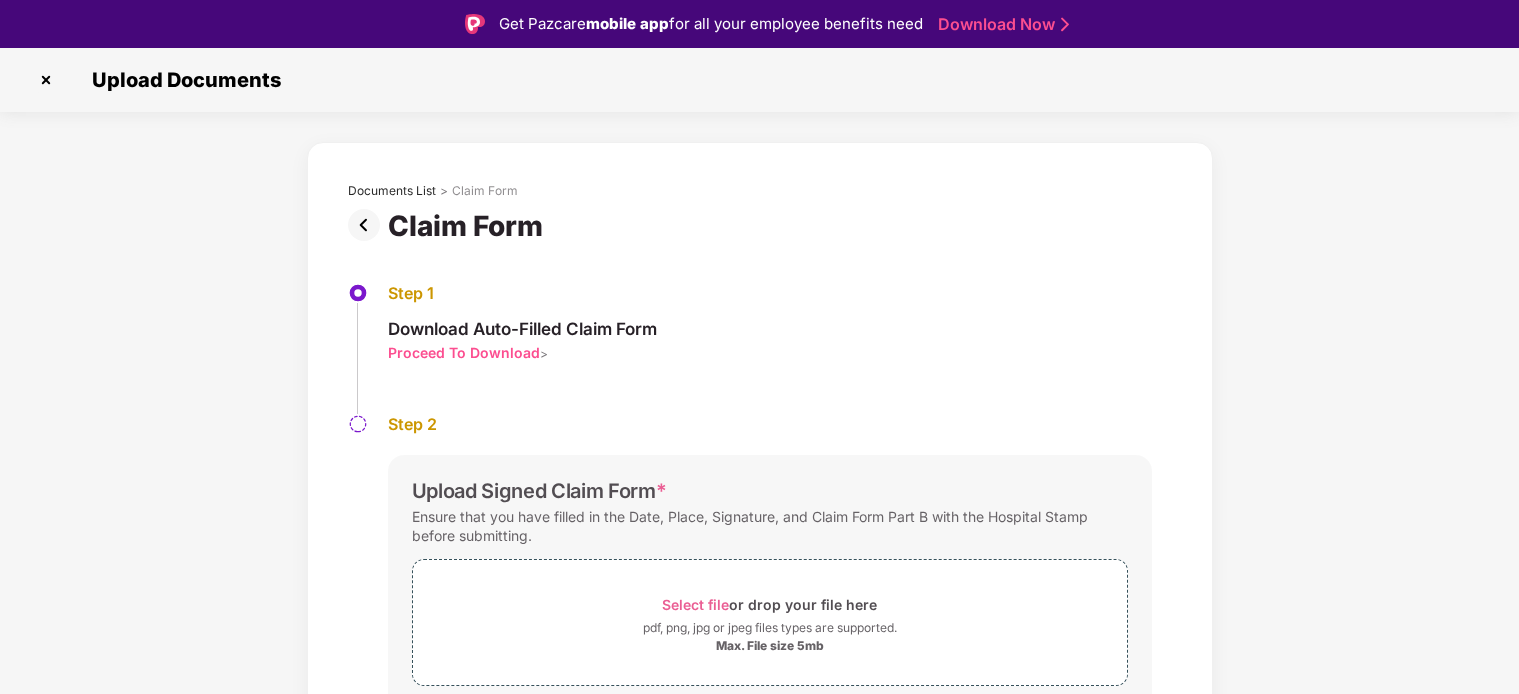 scroll, scrollTop: 64, scrollLeft: 0, axis: vertical 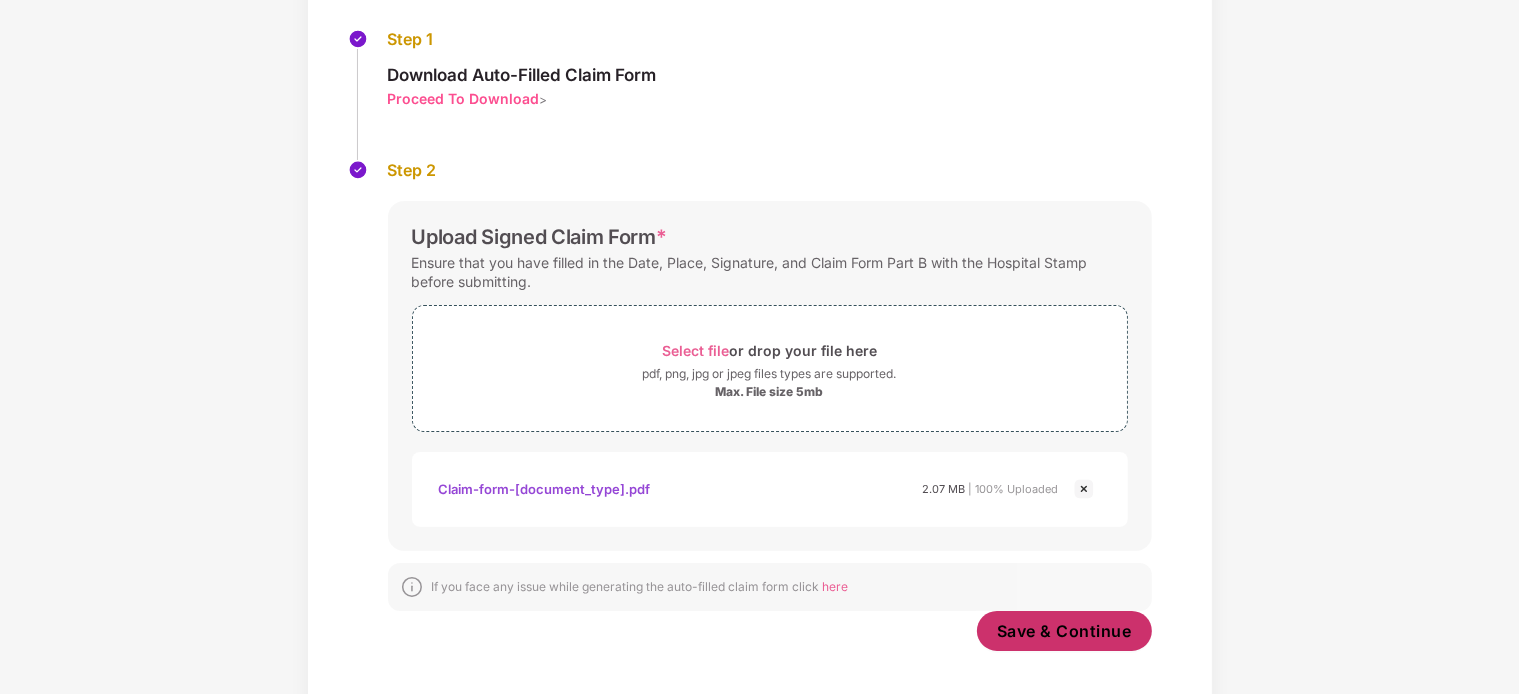 click on "Save & Continue" at bounding box center (1064, 631) 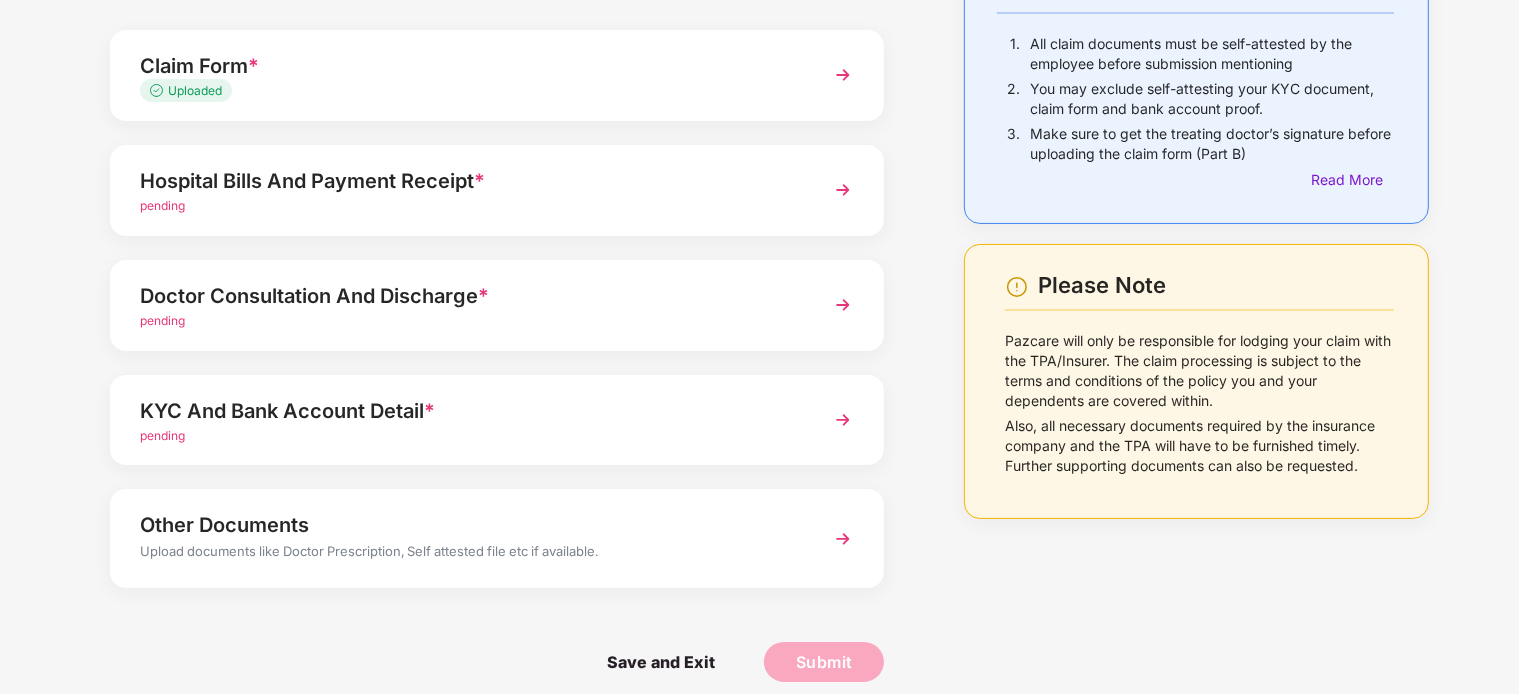 scroll, scrollTop: 0, scrollLeft: 0, axis: both 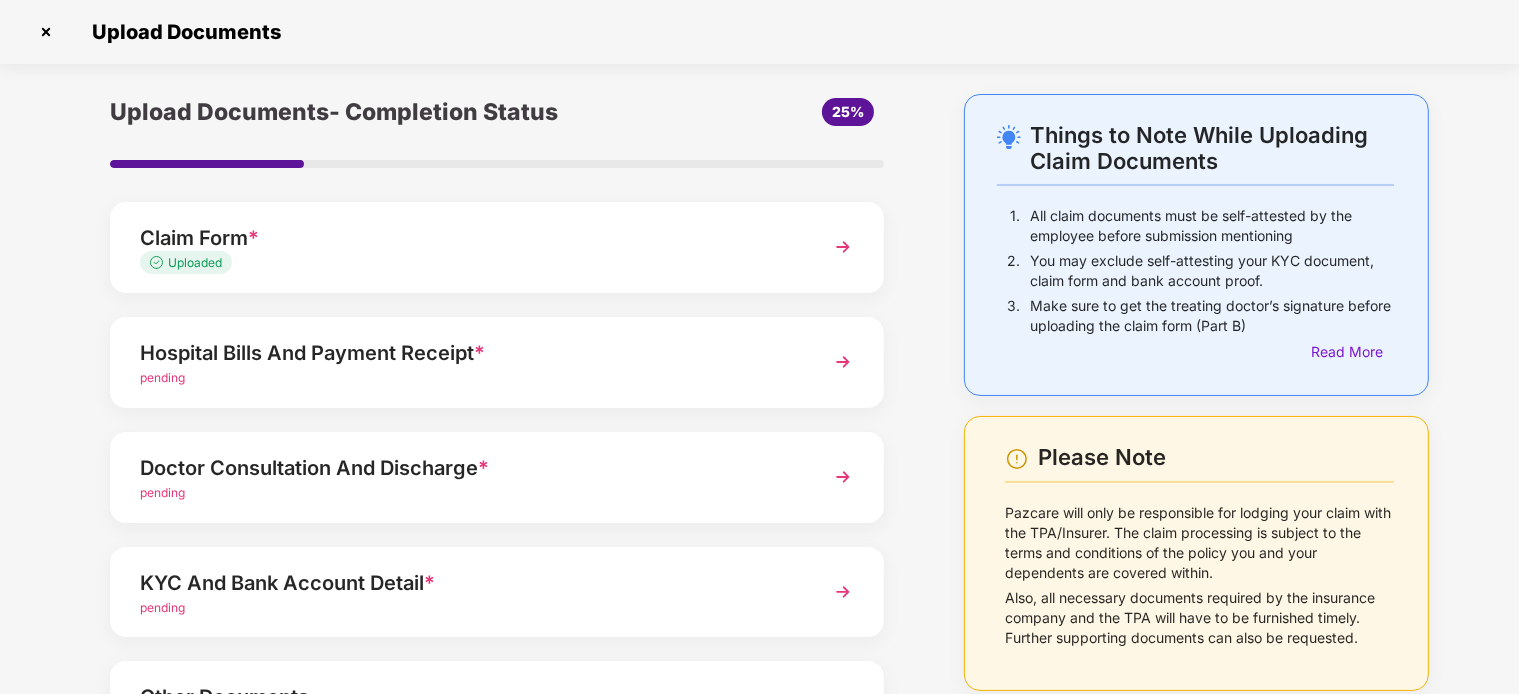 click on "Things to Note While Uploading Claim Documents 1.  All claim documents must be self-attested by the employee before submission mentioning   2.  You may exclude self-attesting your KYC document, claim form and bank account proof. 3.   Make sure to get the treating doctor’s signature before uploading the claim form (Part B) Read More Please Note Pazcare will only be responsible for lodging your claim with the TPA/Insurer. The claim processing is subject to the terms and conditions of the policy you and your dependents are covered within. Also, all necessary documents required by the insurance company and the TPA will have to be furnished timely. Further supporting documents can also be requested. Upload Documents- Completion Status 25% Claim Form * Uploaded  Hospital Bills And Payment Receipt * pending  Doctor Consultation And Discharge * pending  KYC And Bank Account Detail * pending  Other Documents Upload documents like Doctor Prescription, Self attested file etc if available.   Save and Exit  Submit" at bounding box center (759, 489) 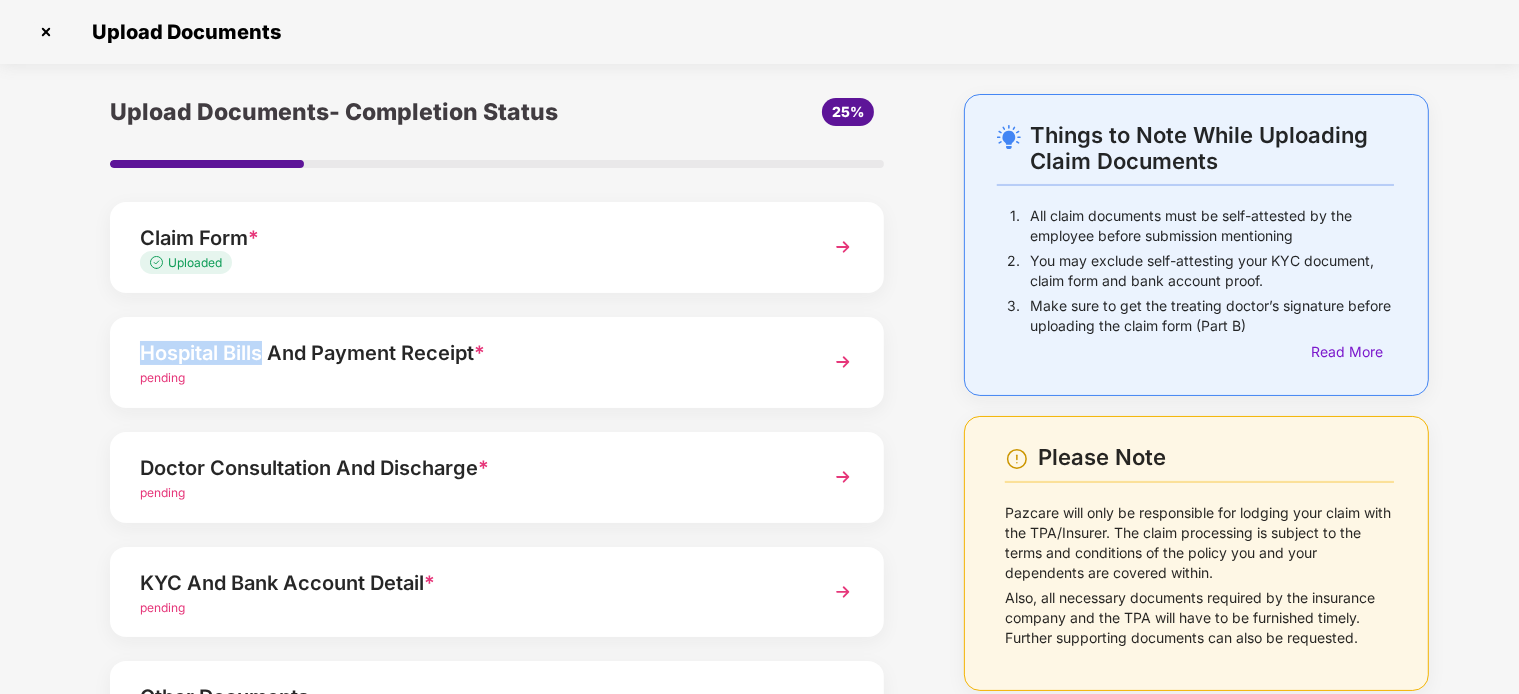 drag, startPoint x: 84, startPoint y: 333, endPoint x: 264, endPoint y: 334, distance: 180.00278 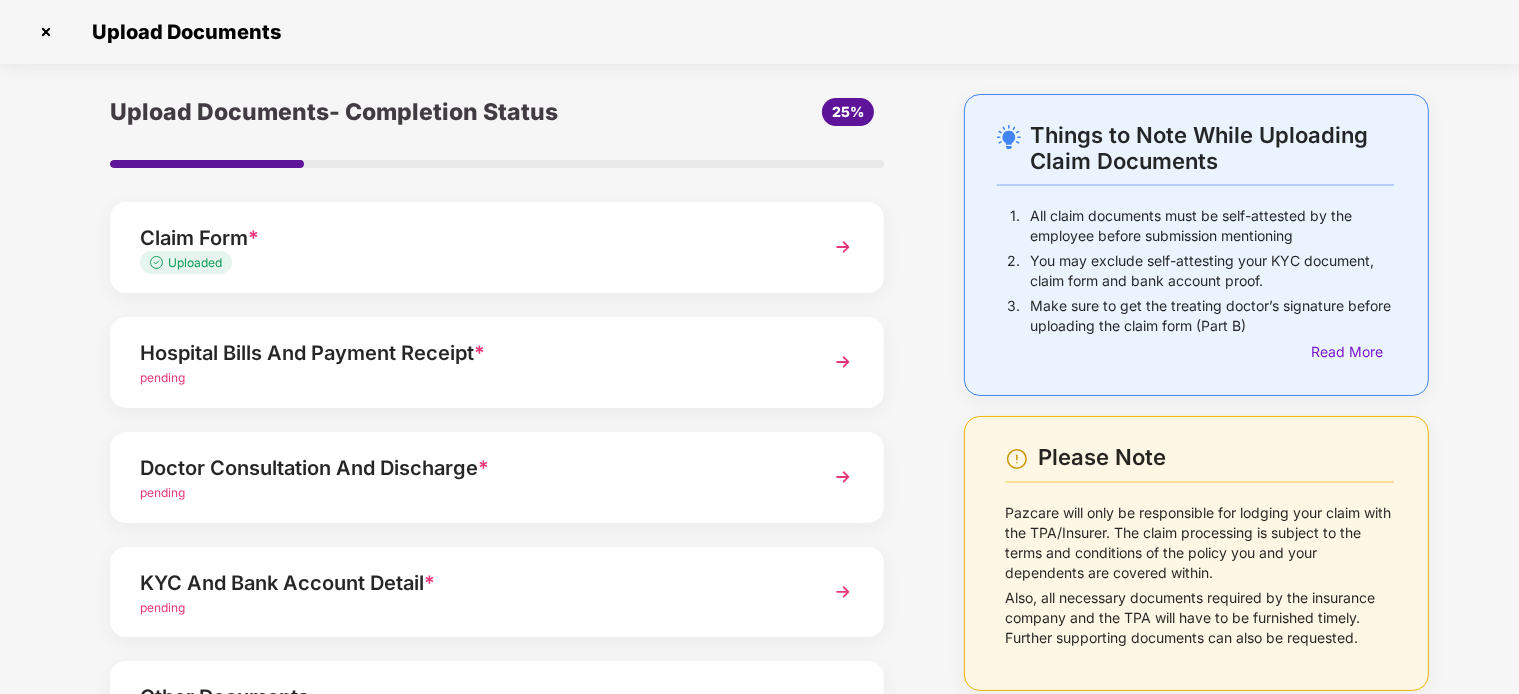 click on "Upload Documents- Completion Status 25% Claim Form * Uploaded  Hospital Bills And Payment Receipt * pending  Doctor Consultation And Discharge * pending  KYC And Bank Account Detail * pending  Other Documents Upload documents like Doctor Prescription, Self attested file etc if available.   Save and Exit  Submit" at bounding box center (497, 489) 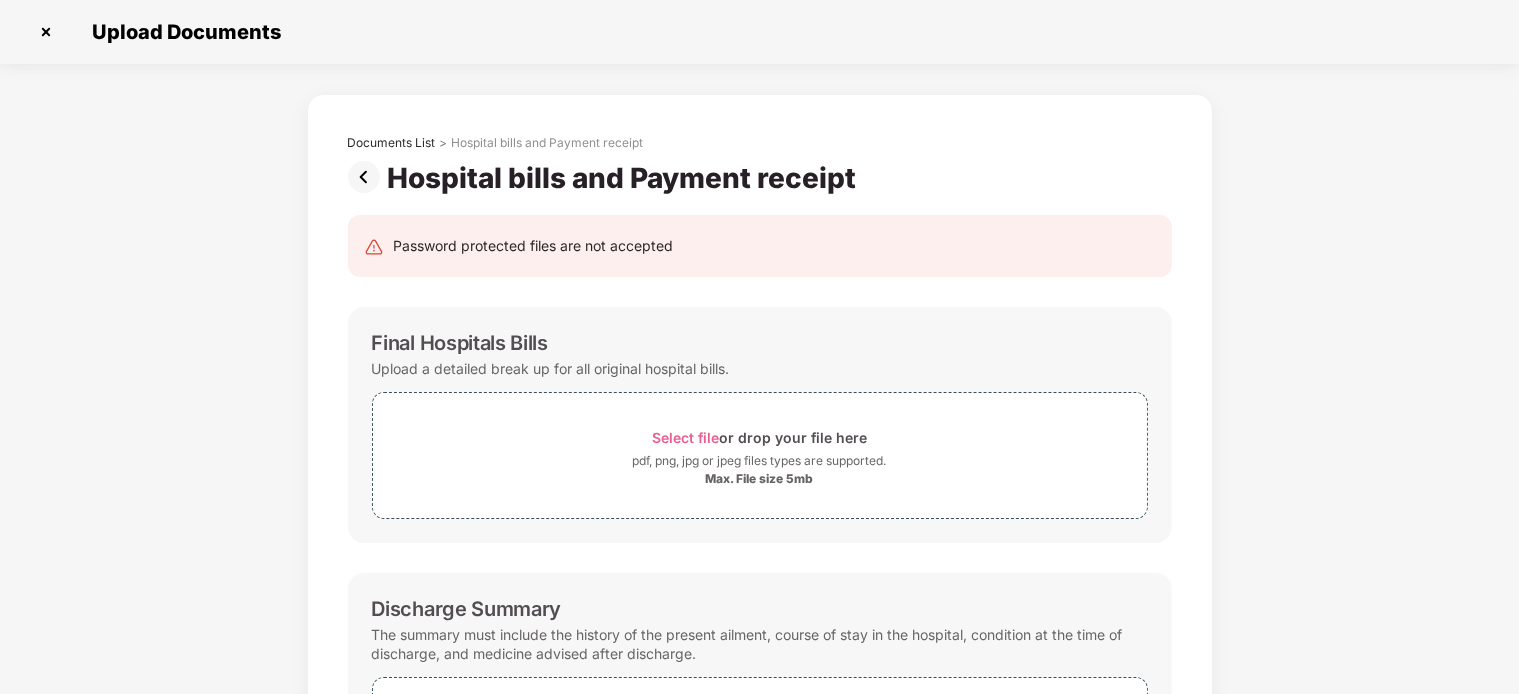 scroll, scrollTop: 0, scrollLeft: 0, axis: both 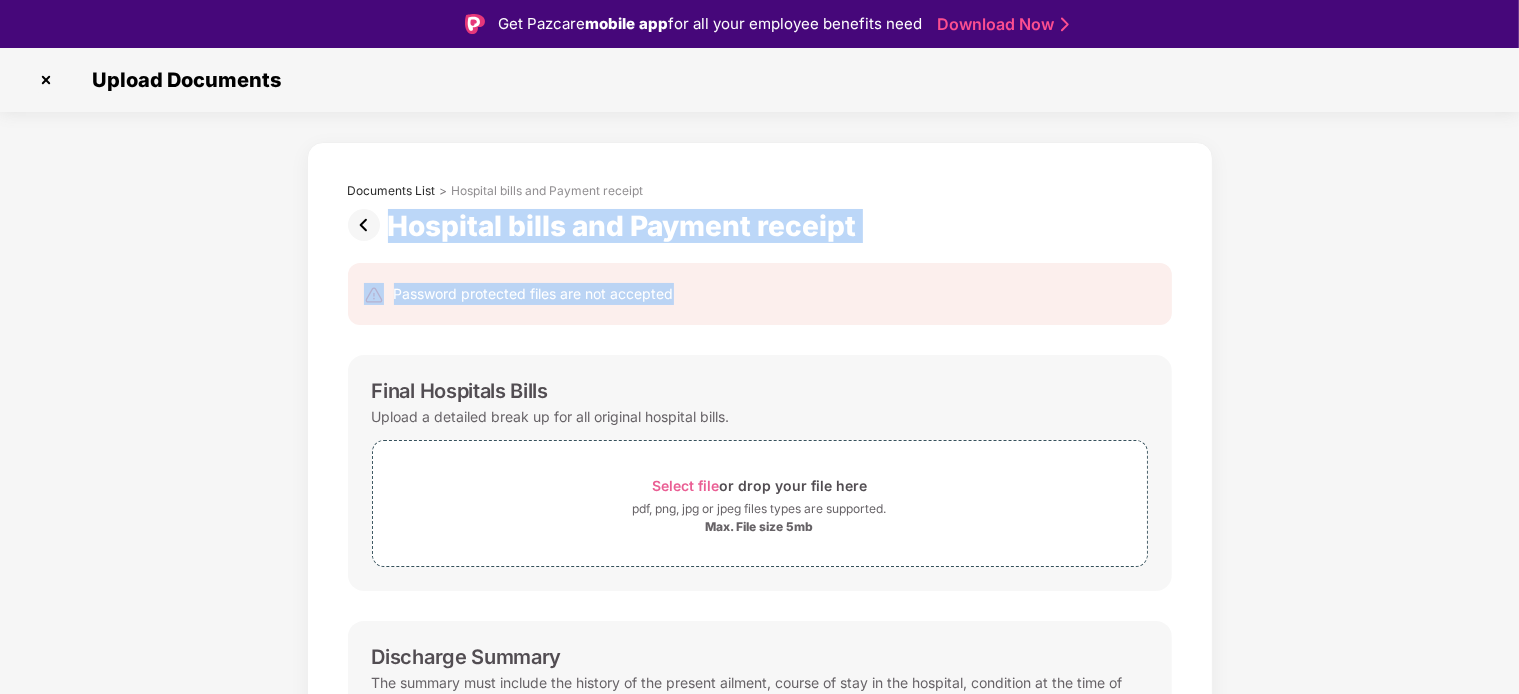drag, startPoint x: 382, startPoint y: 230, endPoint x: 716, endPoint y: 260, distance: 335.3446 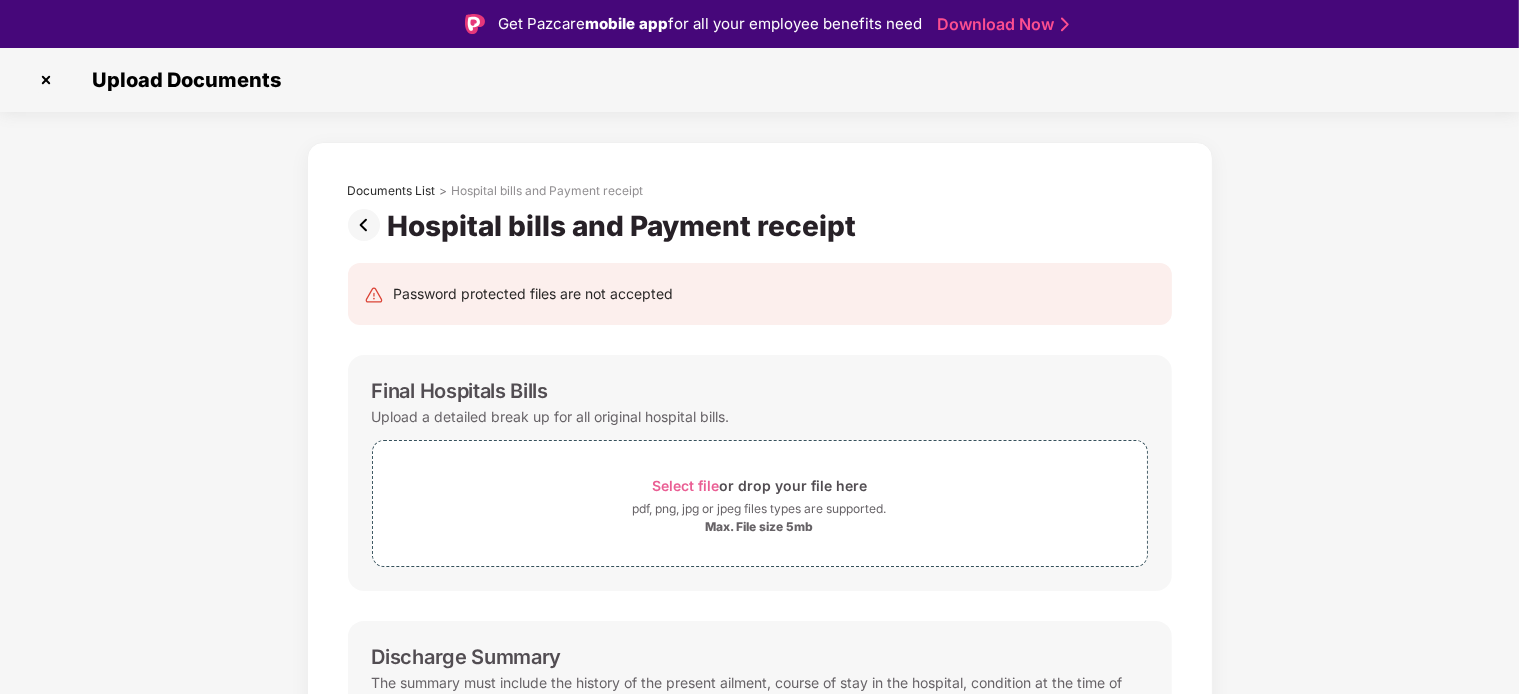 click on "Documents List > Hospital bills and Payment receipt   Hospital bills and Payment receipt Password protected files are not accepted Final Hospitals Bills Upload a detailed break up for all original hospital bills.   Select file  or drop your file here pdf, png, jpg or jpeg files types are supported. Max. File size 5mb   Discharge Summary The summary must include the history of the present ailment, course of stay in the hospital, condition at the time of discharge, and medicine advised after discharge.   Select file  or drop your file here pdf, png, jpg or jpeg files types are supported. Max. File size 5mb   Payment Receipt Proofs * Upload receipts against all bills that have been cleared   Select file  or drop your file here pdf, png, jpg or jpeg files types are supported. Max. File size 5mb    Save & Continue" at bounding box center [759, 702] 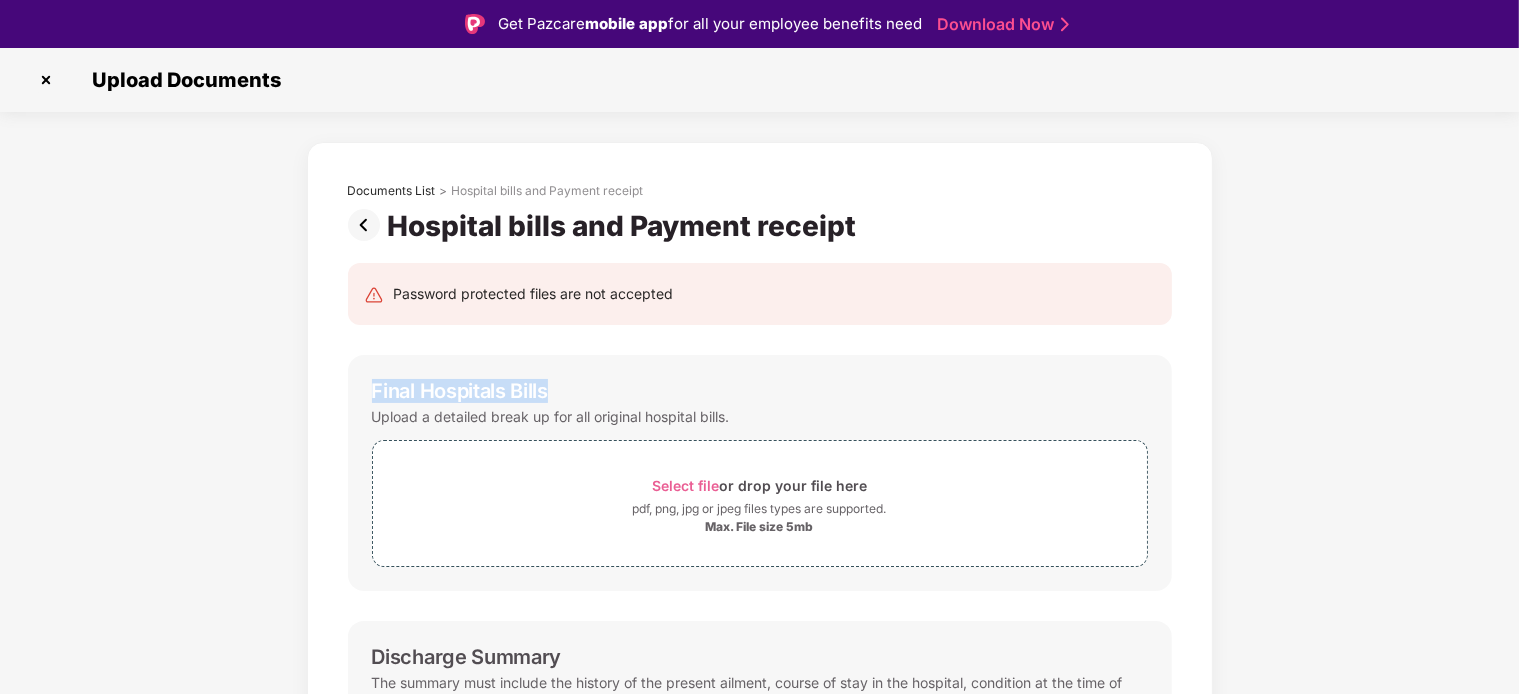 drag, startPoint x: 364, startPoint y: 390, endPoint x: 538, endPoint y: 389, distance: 174.00287 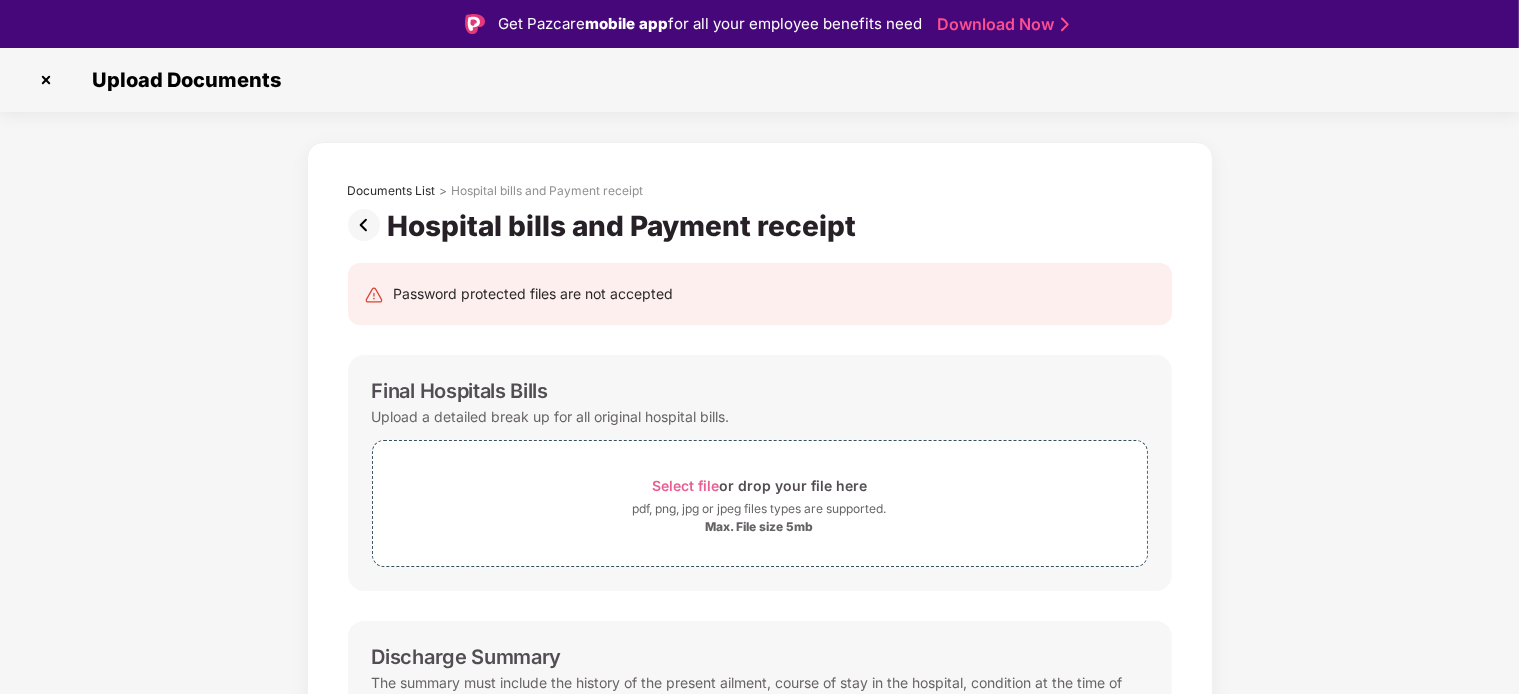 click on "Documents List > Hospital bills and Payment receipt   Hospital bills and Payment receipt Password protected files are not accepted Final Hospitals Bills Upload a detailed break up for all original hospital bills.   Select file  or drop your file here pdf, png, jpg or jpeg files types are supported. Max. File size 5mb   Discharge Summary The summary must include the history of the present ailment, course of stay in the hospital, condition at the time of discharge, and medicine advised after discharge.   Select file  or drop your file here pdf, png, jpg or jpeg files types are supported. Max. File size 5mb   Payment Receipt Proofs * Upload receipts against all bills that have been cleared   Select file  or drop your file here pdf, png, jpg or jpeg files types are supported. Max. File size 5mb    Save & Continue" at bounding box center (759, 702) 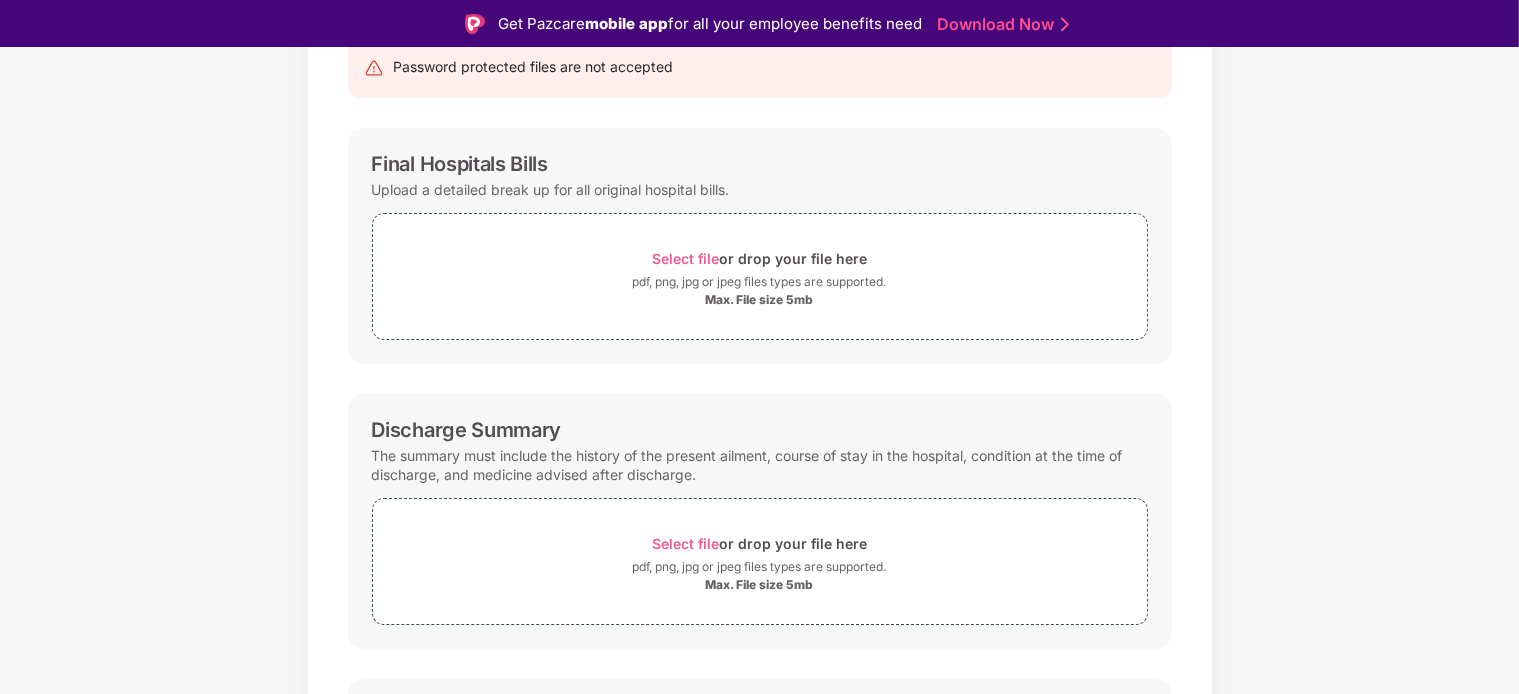 scroll, scrollTop: 336, scrollLeft: 0, axis: vertical 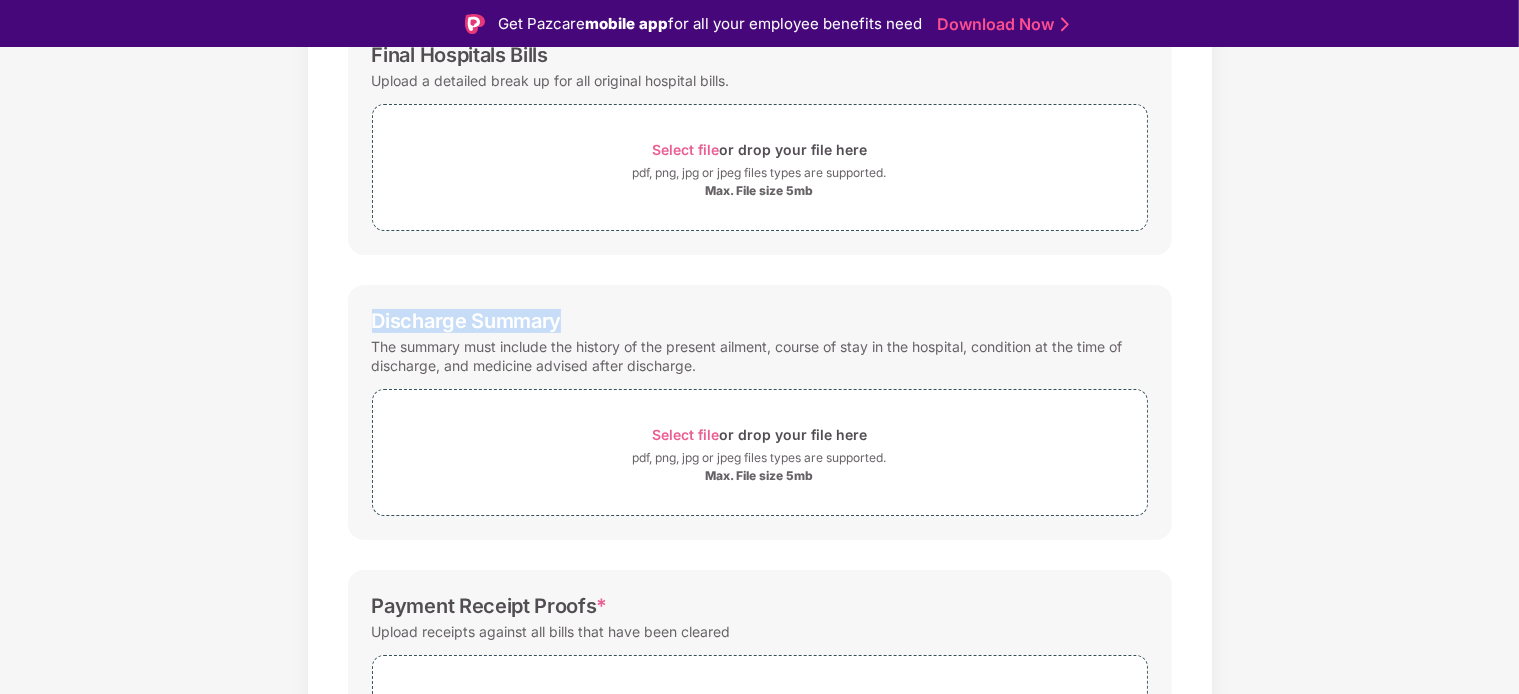 drag, startPoint x: 367, startPoint y: 324, endPoint x: 611, endPoint y: 319, distance: 244.05122 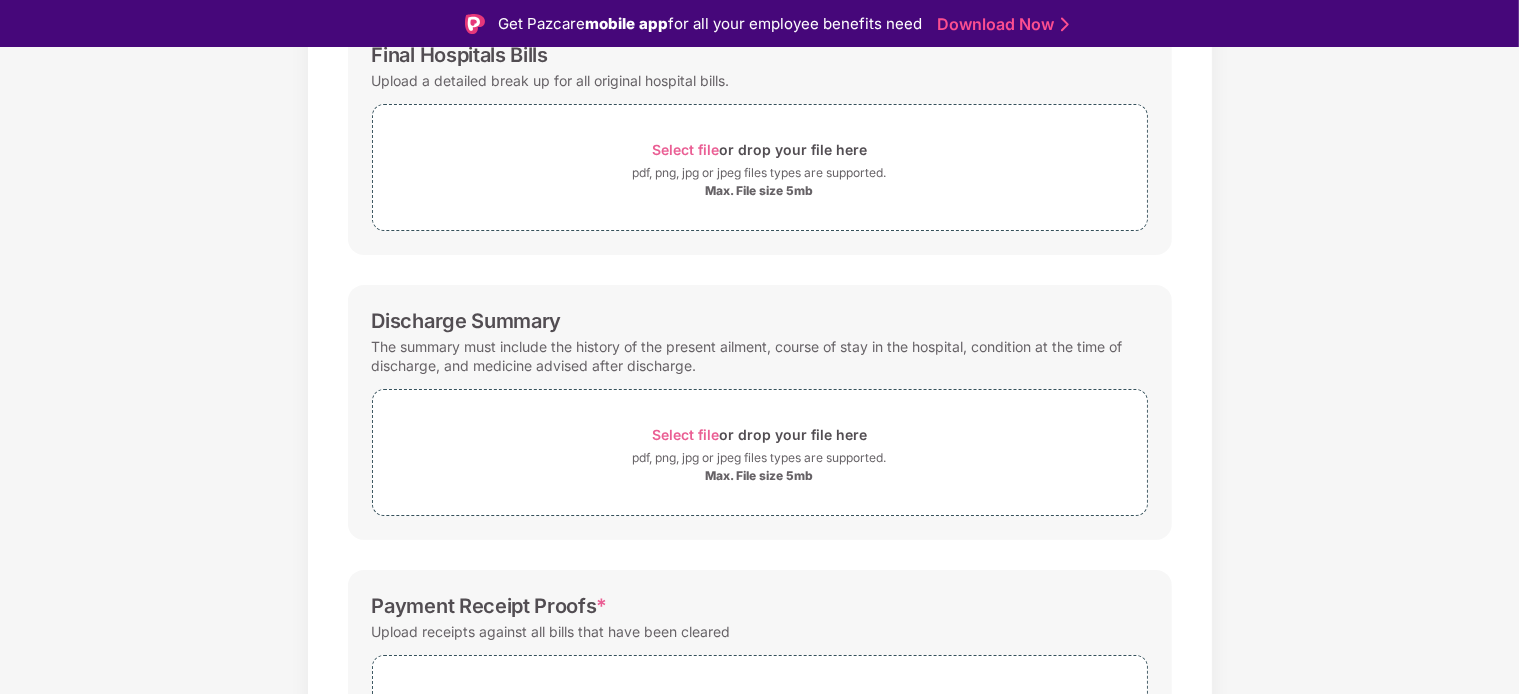 click on "Documents List > Hospital bills and Payment receipt   Hospital bills and Payment receipt Password protected files are not accepted Final Hospitals Bills Upload a detailed break up for all original hospital bills.   Select file  or drop your file here pdf, png, jpg or jpeg files types are supported. Max. File size 5mb   Discharge Summary The summary must include the history of the present ailment, course of stay in the hospital, condition at the time of discharge, and medicine advised after discharge.   Select file  or drop your file here pdf, png, jpg or jpeg files types are supported. Max. File size 5mb   Payment Receipt Proofs * Upload receipts against all bills that have been cleared   Select file  or drop your file here pdf, png, jpg or jpeg files types are supported. Max. File size 5mb    Save & Continue" at bounding box center [759, 366] 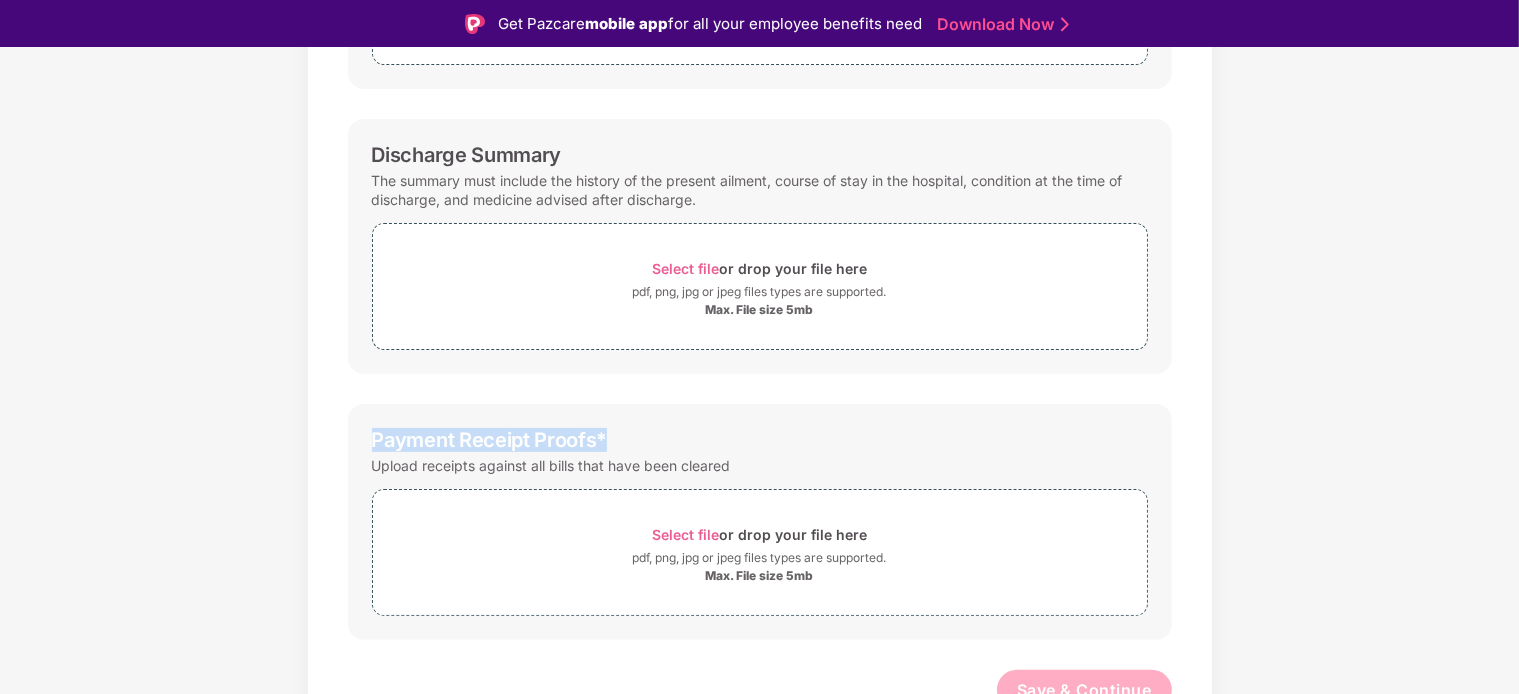 drag, startPoint x: 369, startPoint y: 439, endPoint x: 624, endPoint y: 439, distance: 255 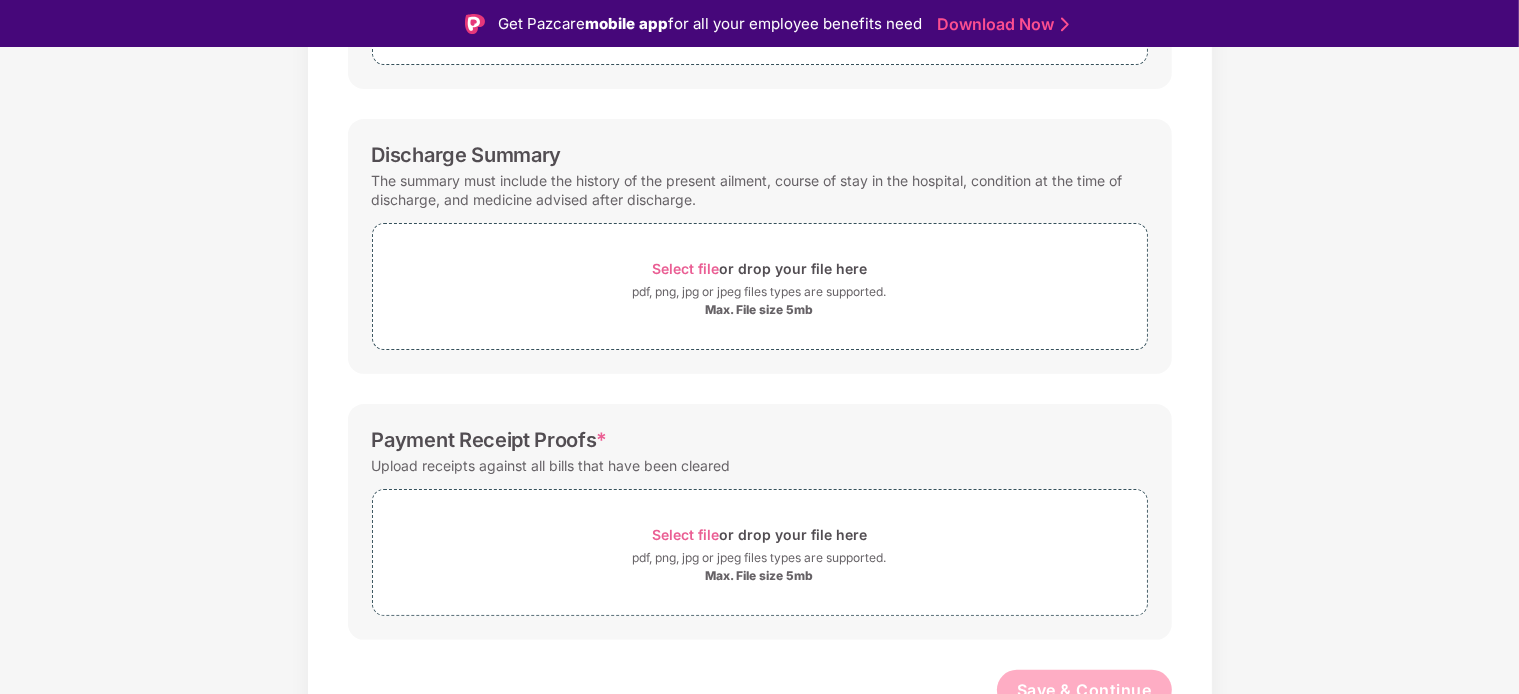 click on "Documents List > Hospital bills and Payment receipt   Hospital bills and Payment receipt Password protected files are not accepted Final Hospitals Bills Upload a detailed break up for all original hospital bills.   Select file  or drop your file here pdf, png, jpg or jpeg files types are supported. Max. File size 5mb   Discharge Summary The summary must include the history of the present ailment, course of stay in the hospital, condition at the time of discharge, and medicine advised after discharge.   Select file  or drop your file here pdf, png, jpg or jpeg files types are supported. Max. File size 5mb   Payment Receipt Proofs * Upload receipts against all bills that have been cleared   Select file  or drop your file here pdf, png, jpg or jpeg files types are supported. Max. File size 5mb    Save & Continue" at bounding box center [759, 200] 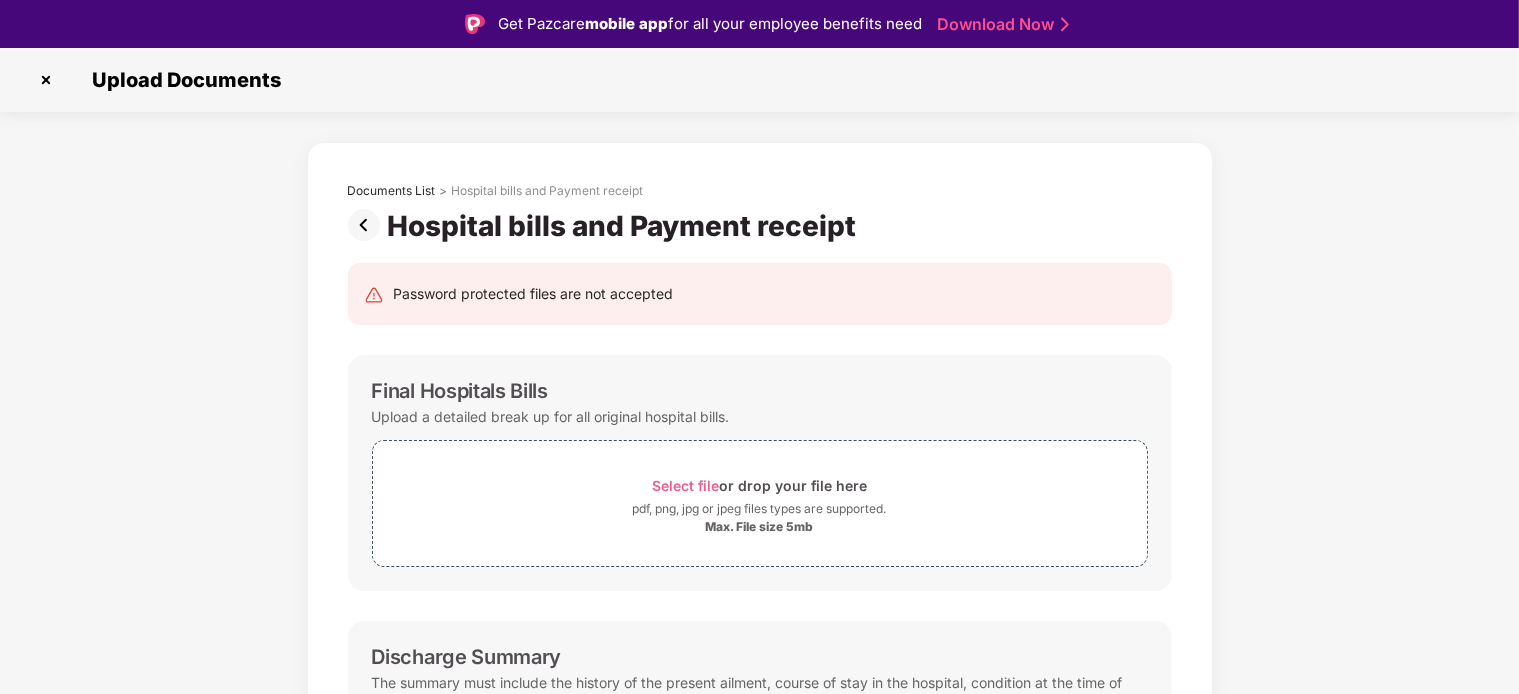 scroll, scrollTop: 336, scrollLeft: 0, axis: vertical 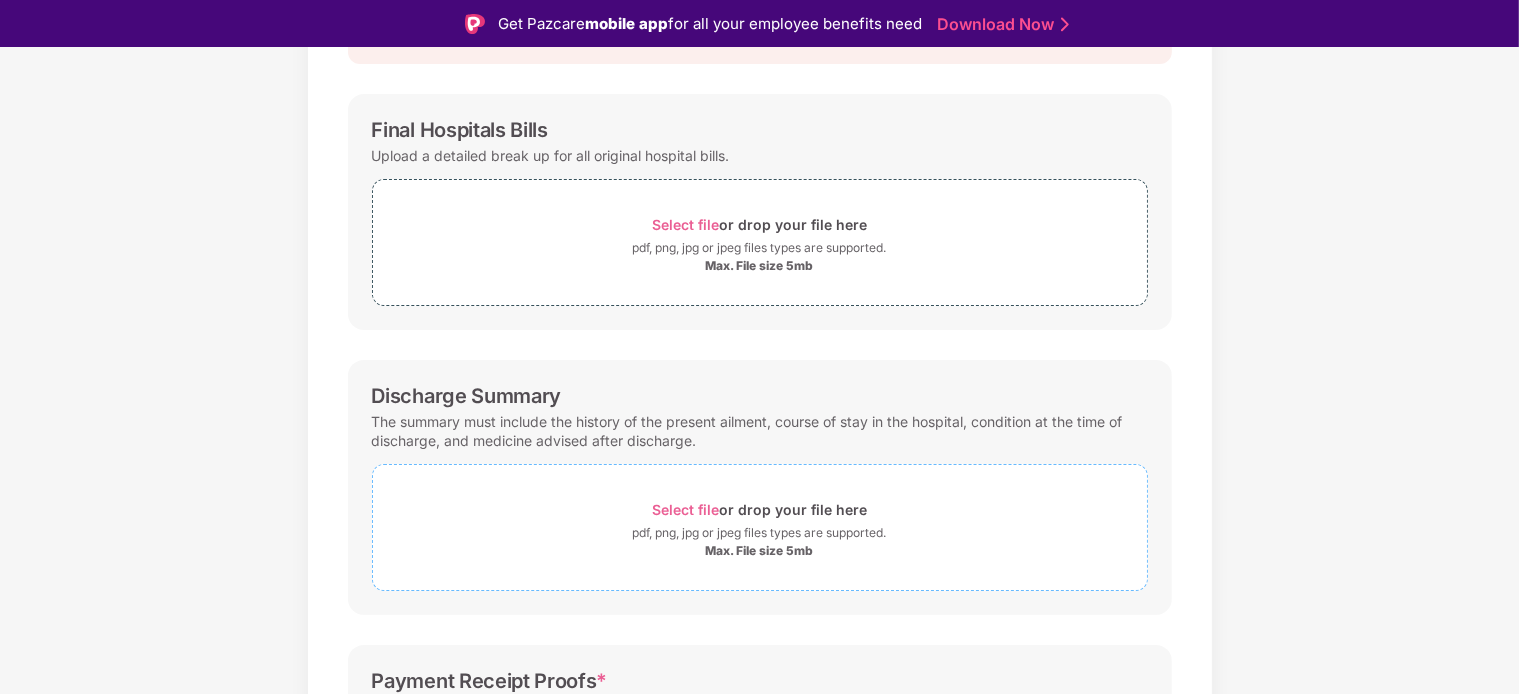 click on "Select file" at bounding box center (685, 509) 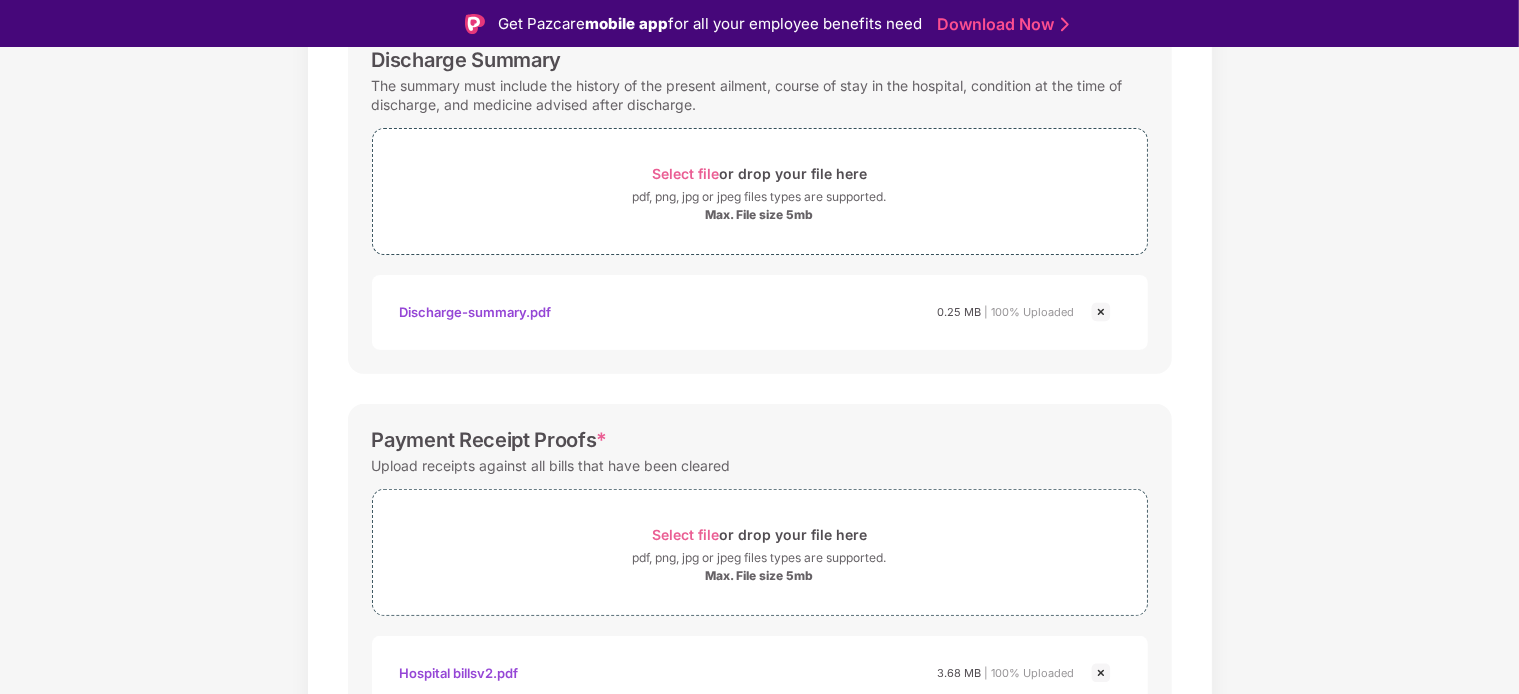 scroll, scrollTop: 692, scrollLeft: 0, axis: vertical 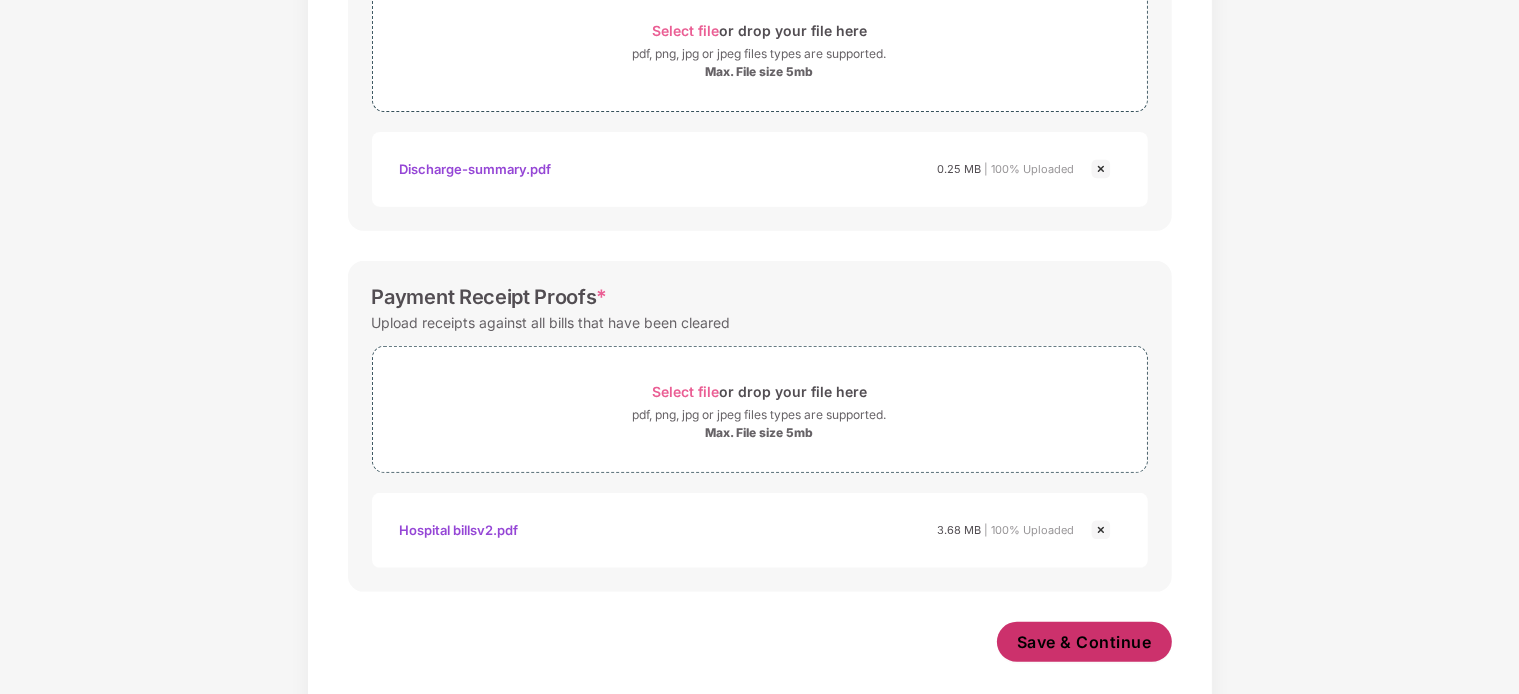 click on "Save & Continue" at bounding box center [1084, 642] 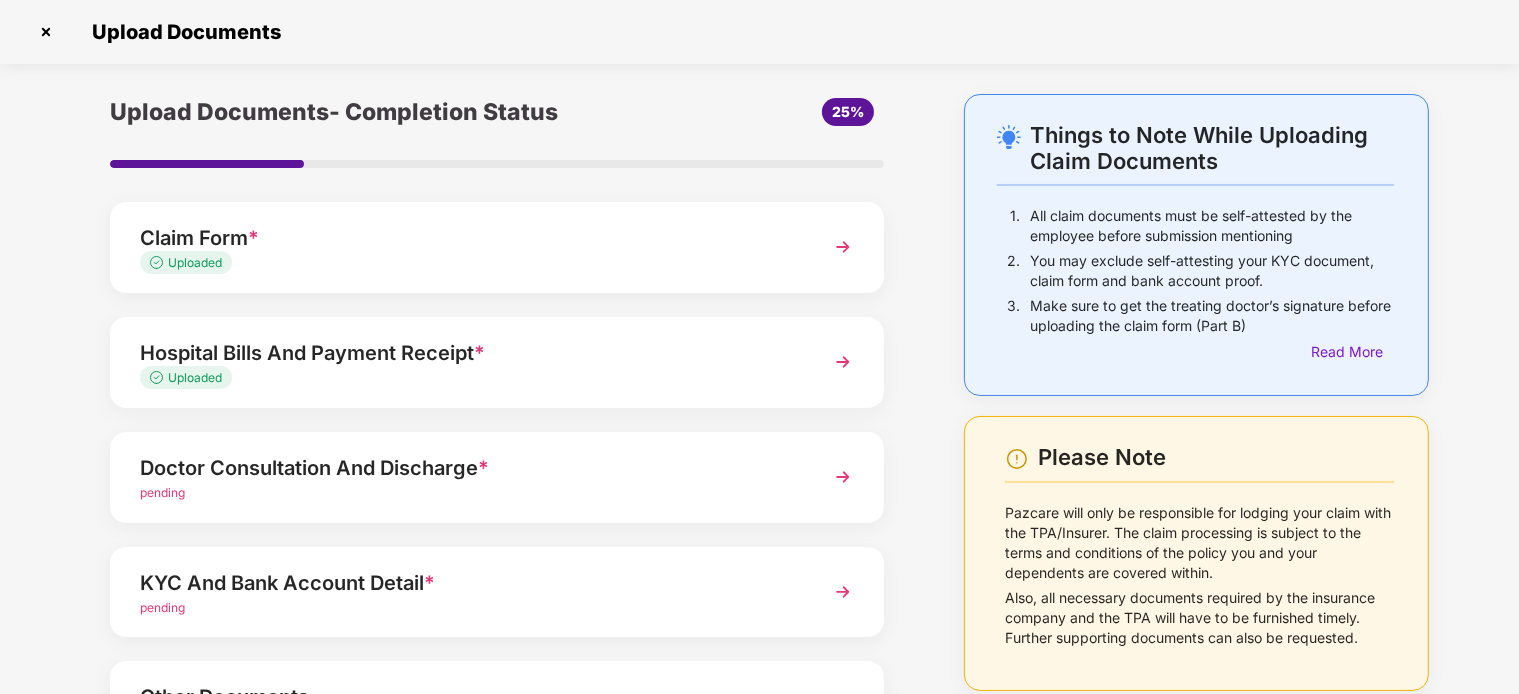 scroll, scrollTop: 172, scrollLeft: 0, axis: vertical 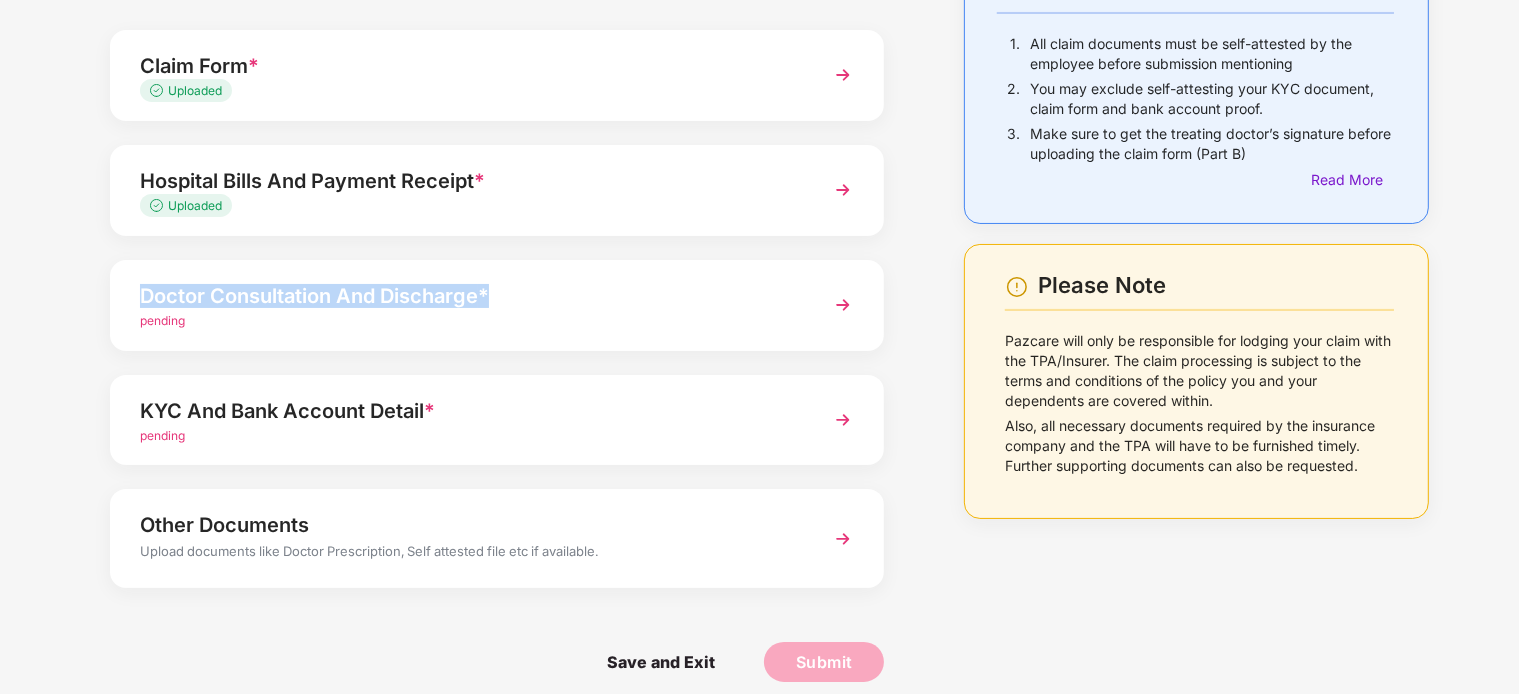 drag, startPoint x: 80, startPoint y: 273, endPoint x: 527, endPoint y: 281, distance: 447.0716 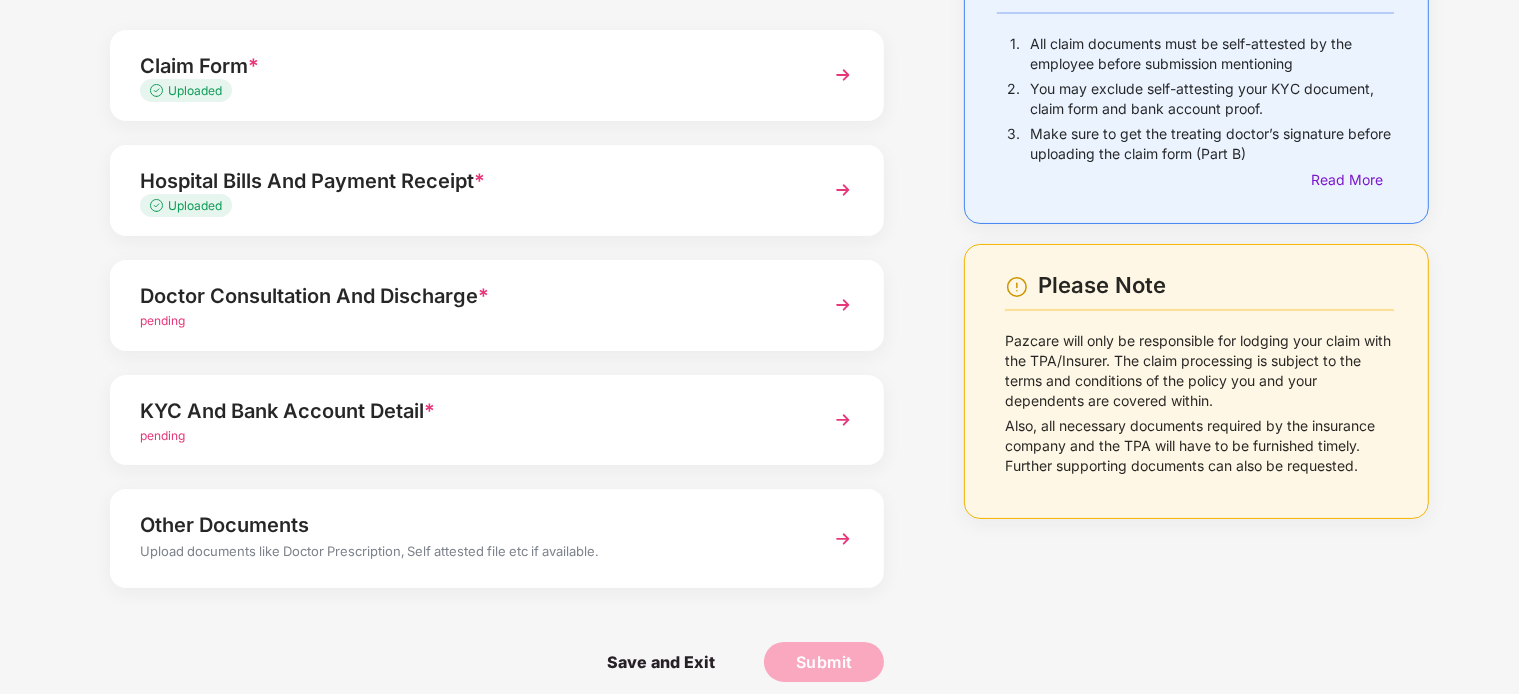 click on "Things to Note While Uploading Claim Documents 1.  All claim documents must be self-attested by the employee before submission mentioning   2.  You may exclude self-attesting your KYC document, claim form and bank account proof. 3.   Make sure to get the treating doctor’s signature before uploading the claim form (Part B) Read More Please Note Pazcare will only be responsible for lodging your claim with the TPA/Insurer. The claim processing is subject to the terms and conditions of the policy you and your dependents are covered within. Also, all necessary documents required by the insurance company and the TPA will have to be furnished timely. Further supporting documents can also be requested. Upload Documents- Completion Status 25% Claim Form * Uploaded  Hospital Bills And Payment Receipt * Uploaded  Doctor Consultation And Discharge * pending  KYC And Bank Account Detail * pending  Other Documents Upload documents like Doctor Prescription, Self attested file etc if available.   Save and Exit  Submit" at bounding box center [759, 317] 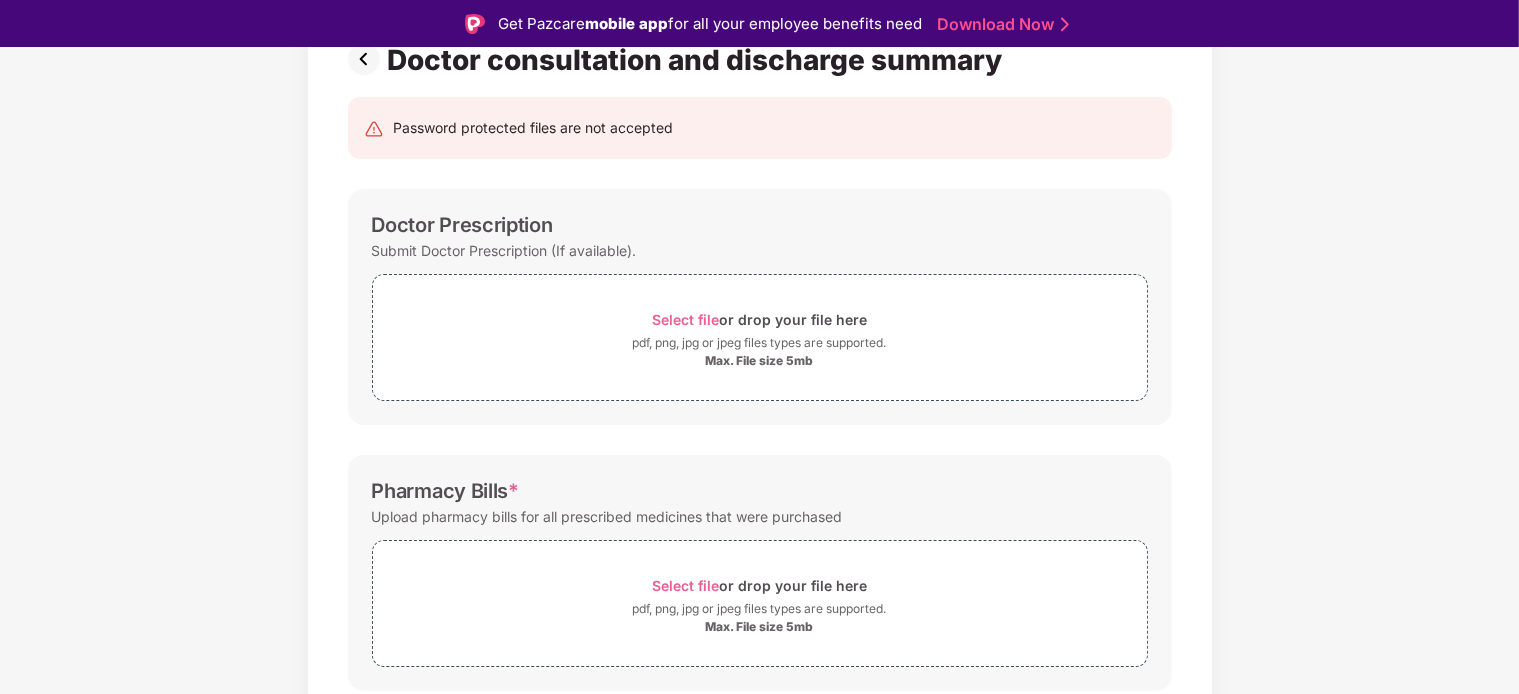 scroll, scrollTop: 502, scrollLeft: 0, axis: vertical 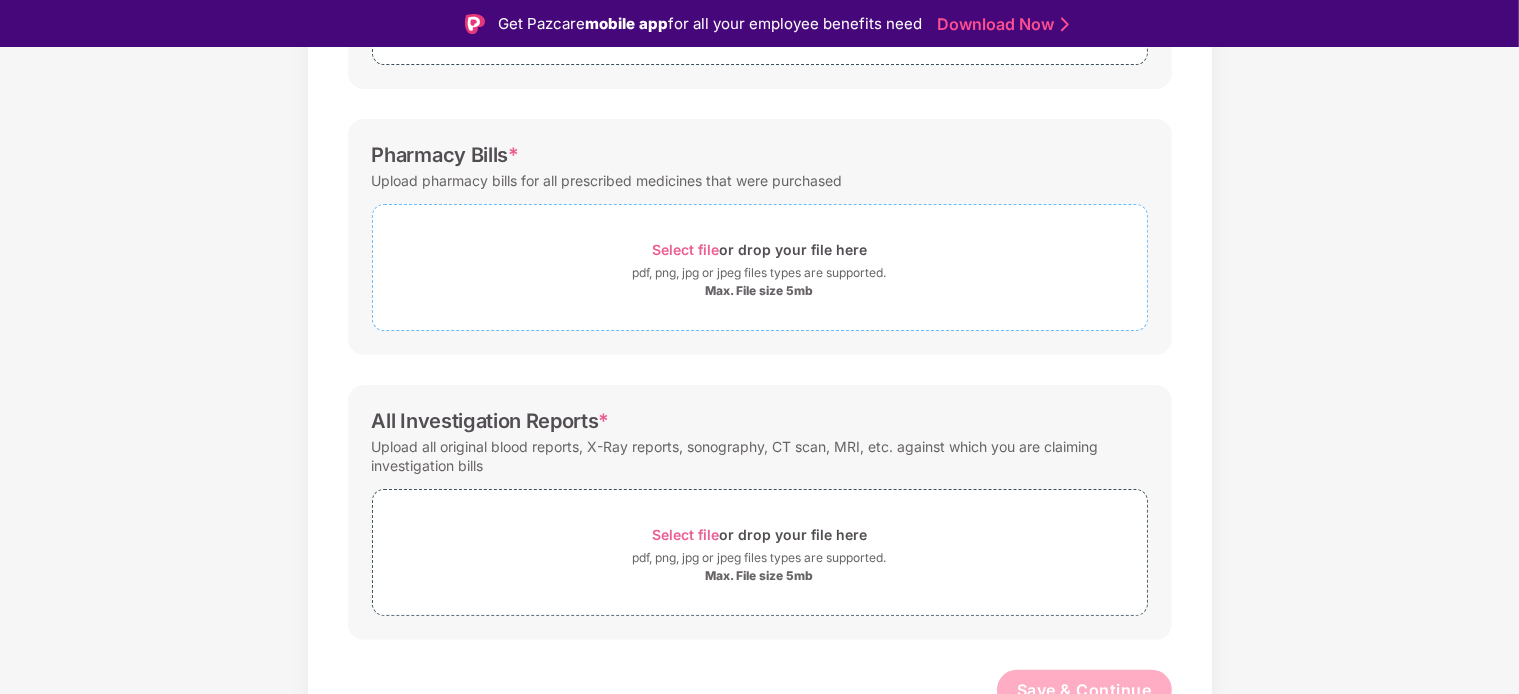 click on "Select file" at bounding box center (685, 249) 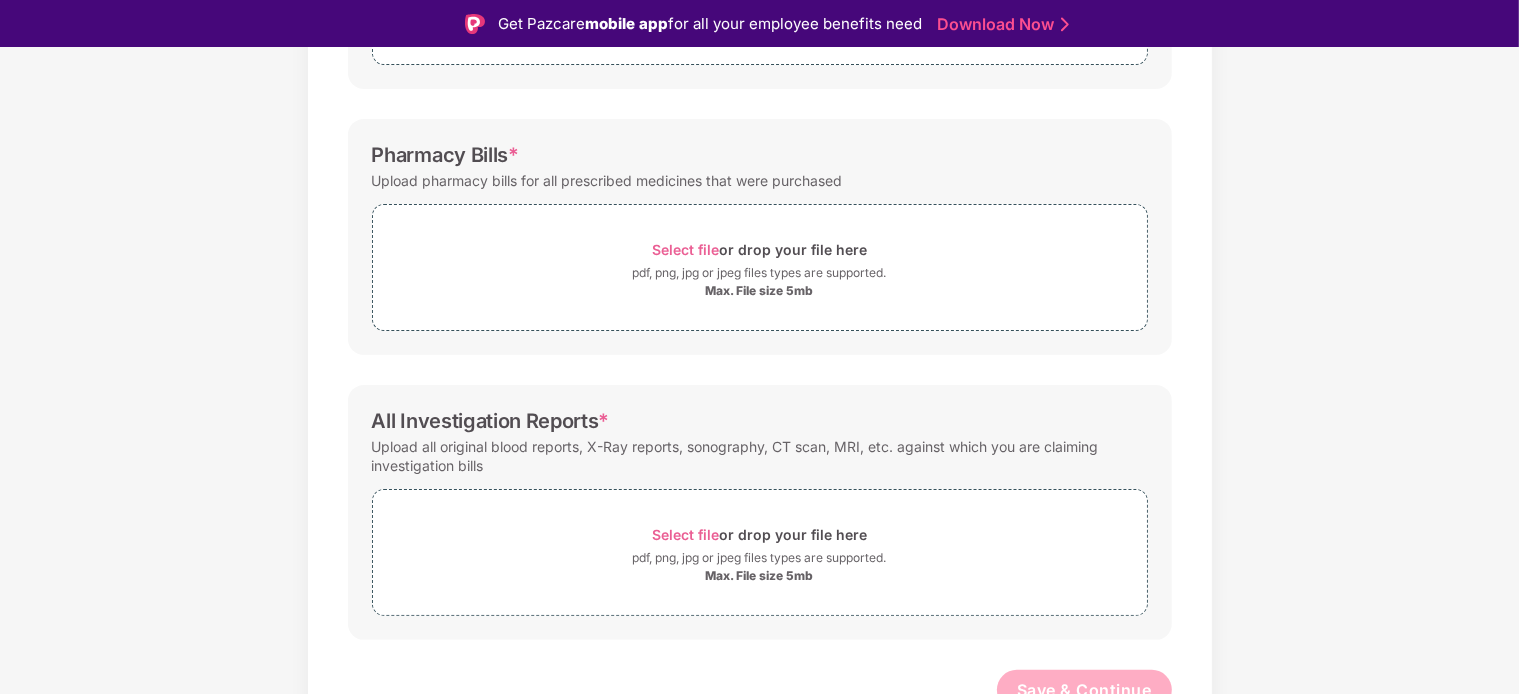 scroll, scrollTop: 166, scrollLeft: 0, axis: vertical 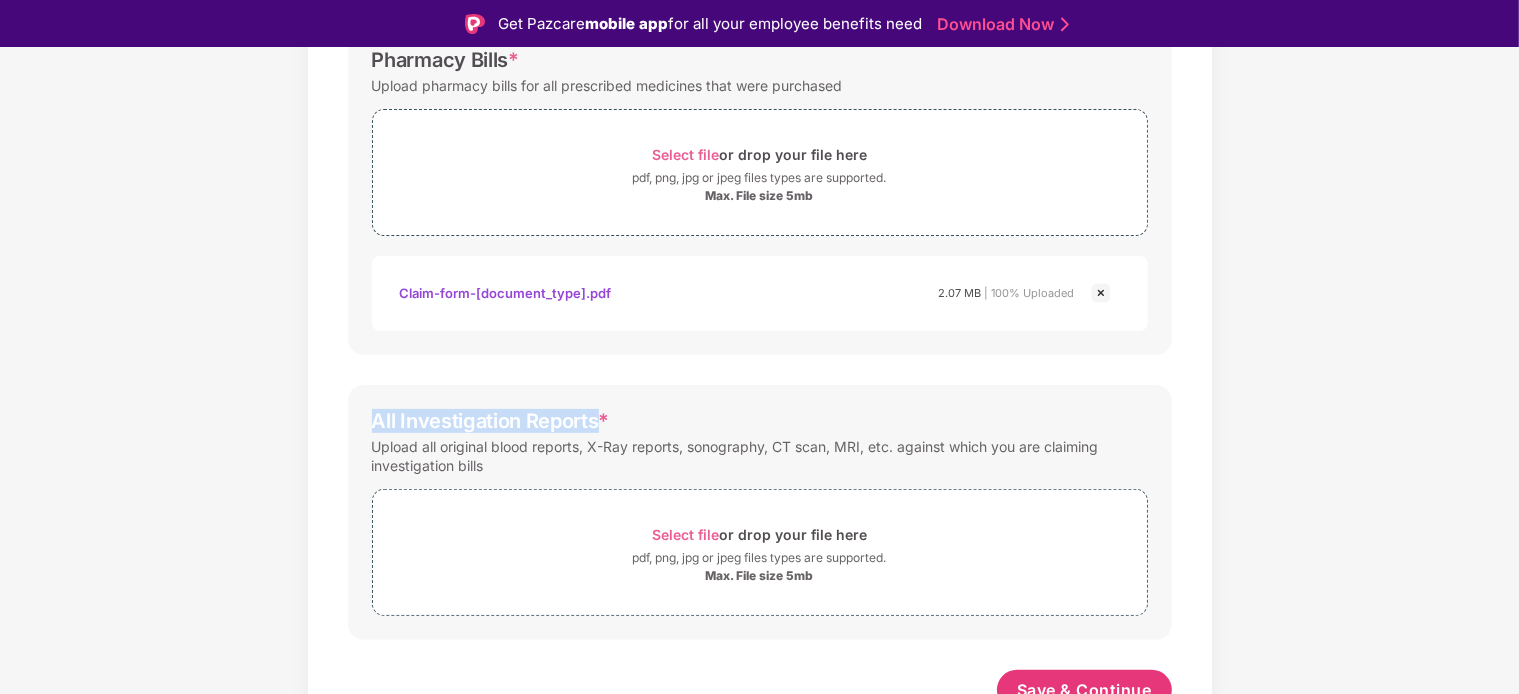 drag, startPoint x: 356, startPoint y: 413, endPoint x: 590, endPoint y: 415, distance: 234.00854 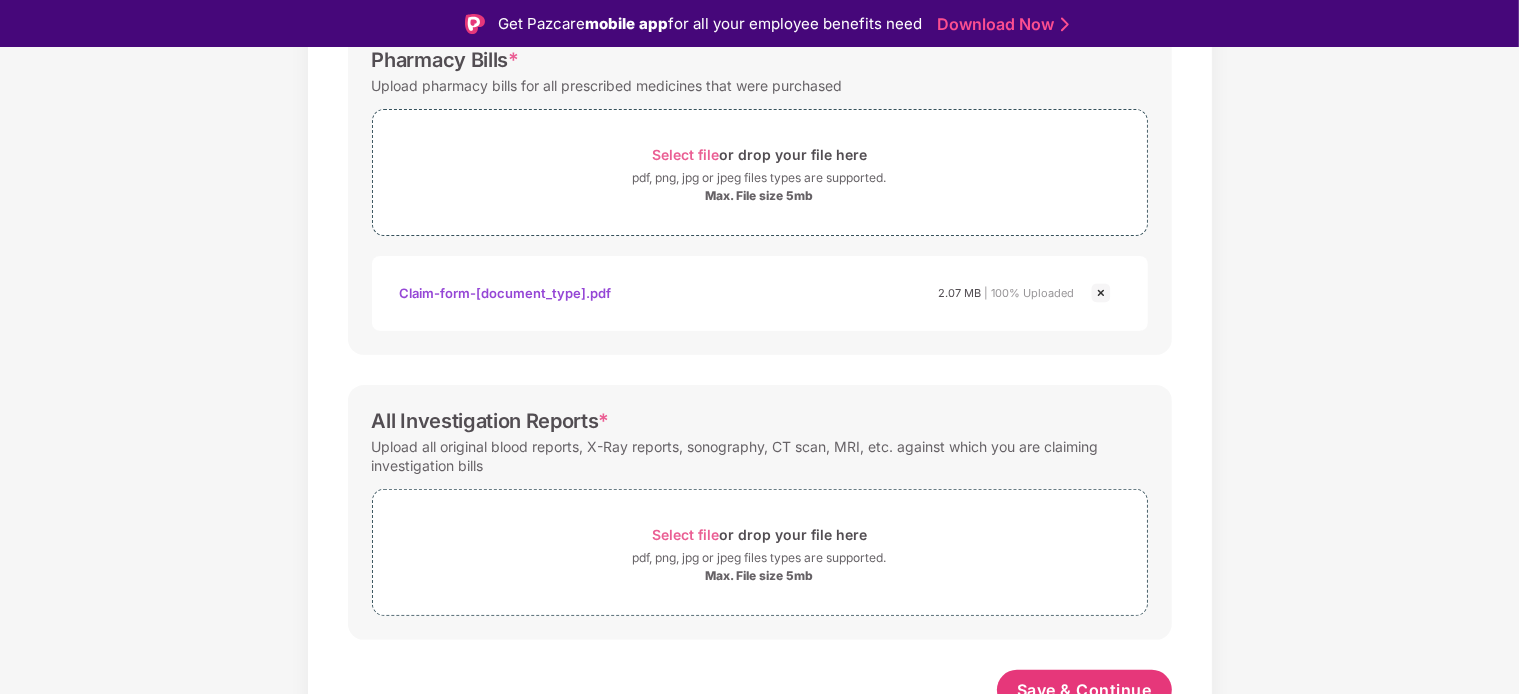 click on "All Investigation Reports *" at bounding box center (760, 421) 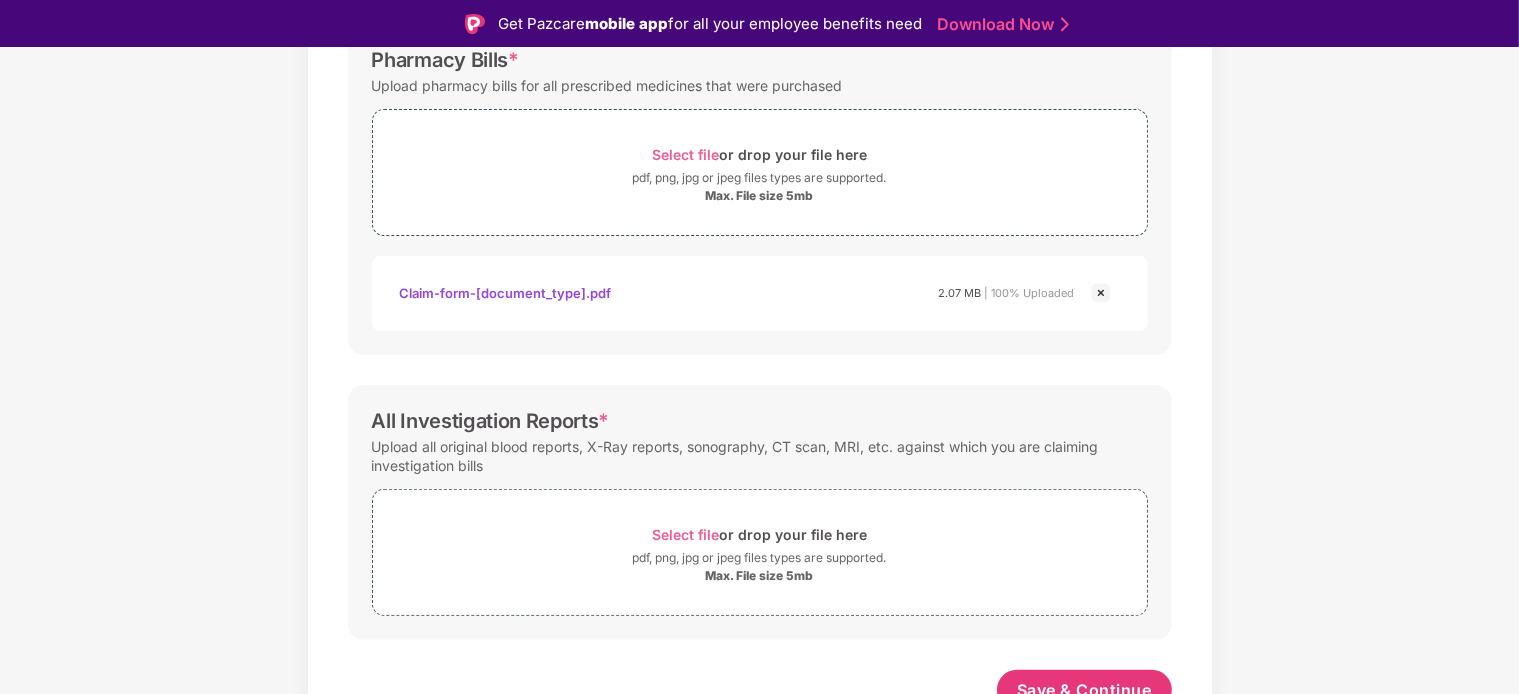 click on "Documents List > Doctor consultation and discharge summary   Doctor consultation and discharge summary Password protected files are not accepted Doctor Prescription Submit Doctor Prescription (If available).   Select file  or drop your file here pdf, png, jpg or jpeg files types are supported. Max. File size 5mb   Pharmacy Bills * Upload pharmacy bills for all prescribed medicines that were purchased   Select file  or drop your file here pdf, png, jpg or jpeg files types are supported. Max. File size 5mb Claim-form-GMC.pdf   Claim-form-gmc.pdf 2.07 MB    | 100% Uploaded All Investigation Reports * Upload all original blood reports, X-Ray reports, sonography, CT scan, MRI, etc. against which you are claiming investigation bills   Select file  or drop your file here pdf, png, jpg or jpeg files types are supported. Max. File size 5mb    Save & Continue" at bounding box center (759, 153) 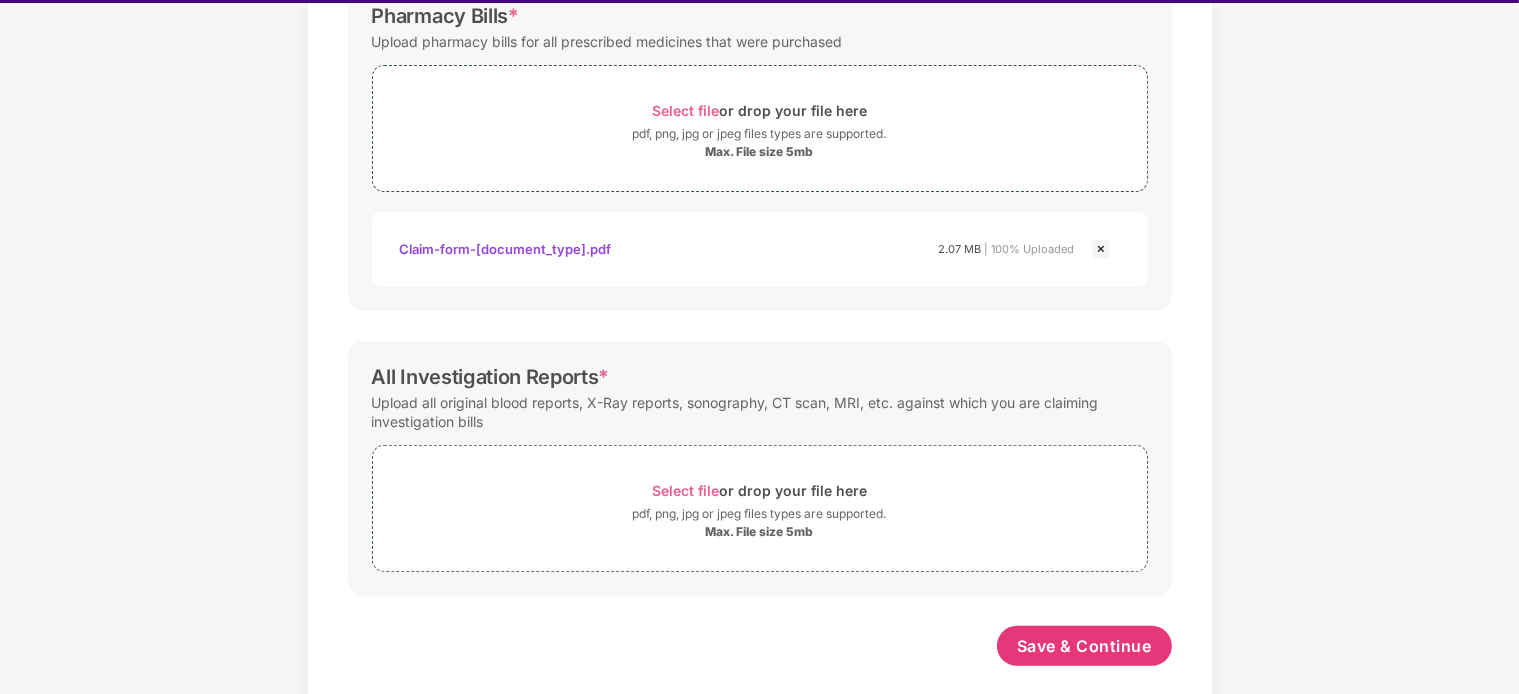 scroll, scrollTop: 64, scrollLeft: 0, axis: vertical 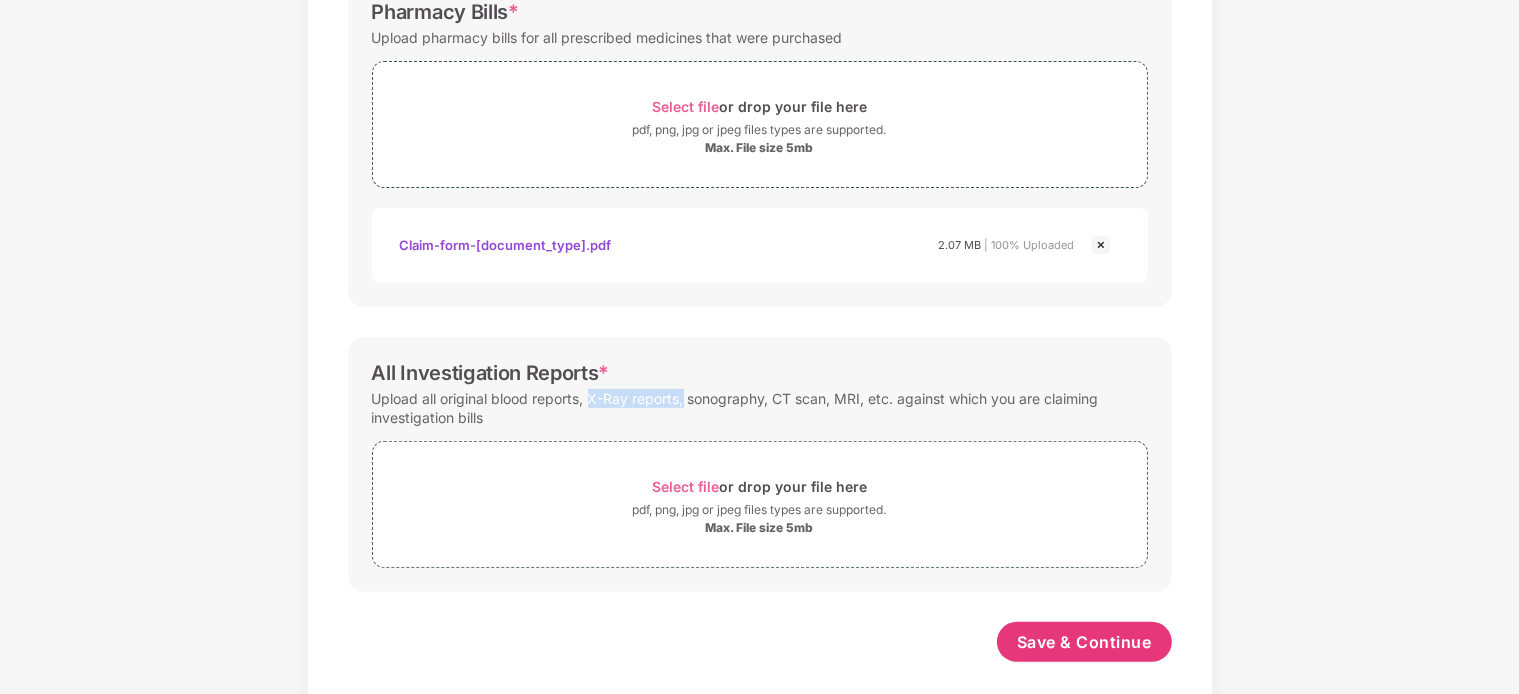 drag, startPoint x: 581, startPoint y: 378, endPoint x: 677, endPoint y: 378, distance: 96 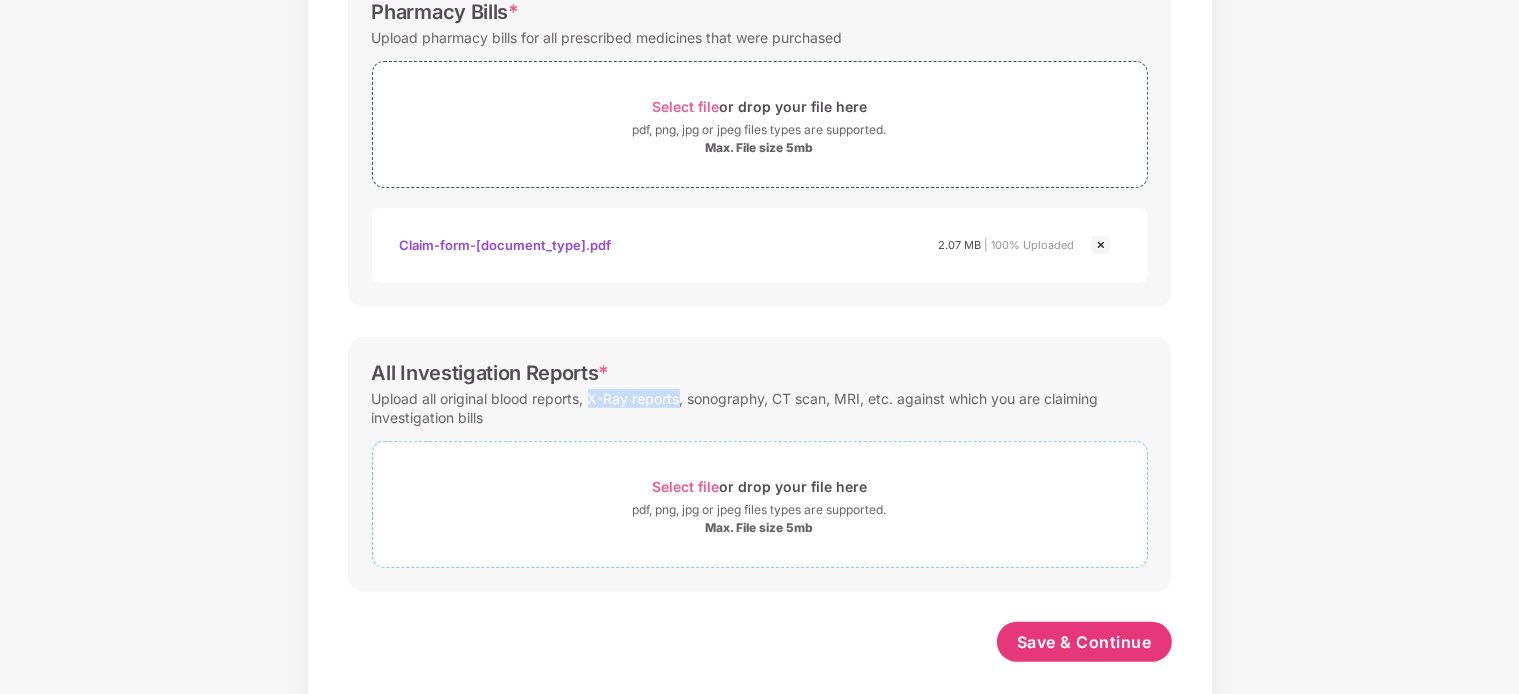 copy on "X-Ray reports" 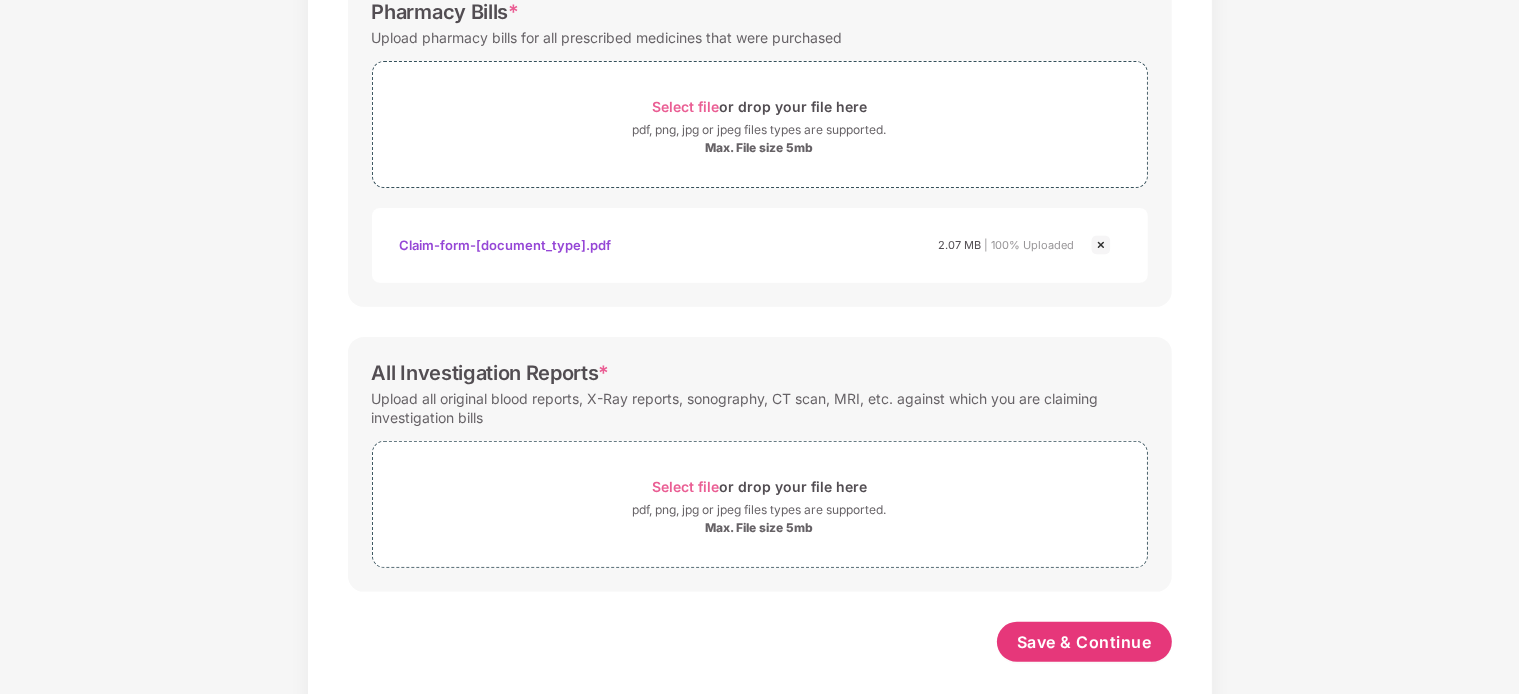 click on "Documents List > Doctor consultation and discharge summary   Doctor consultation and discharge summary Password protected files are not accepted Doctor Prescription Submit Doctor Prescription (If available).   Select file  or drop your file here pdf, png, jpg or jpeg files types are supported. Max. File size 5mb   Pharmacy Bills * Upload pharmacy bills for all prescribed medicines that were purchased   Select file  or drop your file here pdf, png, jpg or jpeg files types are supported. Max. File size 5mb Claim-form-GMC.pdf   Claim-form-gmc.pdf 2.07 MB    | 100% Uploaded All Investigation Reports * Upload all original blood reports, X-Ray reports, sonography, CT scan, MRI, etc. against which you are claiming investigation bills   Select file  or drop your file here pdf, png, jpg or jpeg files types are supported. Max. File size 5mb    Save & Continue" at bounding box center [759, 105] 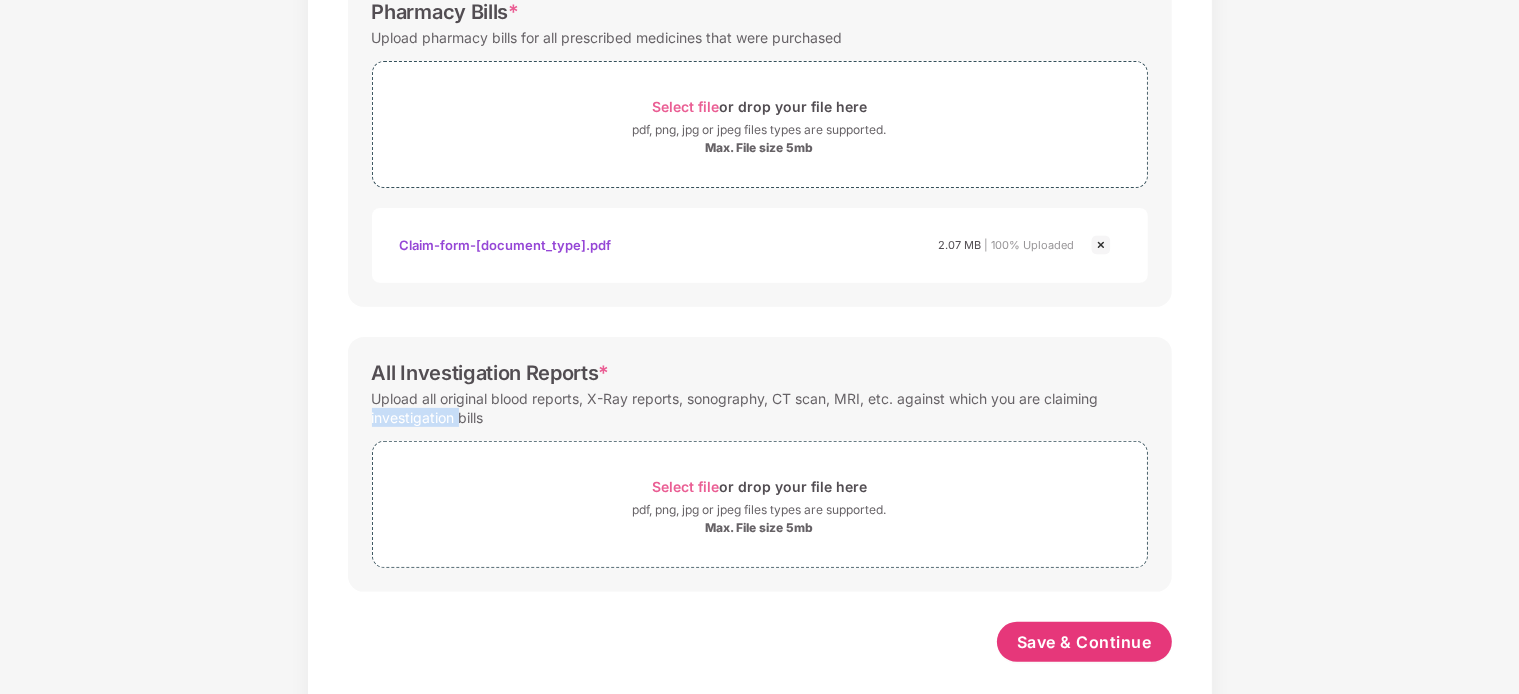 click on "Documents List > Doctor consultation and discharge summary   Doctor consultation and discharge summary Password protected files are not accepted Doctor Prescription Submit Doctor Prescription (If available).   Select file  or drop your file here pdf, png, jpg or jpeg files types are supported. Max. File size 5mb   Pharmacy Bills * Upload pharmacy bills for all prescribed medicines that were purchased   Select file  or drop your file here pdf, png, jpg or jpeg files types are supported. Max. File size 5mb Claim-form-GMC.pdf   Claim-form-gmc.pdf 2.07 MB    | 100% Uploaded All Investigation Reports * Upload all original blood reports, X-Ray reports, sonography, CT scan, MRI, etc. against which you are claiming investigation bills   Select file  or drop your file here pdf, png, jpg or jpeg files types are supported. Max. File size 5mb    Save & Continue" at bounding box center [759, 105] 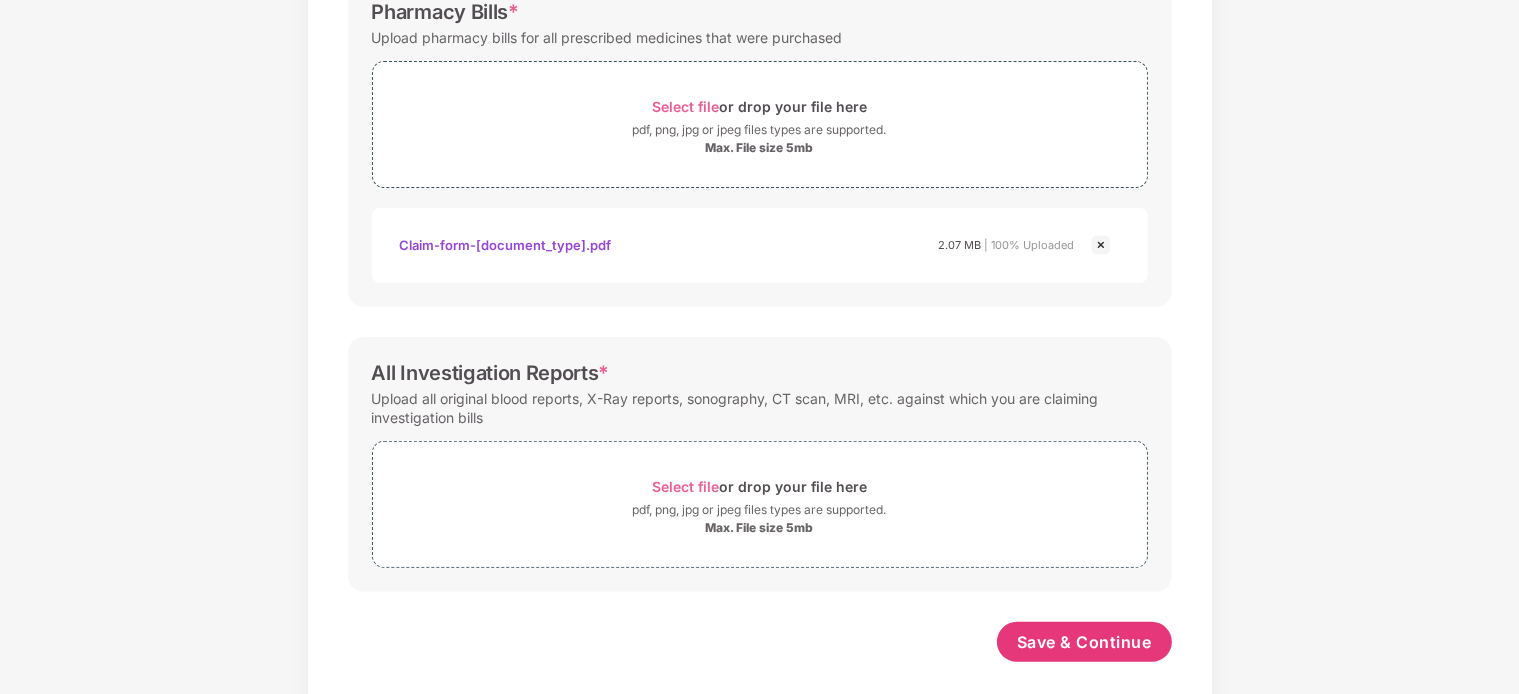 click on "Documents List > Doctor consultation and discharge summary   Doctor consultation and discharge summary Password protected files are not accepted Doctor Prescription Submit Doctor Prescription (If available).   Select file  or drop your file here pdf, png, jpg or jpeg files types are supported. Max. File size 5mb   Pharmacy Bills * Upload pharmacy bills for all prescribed medicines that were purchased   Select file  or drop your file here pdf, png, jpg or jpeg files types are supported. Max. File size 5mb Claim-form-GMC.pdf   Claim-form-gmc.pdf 2.07 MB    | 100% Uploaded All Investigation Reports * Upload all original blood reports, X-Ray reports, sonography, CT scan, MRI, etc. against which you are claiming investigation bills   Select file  or drop your file here pdf, png, jpg or jpeg files types are supported. Max. File size 5mb    Save & Continue" at bounding box center (759, 105) 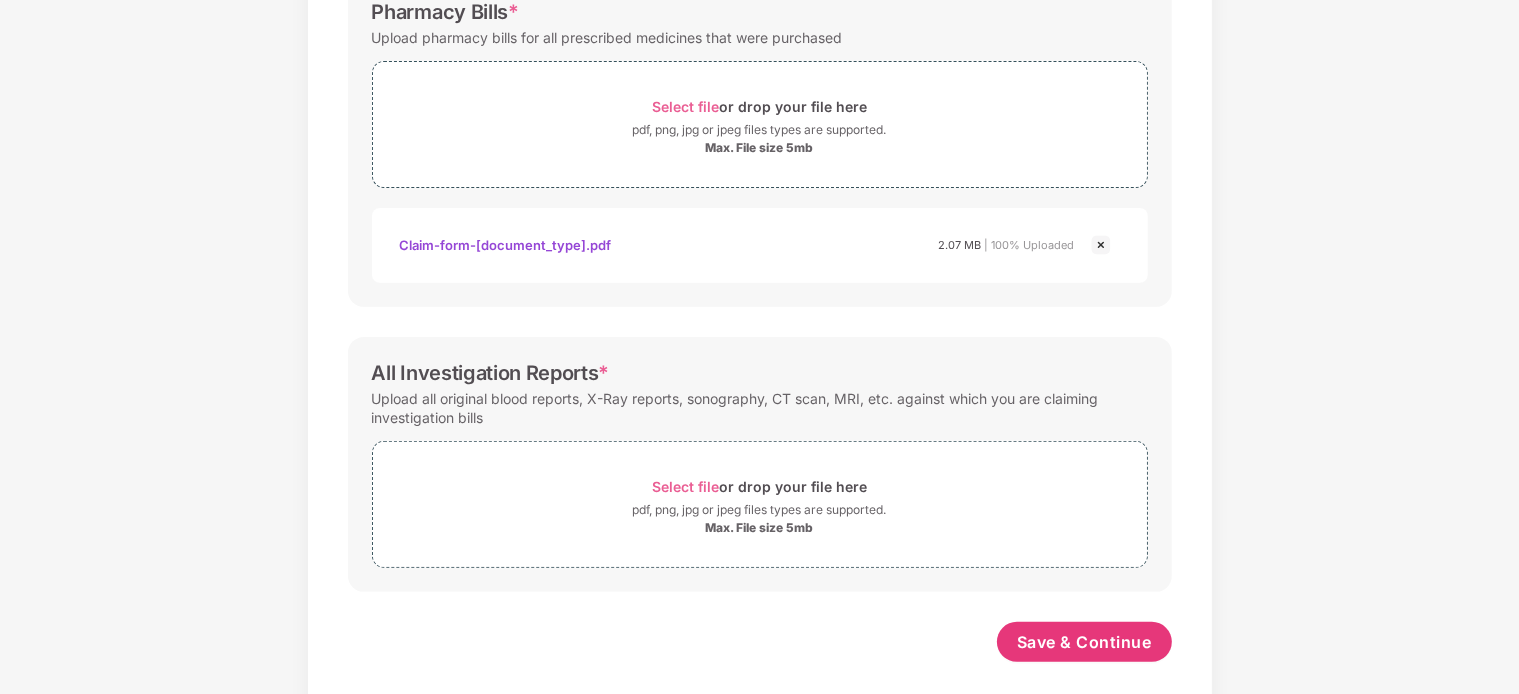 click on "Upload all original blood reports, X-Ray reports, sonography, CT scan, MRI, etc. against which you are claiming investigation bills" at bounding box center (760, 408) 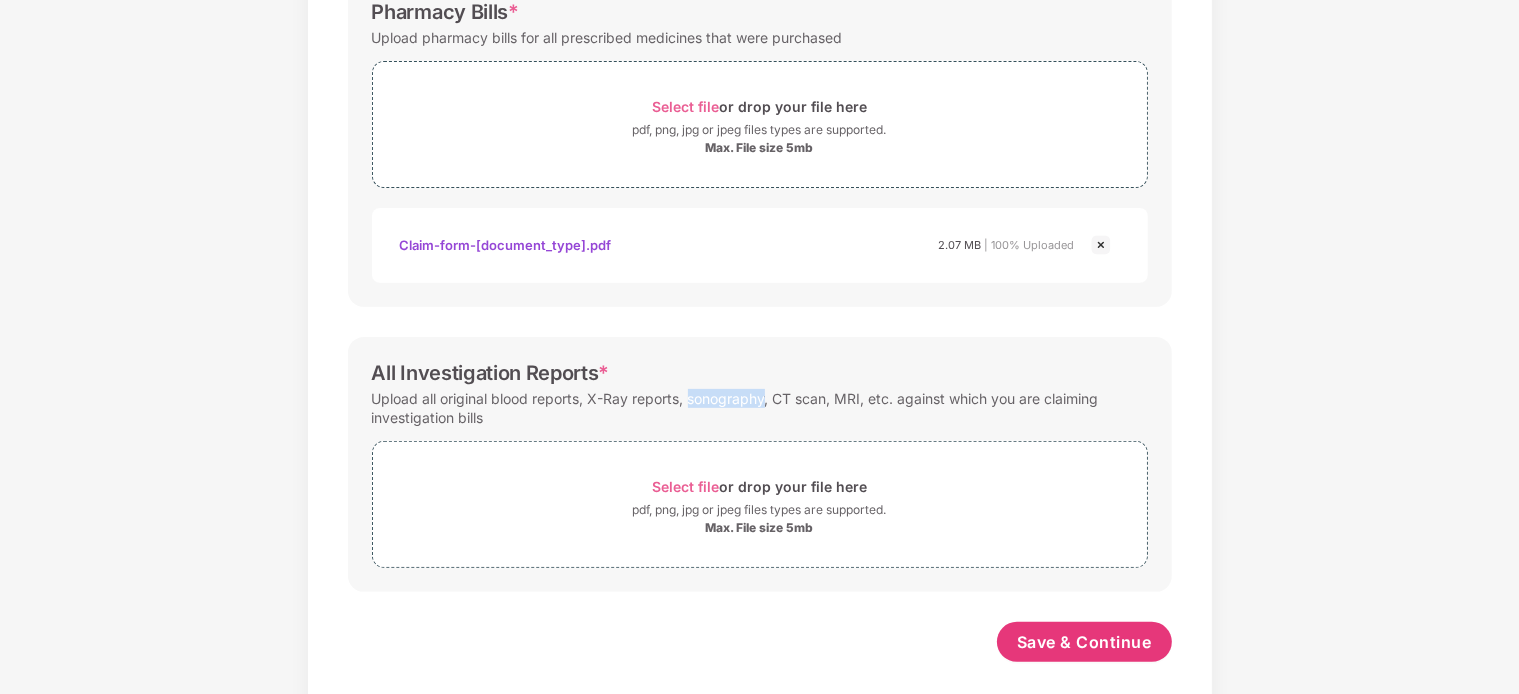click on "Upload all original blood reports, X-Ray reports, sonography, CT scan, MRI, etc. against which you are claiming investigation bills" at bounding box center (760, 408) 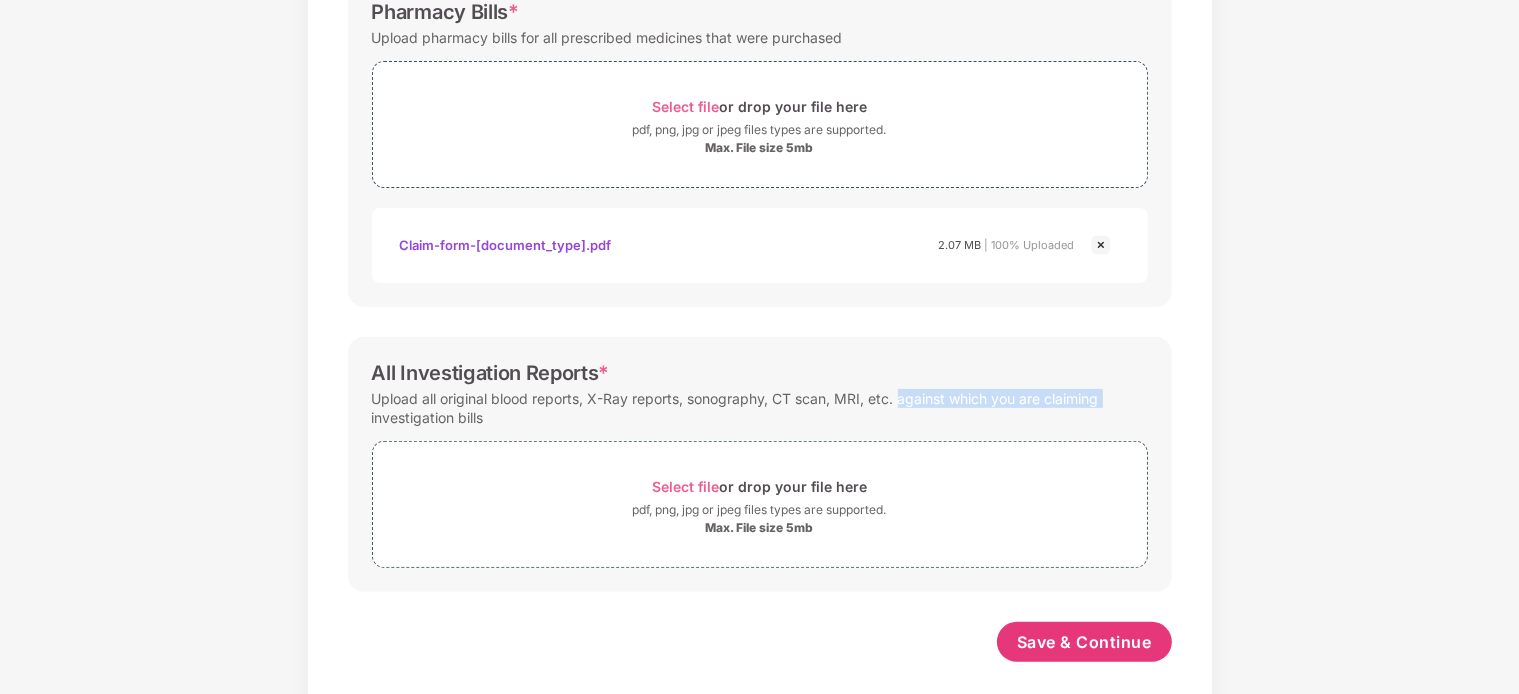 drag, startPoint x: 894, startPoint y: 379, endPoint x: 1125, endPoint y: 386, distance: 231.10603 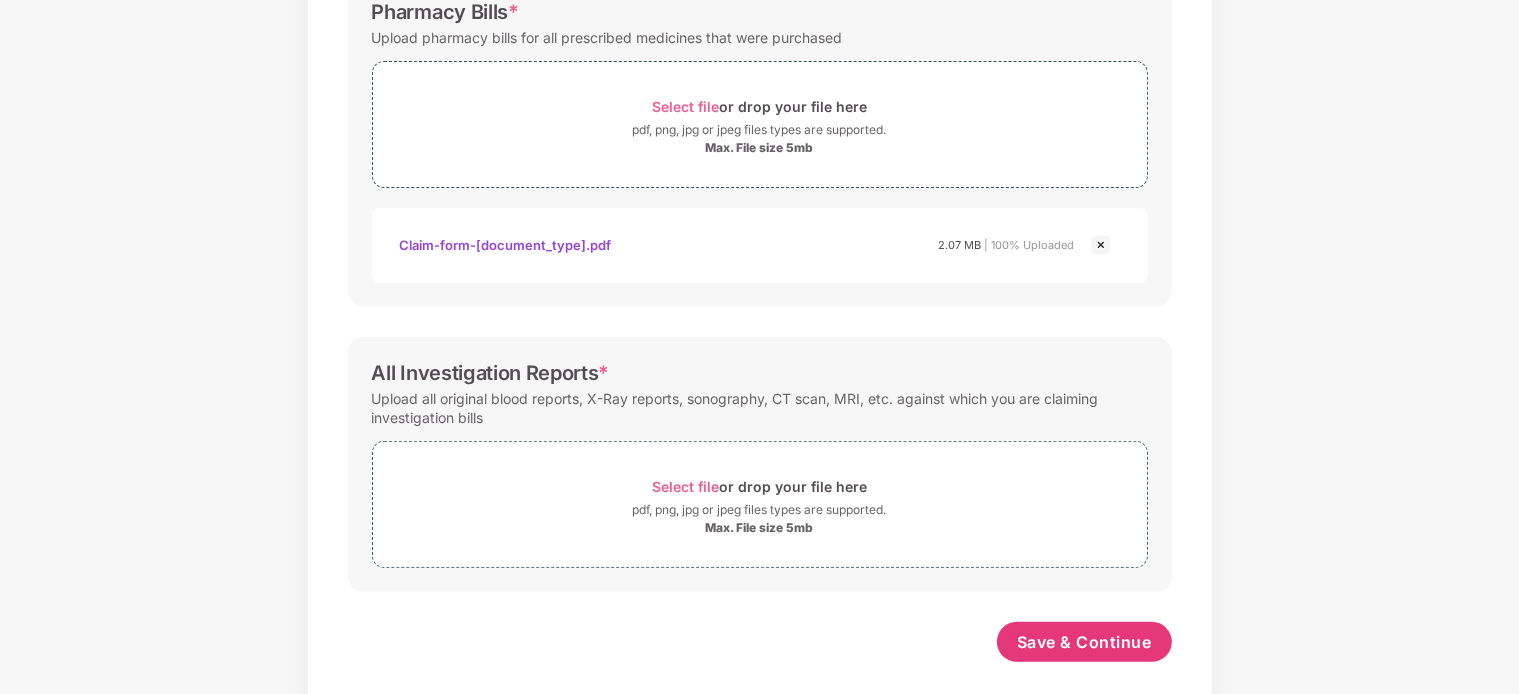 click on "Upload all original blood reports, X-Ray reports, sonography, CT scan, MRI, etc. against which you are claiming investigation bills" at bounding box center [760, 408] 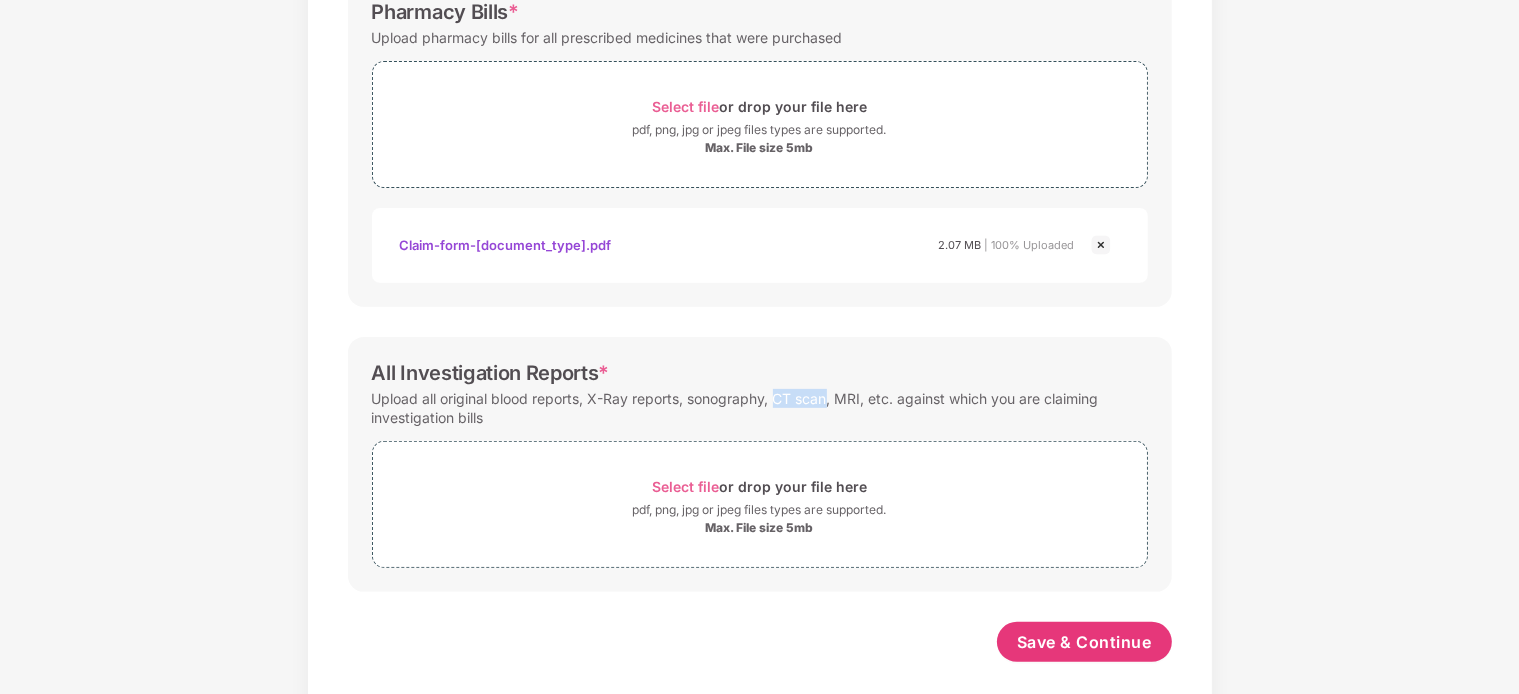 drag, startPoint x: 768, startPoint y: 383, endPoint x: 822, endPoint y: 375, distance: 54.589375 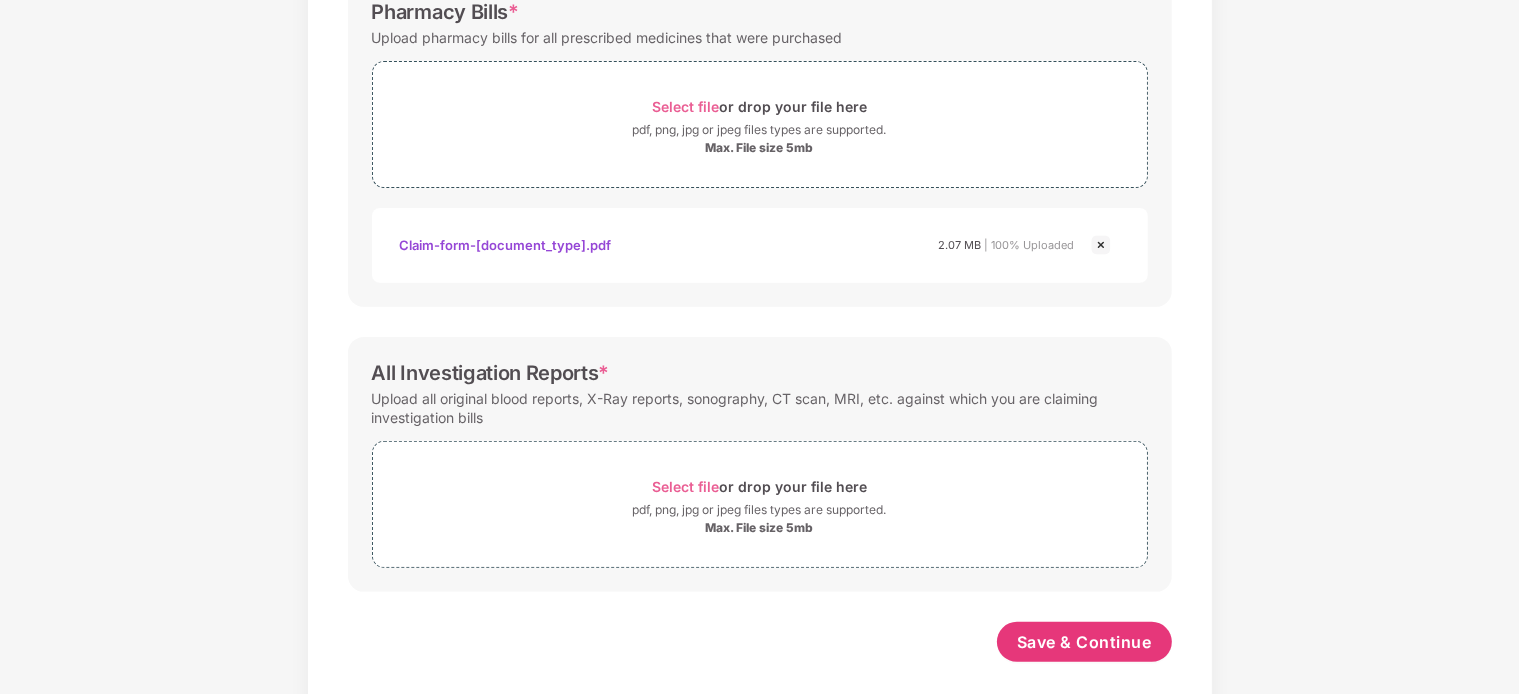 click on "Documents List > Doctor consultation and discharge summary   Doctor consultation and discharge summary Password protected files are not accepted Doctor Prescription Submit Doctor Prescription (If available).   Select file  or drop your file here pdf, png, jpg or jpeg files types are supported. Max. File size 5mb   Pharmacy Bills * Upload pharmacy bills for all prescribed medicines that were purchased   Select file  or drop your file here pdf, png, jpg or jpeg files types are supported. Max. File size 5mb Claim-form-GMC.pdf   Claim-form-gmc.pdf 2.07 MB    | 100% Uploaded All Investigation Reports * Upload all original blood reports, X-Ray reports, sonography, CT scan, MRI, etc. against which you are claiming investigation bills   Select file  or drop your file here pdf, png, jpg or jpeg files types are supported. Max. File size 5mb    Save & Continue" at bounding box center [759, 105] 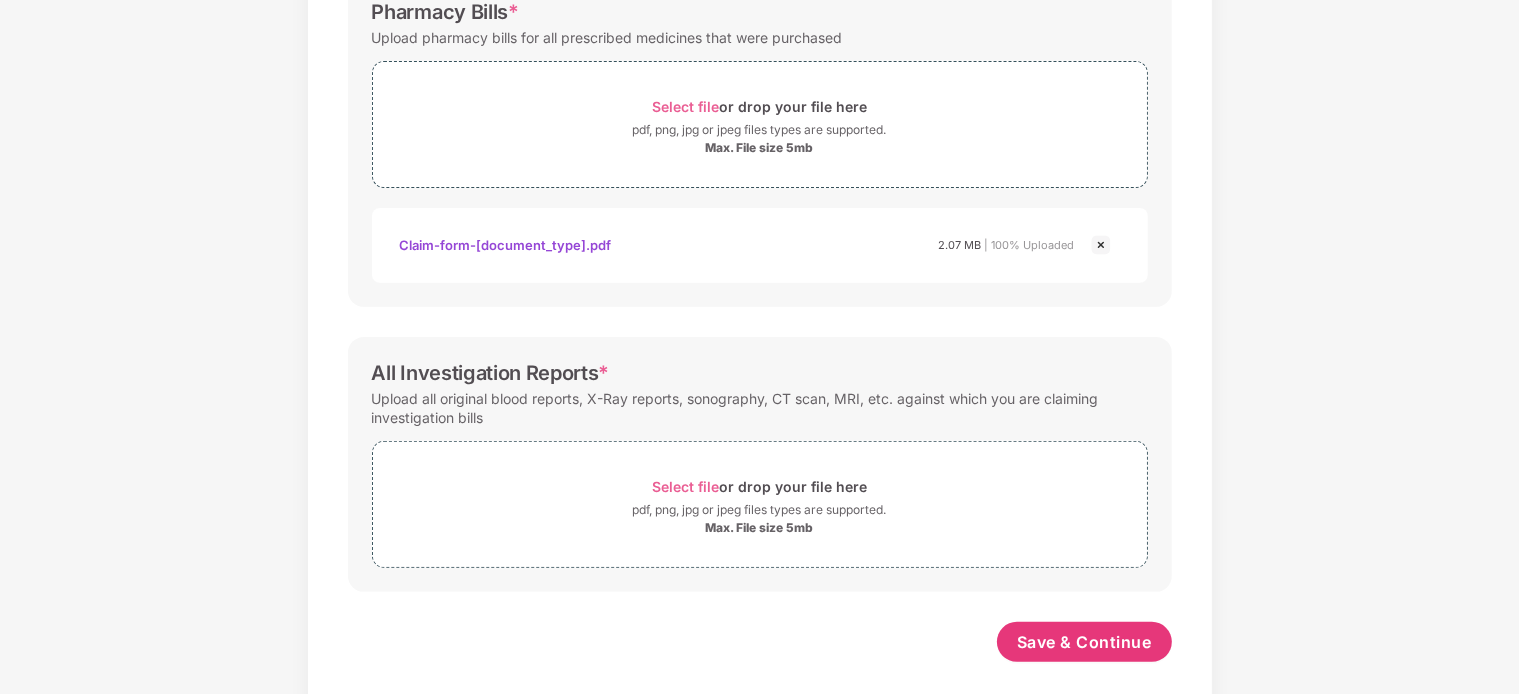 click on "Documents List > Doctor consultation and discharge summary   Doctor consultation and discharge summary Password protected files are not accepted Doctor Prescription Submit Doctor Prescription (If available).   Select file  or drop your file here pdf, png, jpg or jpeg files types are supported. Max. File size 5mb   Pharmacy Bills * Upload pharmacy bills for all prescribed medicines that were purchased   Select file  or drop your file here pdf, png, jpg or jpeg files types are supported. Max. File size 5mb Claim-form-GMC.pdf   Claim-form-gmc.pdf 2.07 MB    | 100% Uploaded All Investigation Reports * Upload all original blood reports, X-Ray reports, sonography, CT scan, MRI, etc. against which you are claiming investigation bills   Select file  or drop your file here pdf, png, jpg or jpeg files types are supported. Max. File size 5mb    Save & Continue" at bounding box center (759, 105) 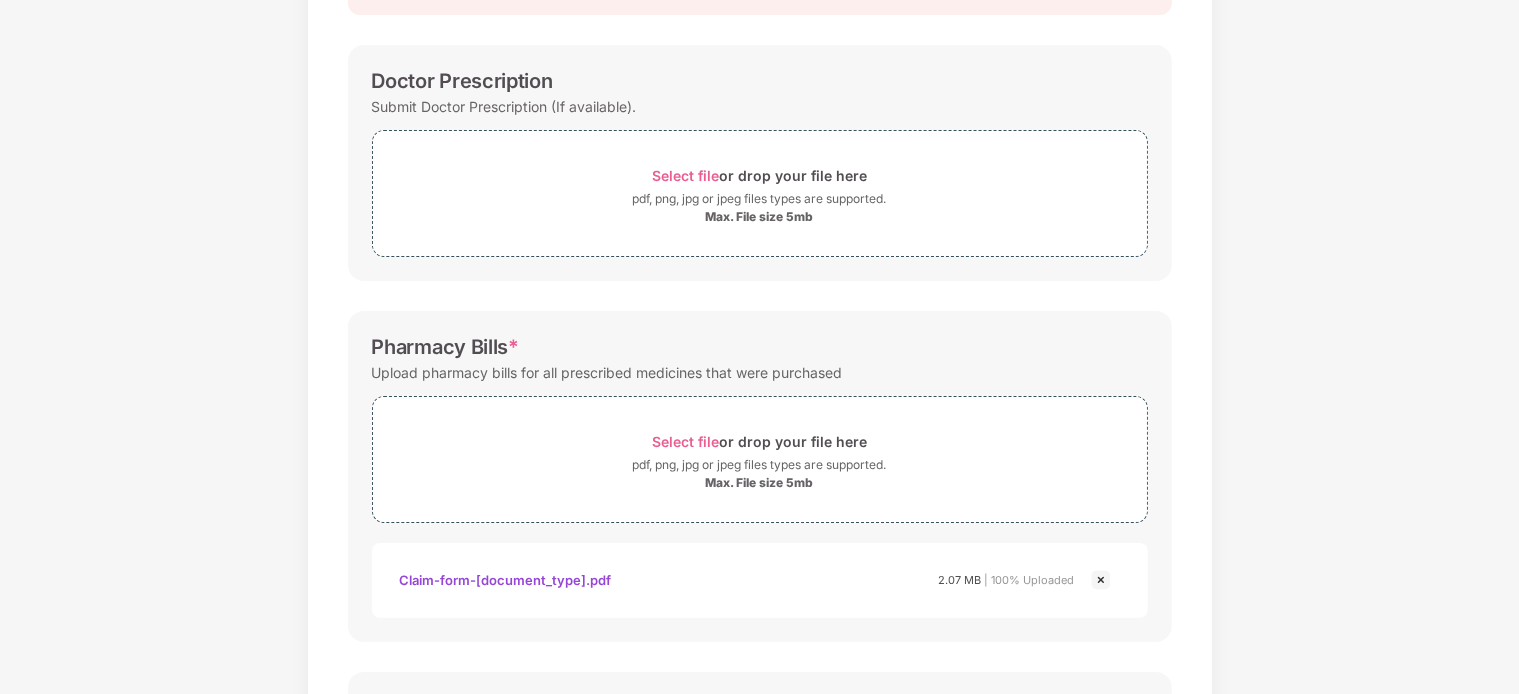 scroll, scrollTop: 261, scrollLeft: 0, axis: vertical 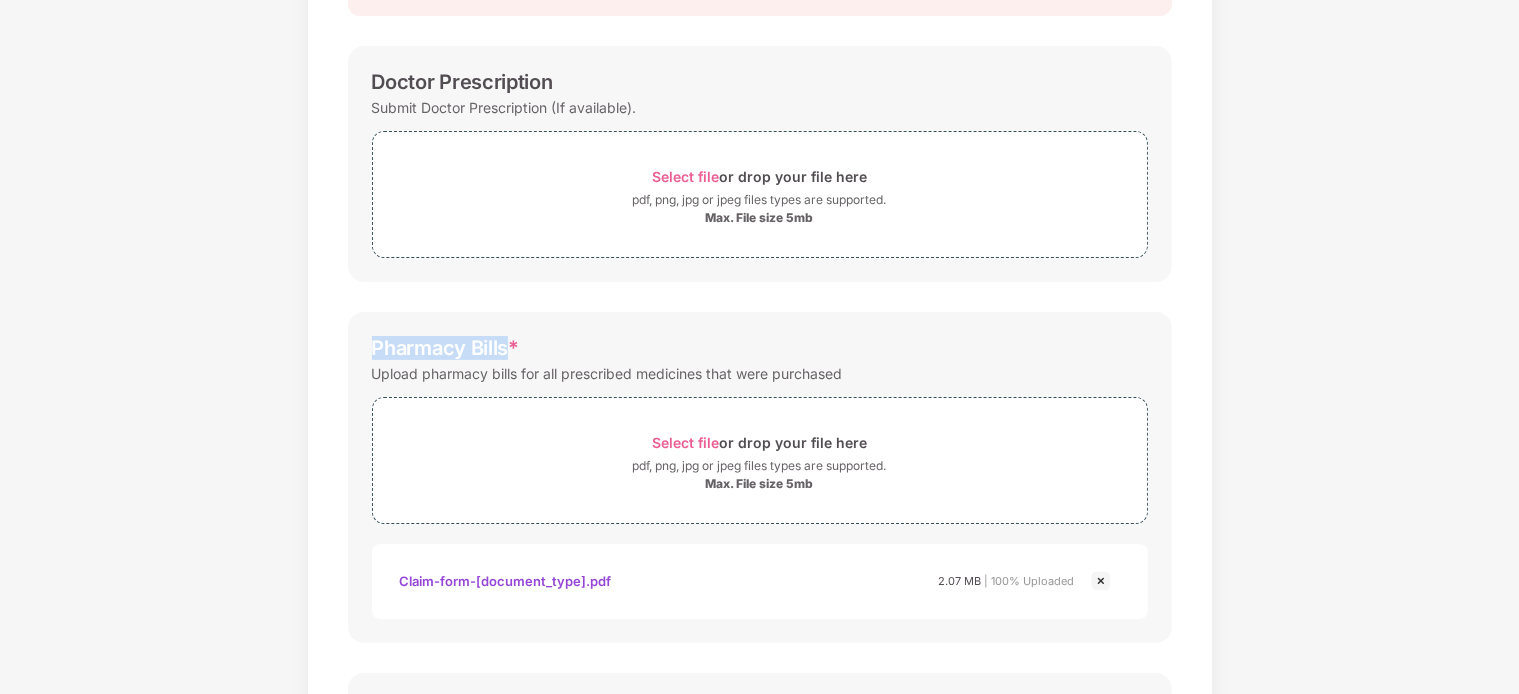 drag, startPoint x: 368, startPoint y: 330, endPoint x: 298, endPoint y: 391, distance: 92.84934 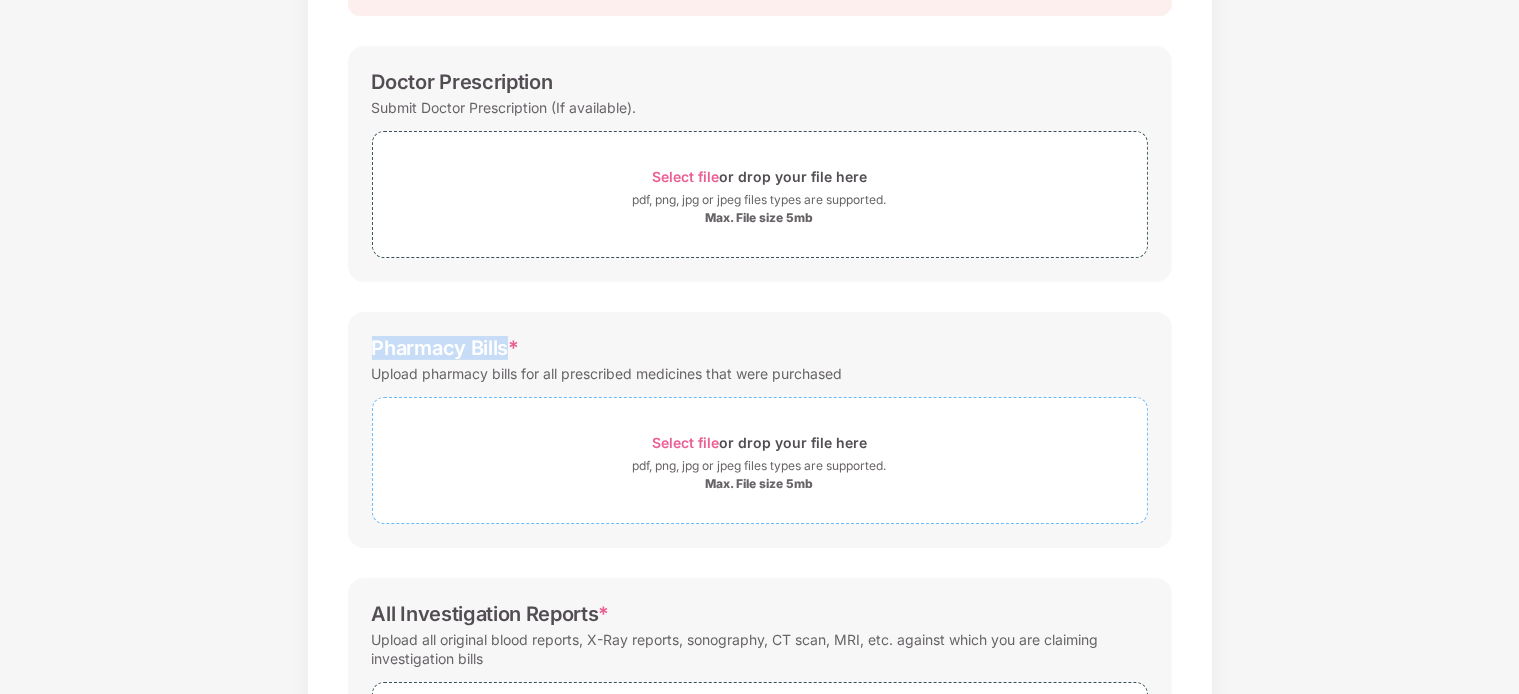 copy on "Pharmacy Bills" 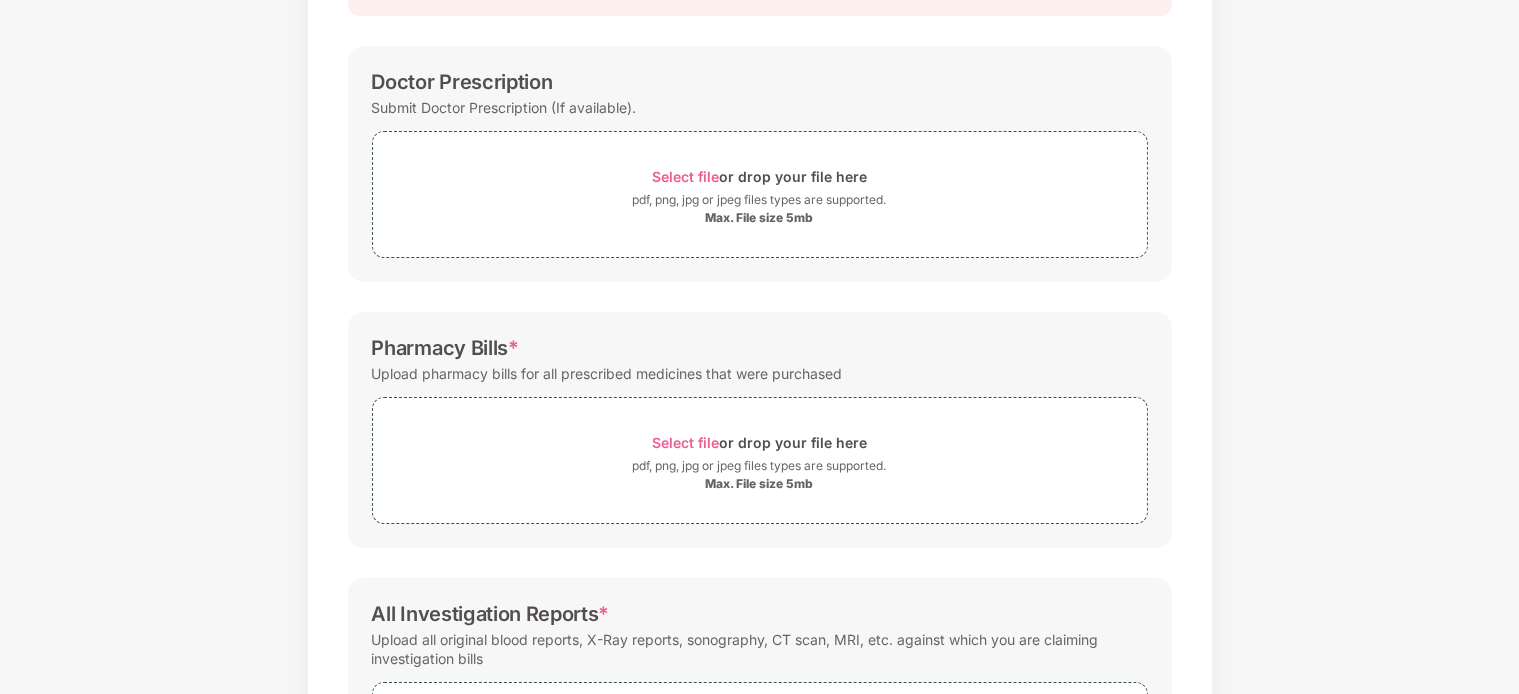 scroll, scrollTop: 502, scrollLeft: 0, axis: vertical 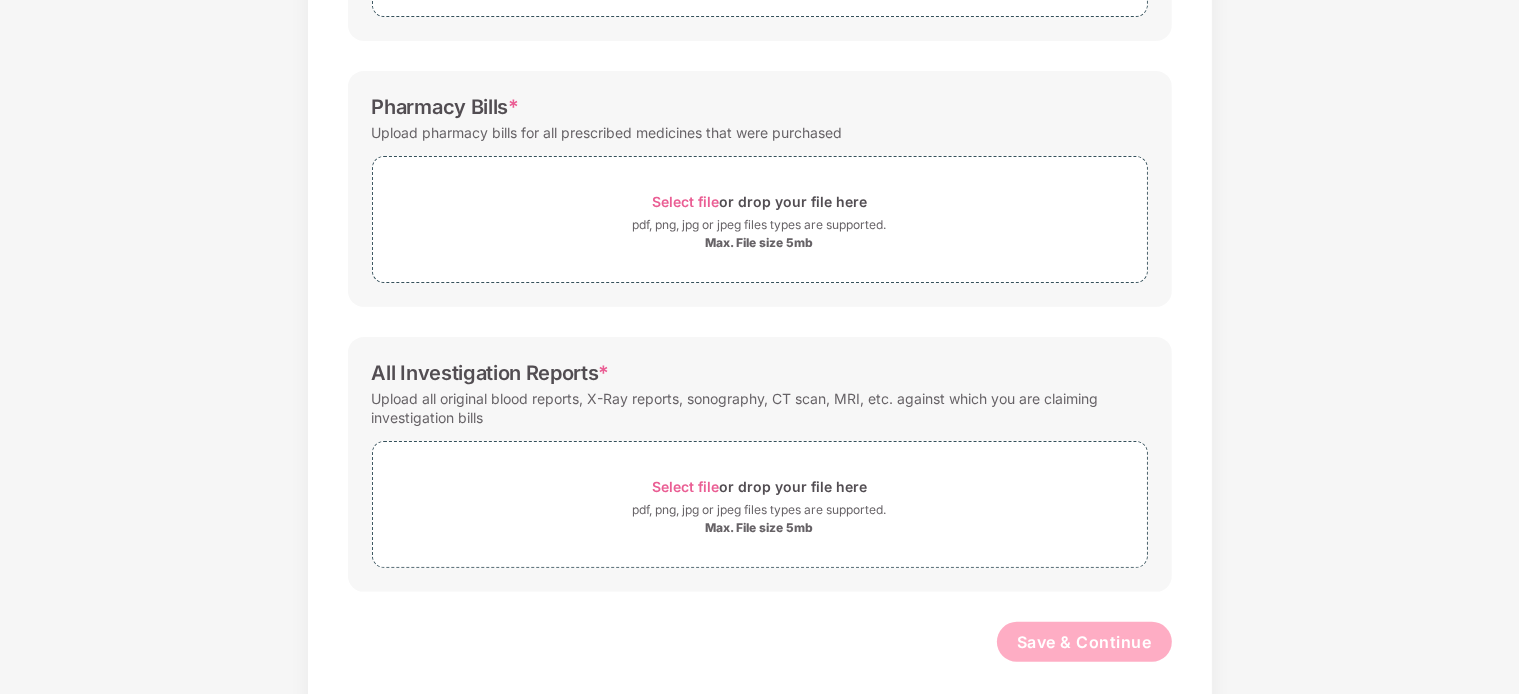 click on "Upload all original blood reports, X-Ray reports, sonography, CT scan, MRI, etc. against which you are claiming investigation bills" at bounding box center [760, 408] 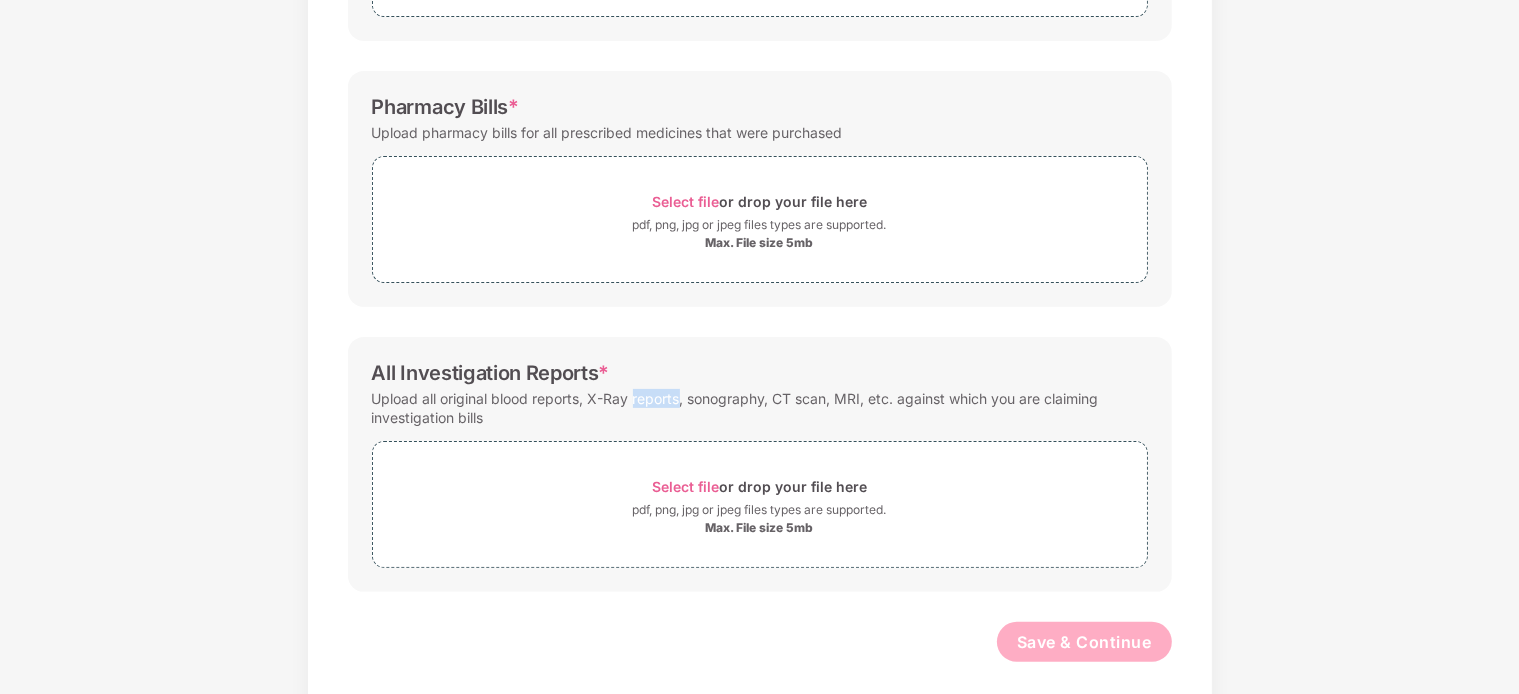 click on "Upload all original blood reports, X-Ray reports, sonography, CT scan, MRI, etc. against which you are claiming investigation bills" at bounding box center (760, 408) 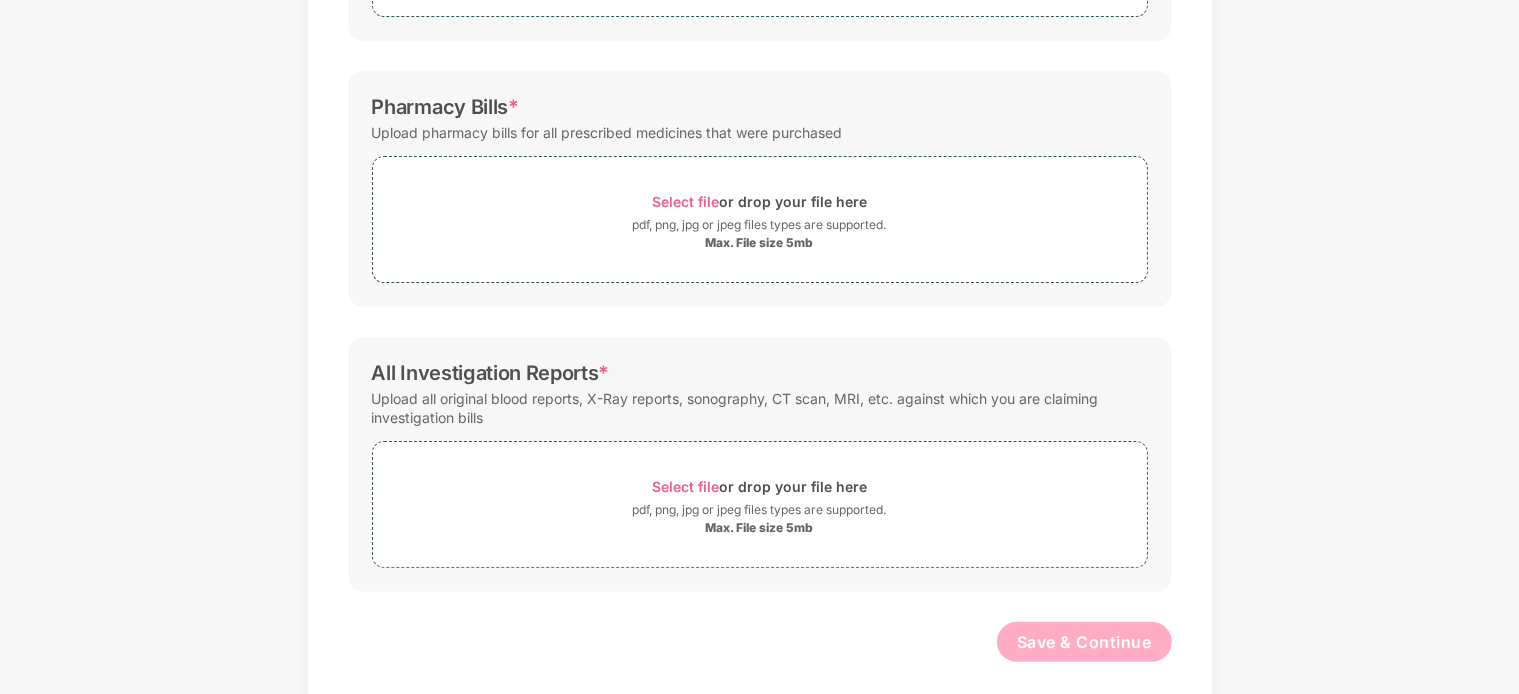 click on "Documents List > Doctor consultation and discharge summary   Doctor consultation and discharge summary Password protected files are not accepted Doctor Prescription Submit Doctor Prescription (If available).   Select file  or drop your file here pdf, png, jpg or jpeg files types are supported. Max. File size 5mb   Pharmacy Bills * Upload pharmacy bills for all prescribed medicines that were purchased   Select file  or drop your file here pdf, png, jpg or jpeg files types are supported. Max. File size 5mb Claim-form-GMC.pdf   All Investigation Reports * Upload all original blood reports, X-Ray reports, sonography, CT scan, MRI, etc. against which you are claiming investigation bills   Select file  or drop your file here pdf, png, jpg or jpeg files types are supported. Max. File size 5mb    Save & Continue" at bounding box center (759, 152) 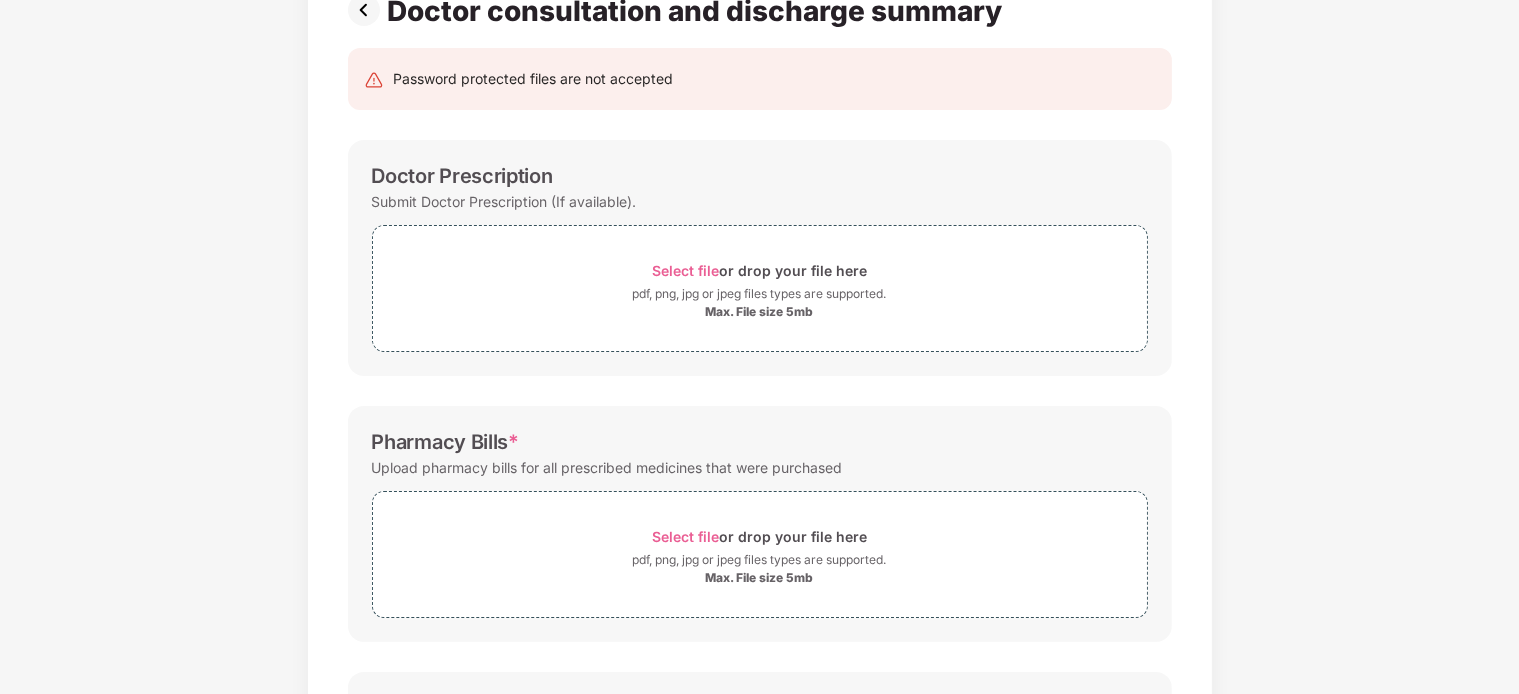 scroll, scrollTop: 166, scrollLeft: 0, axis: vertical 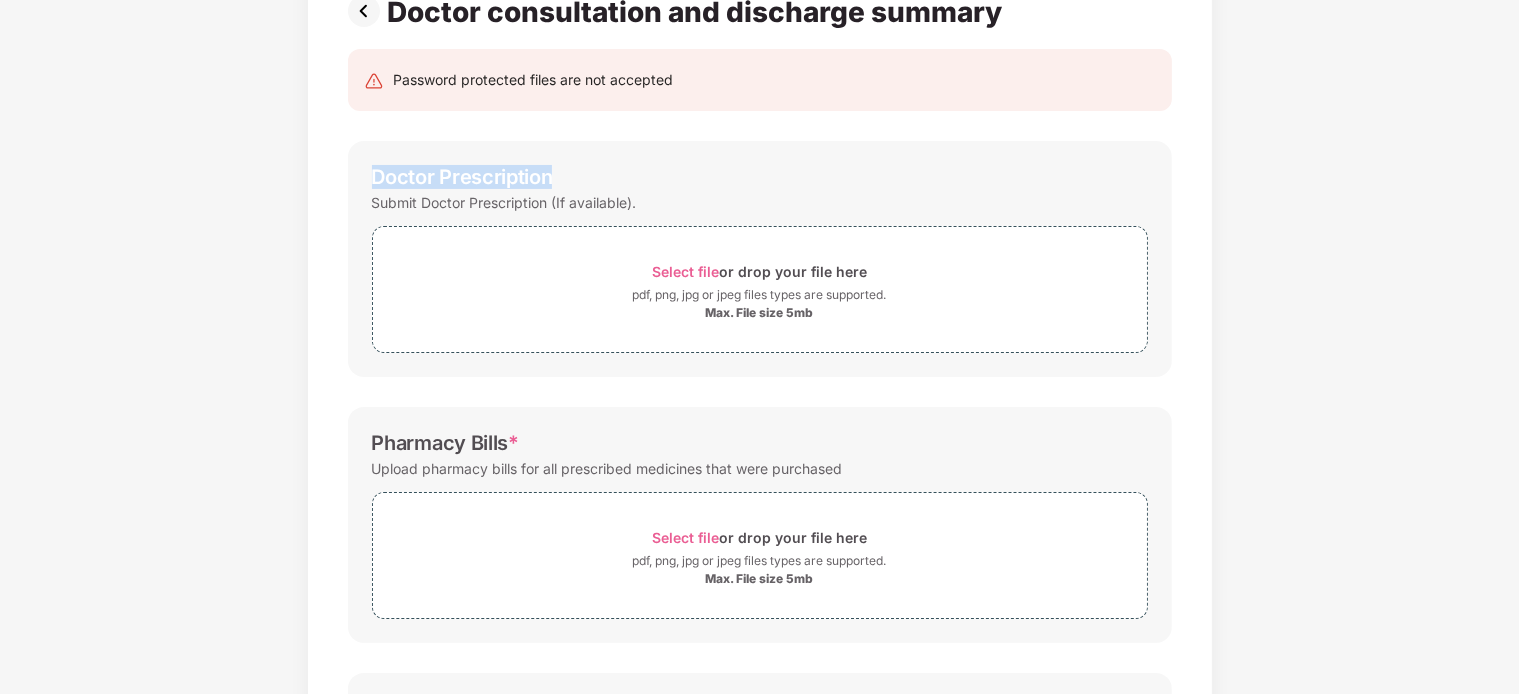 drag, startPoint x: 367, startPoint y: 161, endPoint x: 542, endPoint y: 159, distance: 175.01143 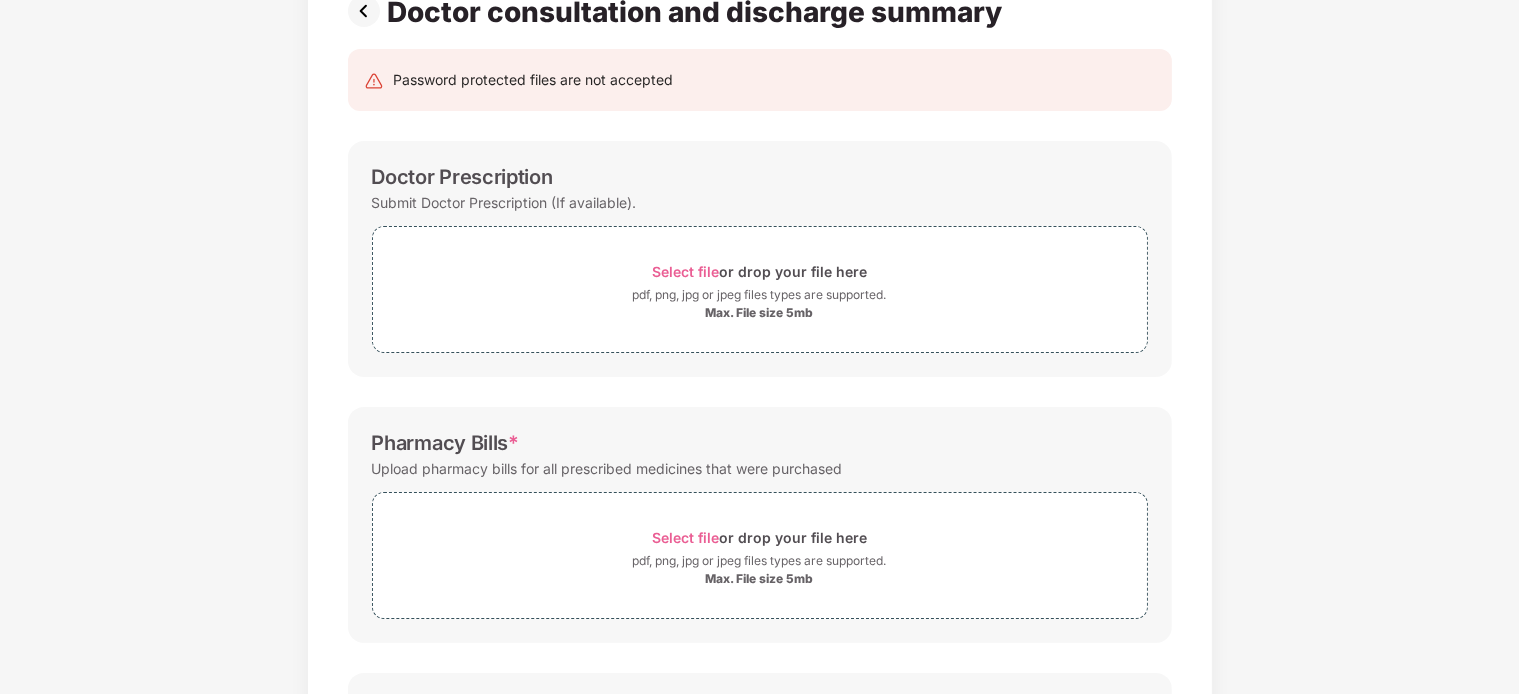 click on "Documents List > Doctor consultation and discharge summary   Doctor consultation and discharge summary Password protected files are not accepted Doctor Prescription Submit Doctor Prescription (If available).   Select file  or drop your file here pdf, png, jpg or jpeg files types are supported. Max. File size 5mb   Pharmacy Bills * Upload pharmacy bills for all prescribed medicines that were purchased   Select file  or drop your file here pdf, png, jpg or jpeg files types are supported. Max. File size 5mb Claim-form-GMC.pdf   All Investigation Reports * Upload all original blood reports, X-Ray reports, sonography, CT scan, MRI, etc. against which you are claiming investigation bills   Select file  or drop your file here pdf, png, jpg or jpeg files types are supported. Max. File size 5mb    Save & Continue" at bounding box center [759, 488] 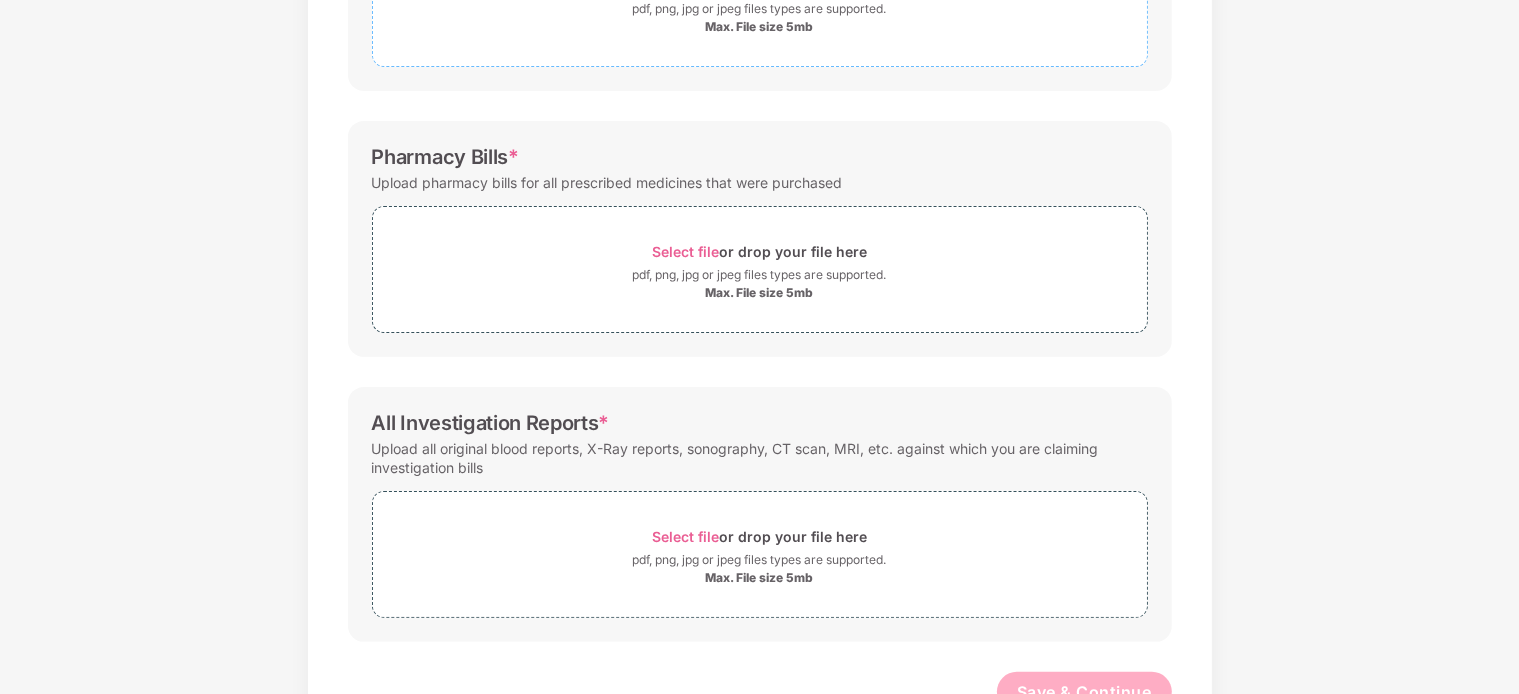 scroll, scrollTop: 502, scrollLeft: 0, axis: vertical 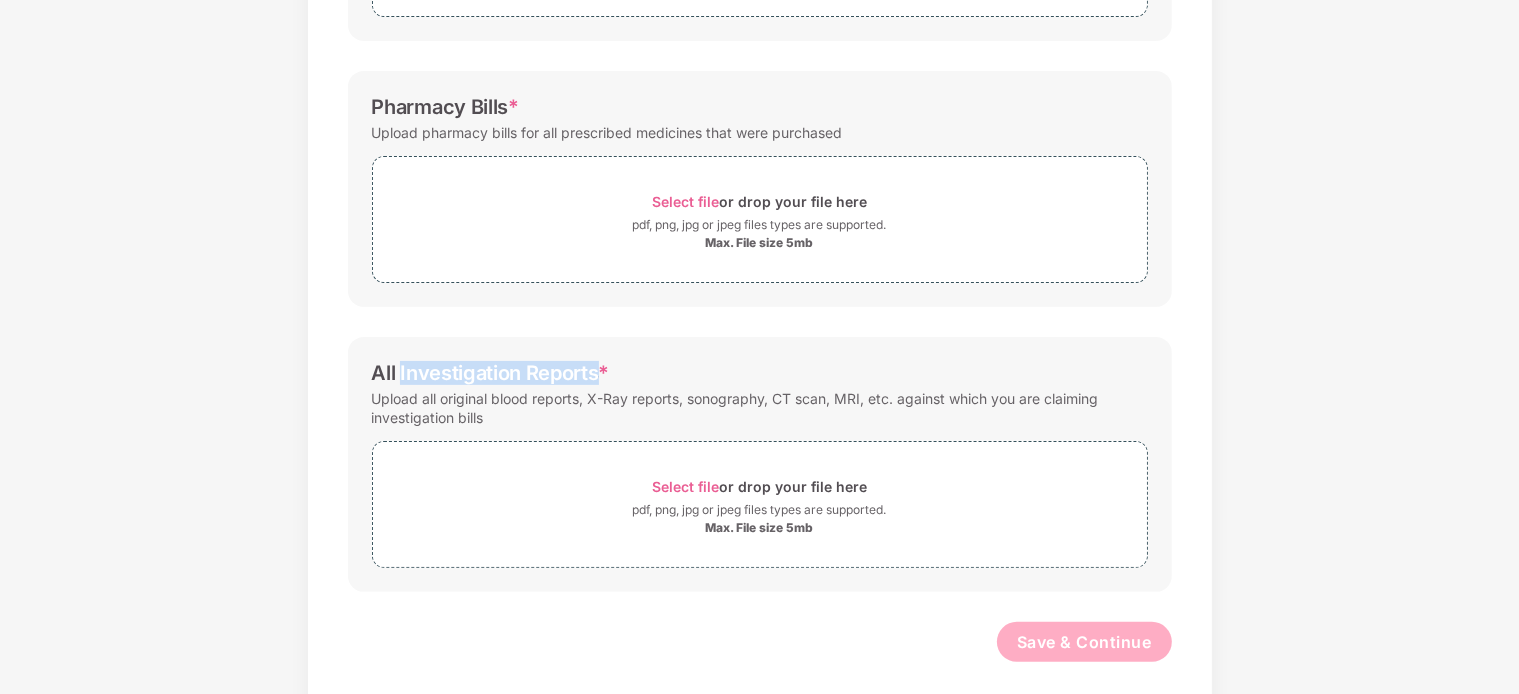 drag, startPoint x: 393, startPoint y: 349, endPoint x: 590, endPoint y: 349, distance: 197 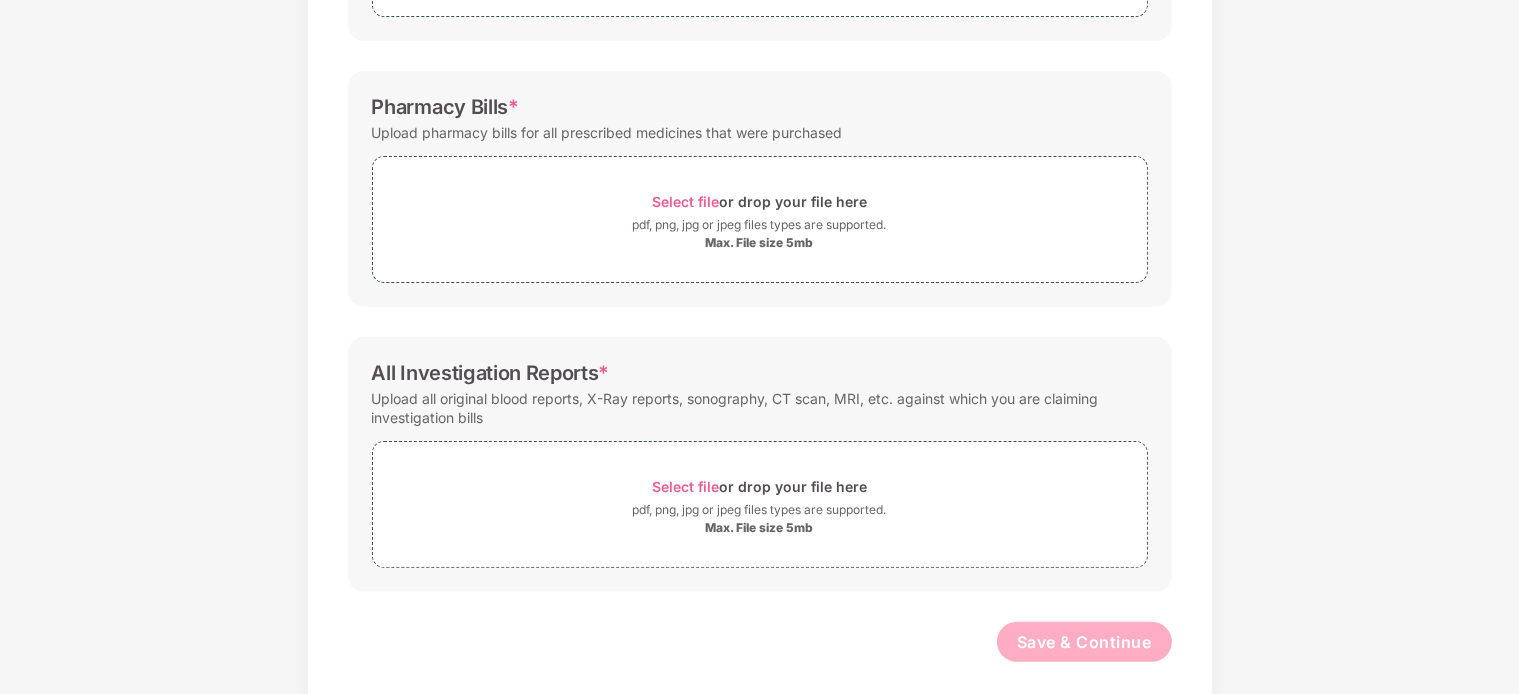click on "All Investigation Reports * Upload all original blood reports, X-Ray reports, sonography, CT scan, MRI, etc. against which you are claiming investigation bills   Select file  or drop your file here pdf, png, jpg or jpeg files types are supported. Max. File size 5mb" at bounding box center (760, 464) 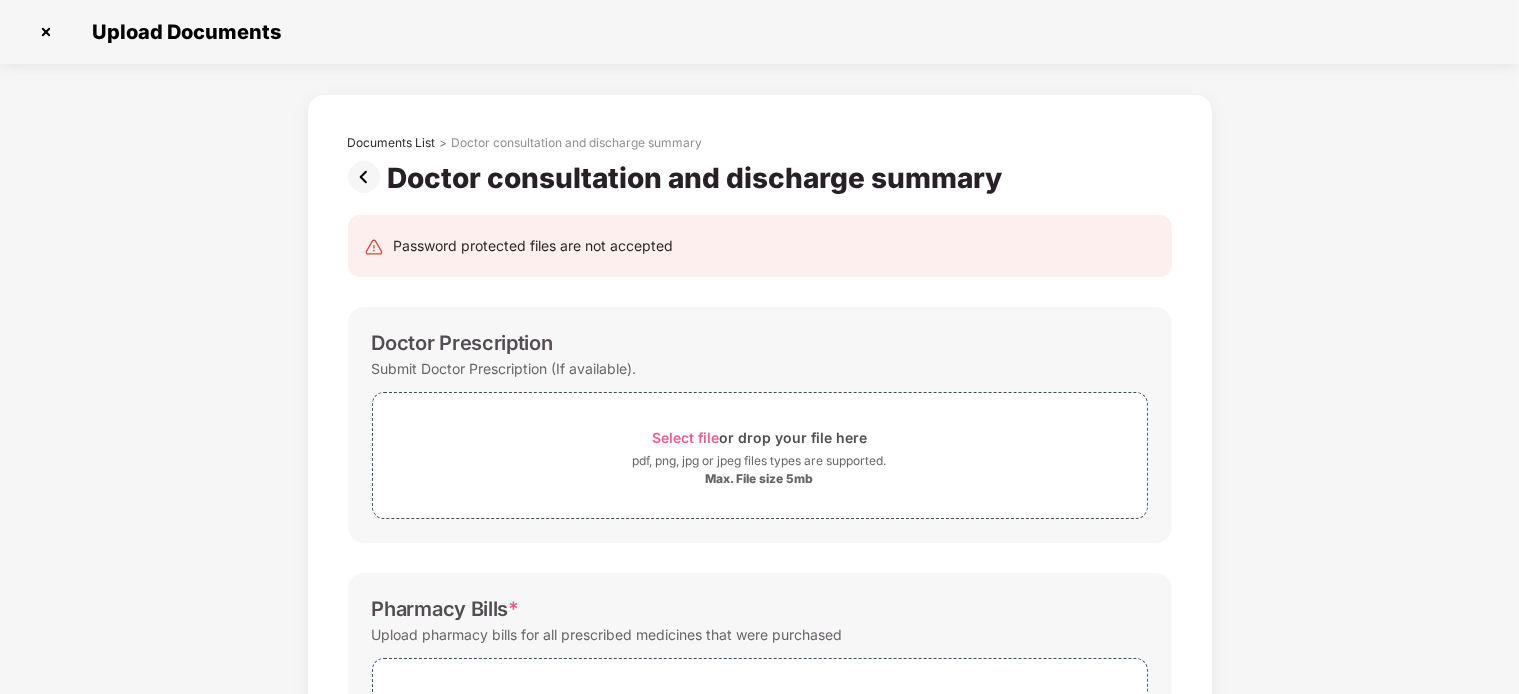 scroll, scrollTop: 502, scrollLeft: 0, axis: vertical 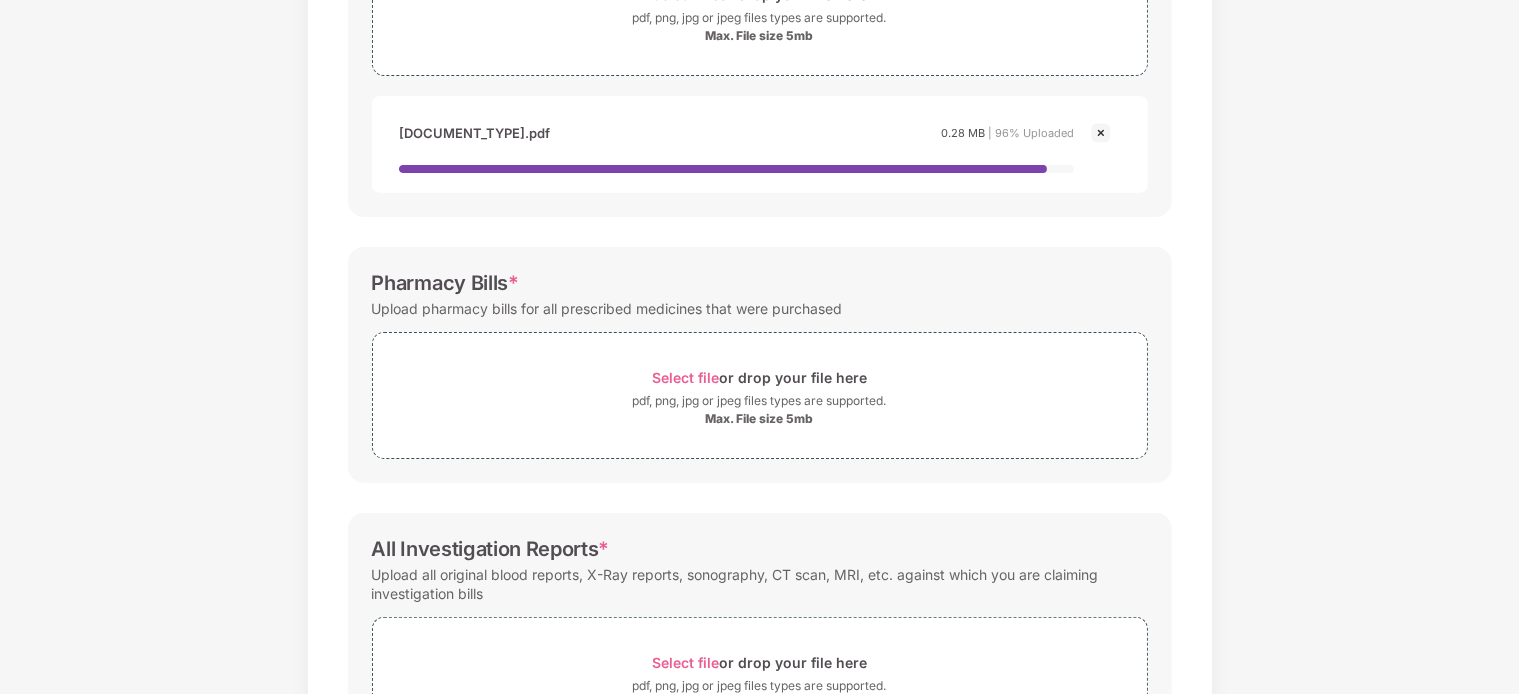 click on "Documents List > Doctor consultation and discharge summary   Doctor consultation and discharge summary Password protected files are not accepted Doctor Prescription Submit Doctor Prescription (If available).   Select file  or drop your file here pdf, png, jpg or jpeg files types are supported. Max. File size 5mb Doctor Prescription.pdf   Doctor prescription.pdf 0.28 MB    | 96% Uploaded Pharmacy Bills * Upload pharmacy bills for all prescribed medicines that were purchased   Select file  or drop your file here pdf, png, jpg or jpeg files types are supported. Max. File size 5mb Claim-form-GMC.pdf   All Investigation Reports * Upload all original blood reports, X-Ray reports, sonography, CT scan, MRI, etc. against which you are claiming investigation bills   Select file  or drop your file here pdf, png, jpg or jpeg files types are supported. Max. File size 5mb    Save & Continue" at bounding box center [759, 270] 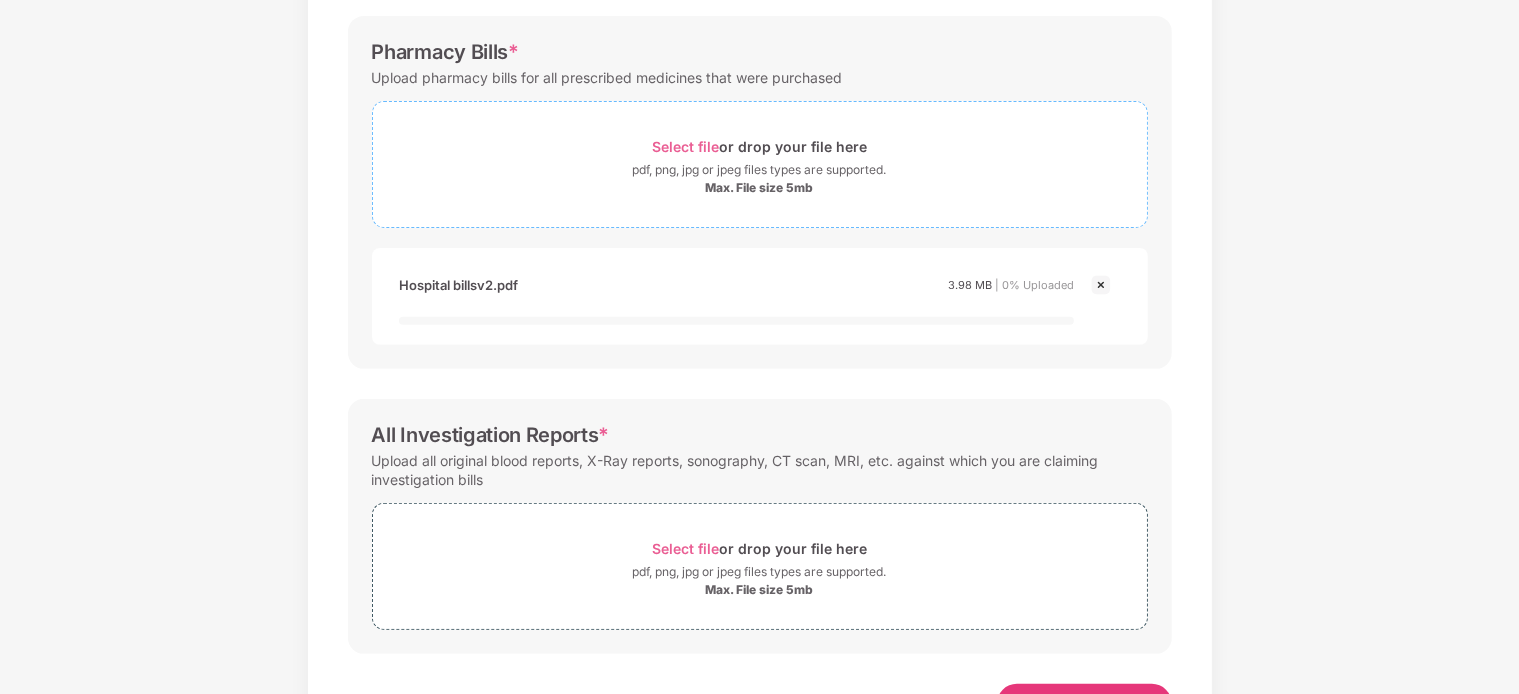 scroll, scrollTop: 714, scrollLeft: 0, axis: vertical 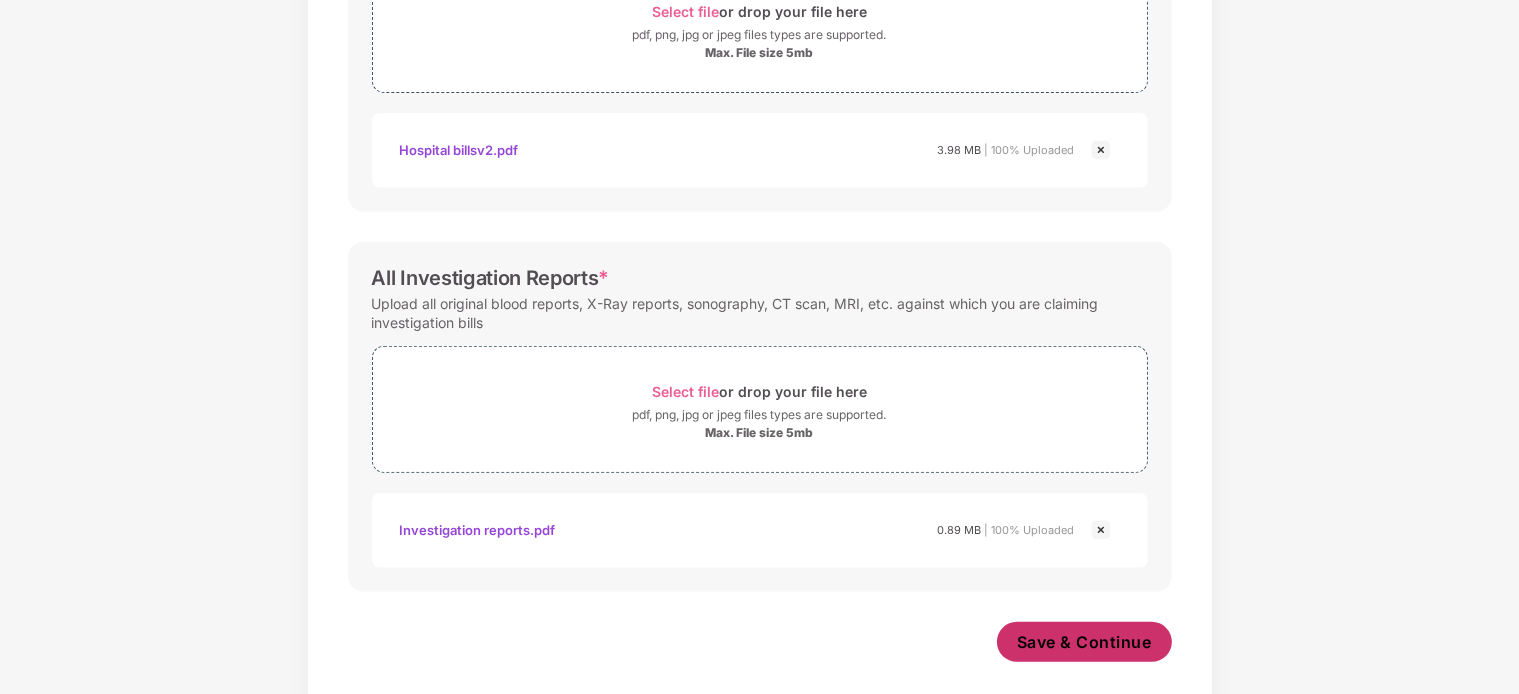 click on "Save & Continue" at bounding box center (1084, 642) 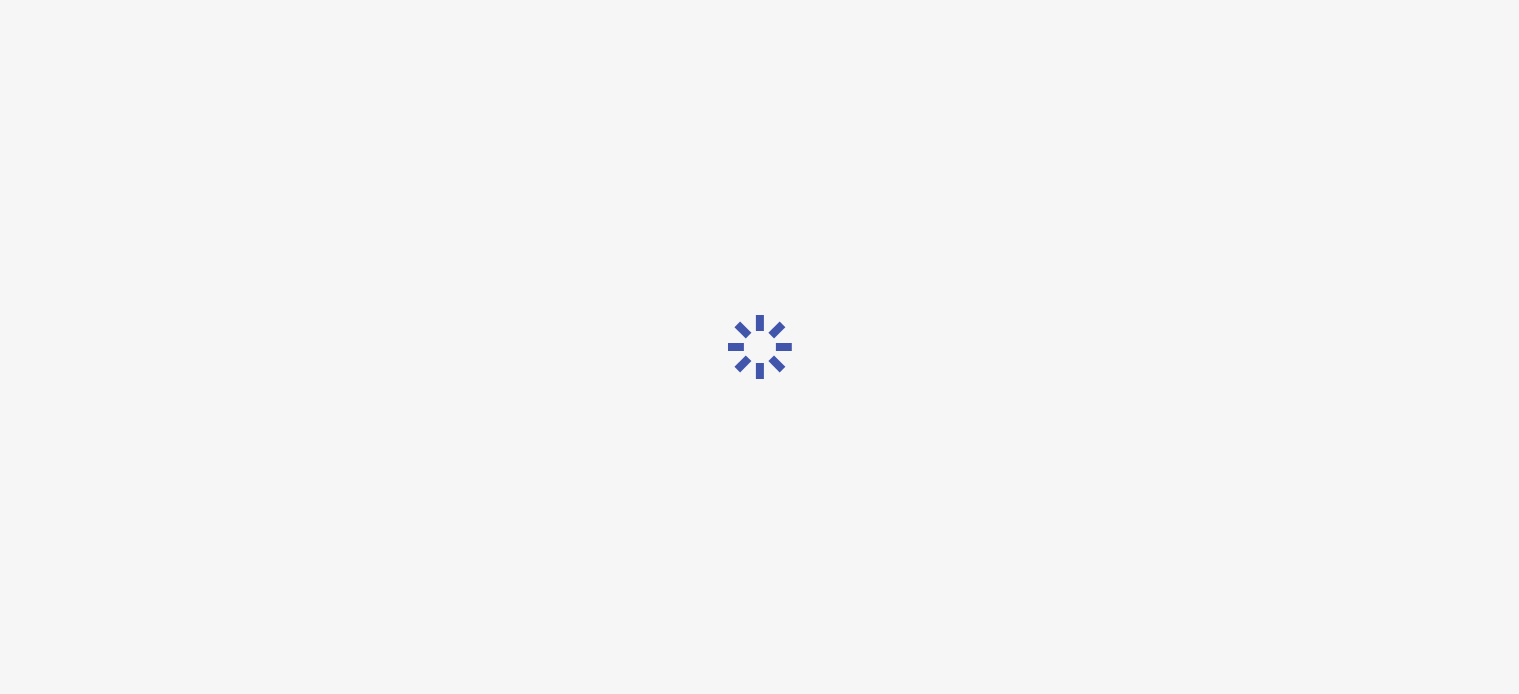 scroll, scrollTop: 0, scrollLeft: 0, axis: both 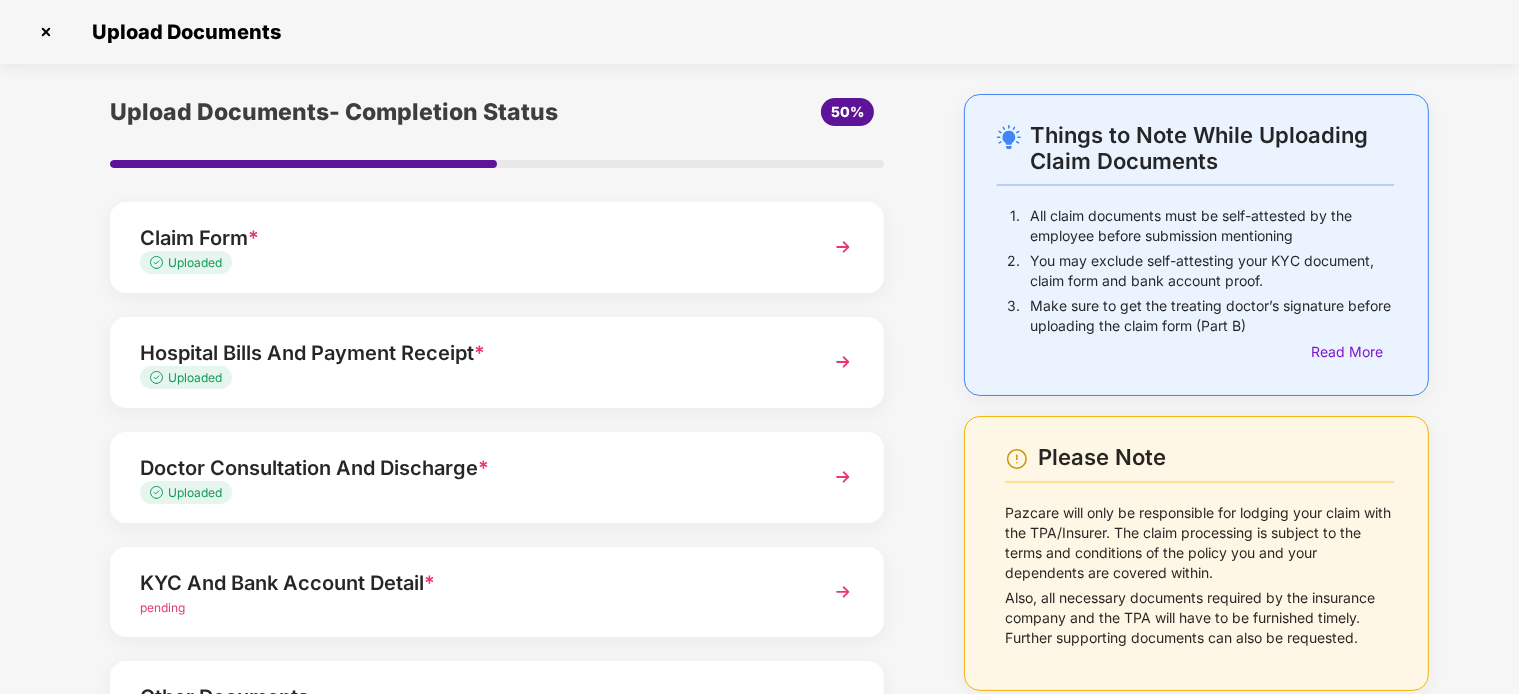 click on "Hospital Bills And Payment Receipt *" at bounding box center (467, 353) 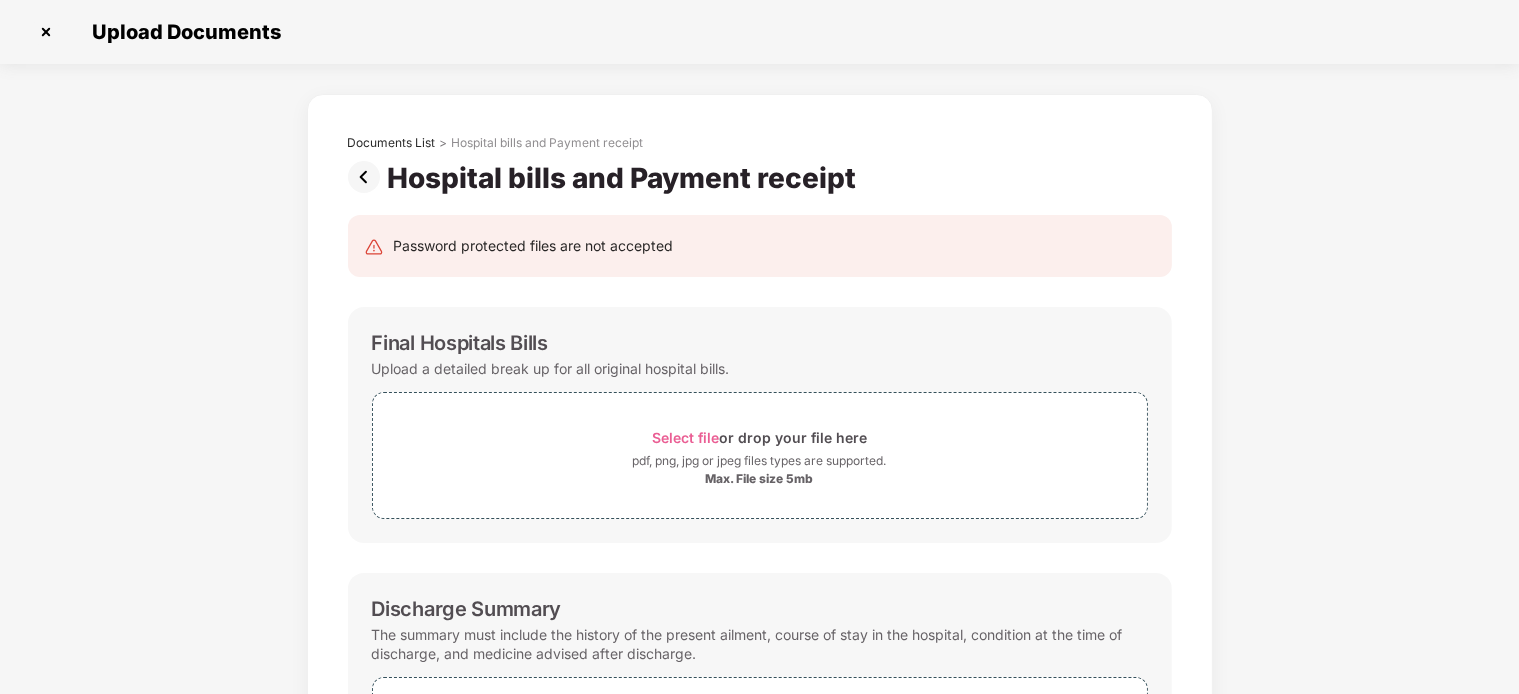 scroll, scrollTop: 0, scrollLeft: 0, axis: both 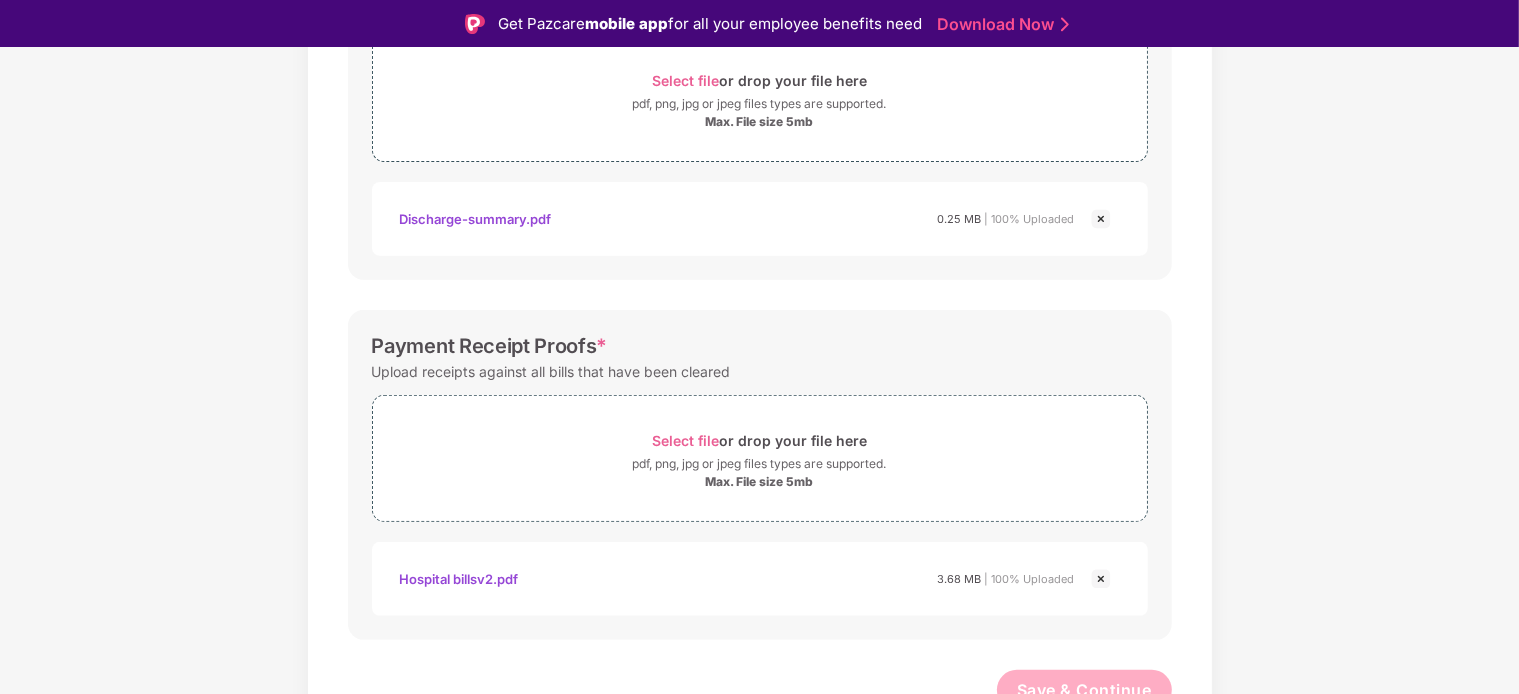 click at bounding box center [1101, 579] 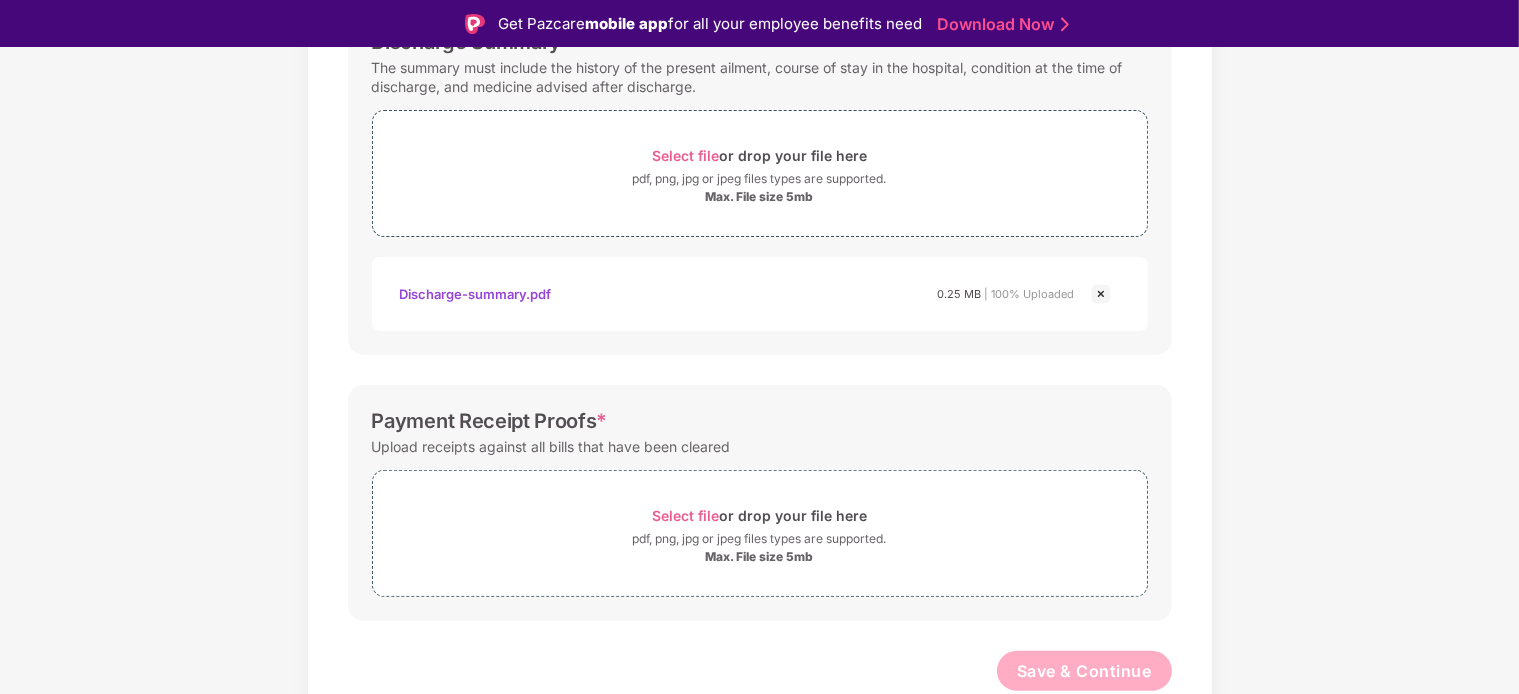 scroll, scrollTop: 596, scrollLeft: 0, axis: vertical 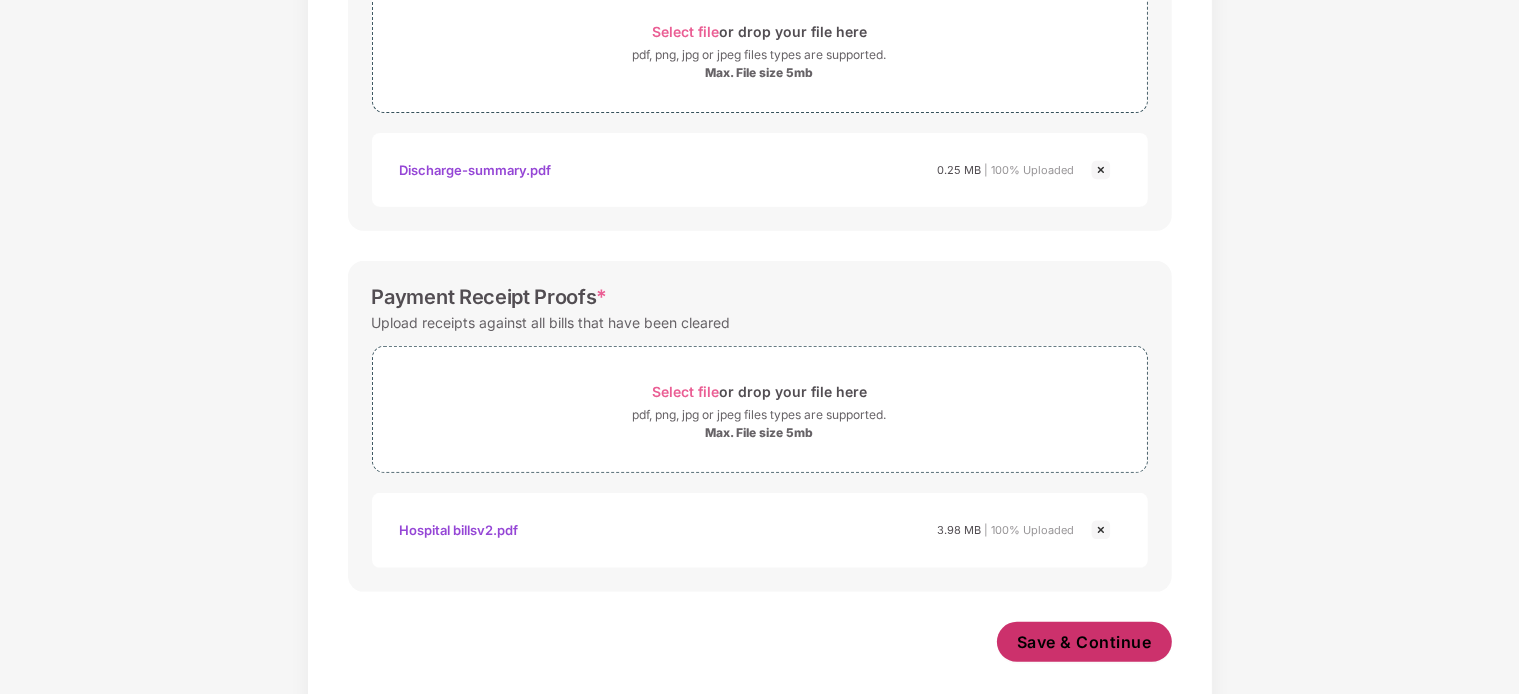 click on "Save & Continue" at bounding box center (1084, 642) 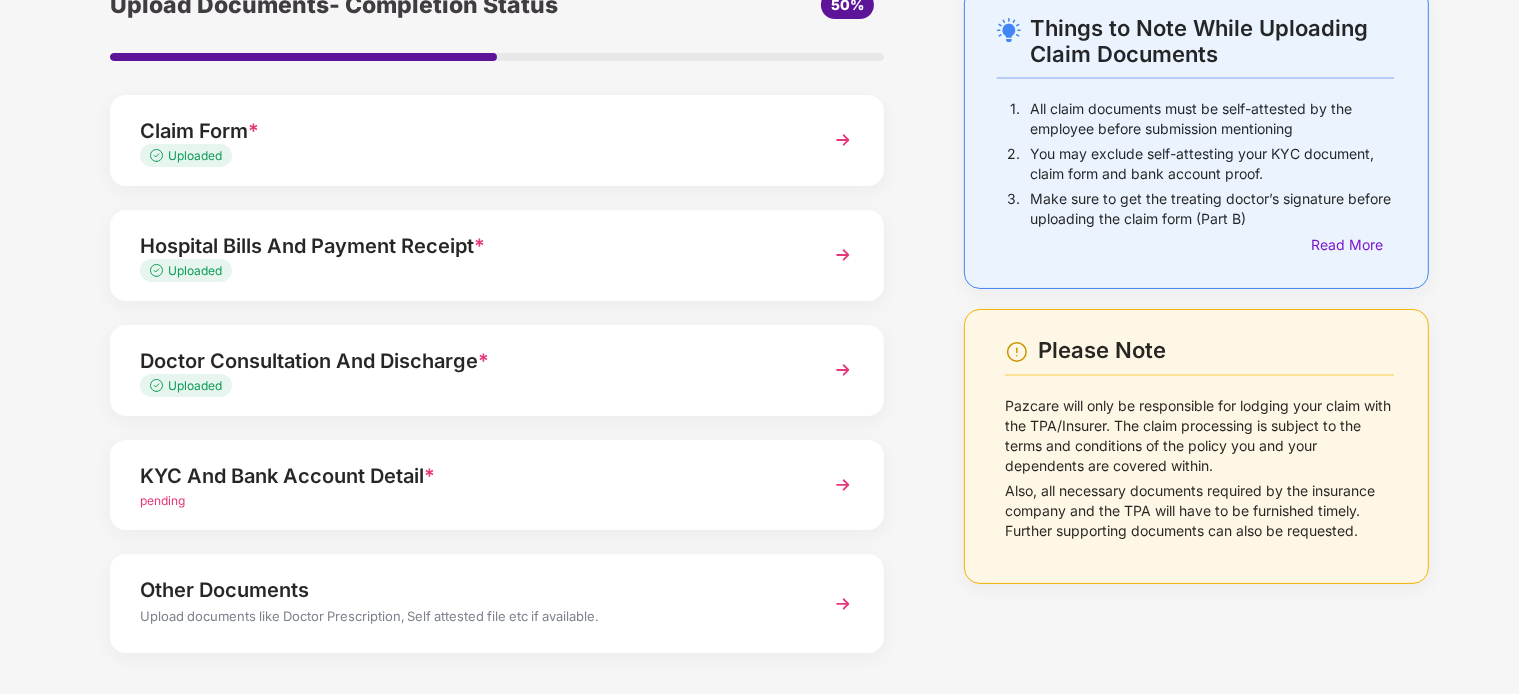 scroll, scrollTop: 172, scrollLeft: 0, axis: vertical 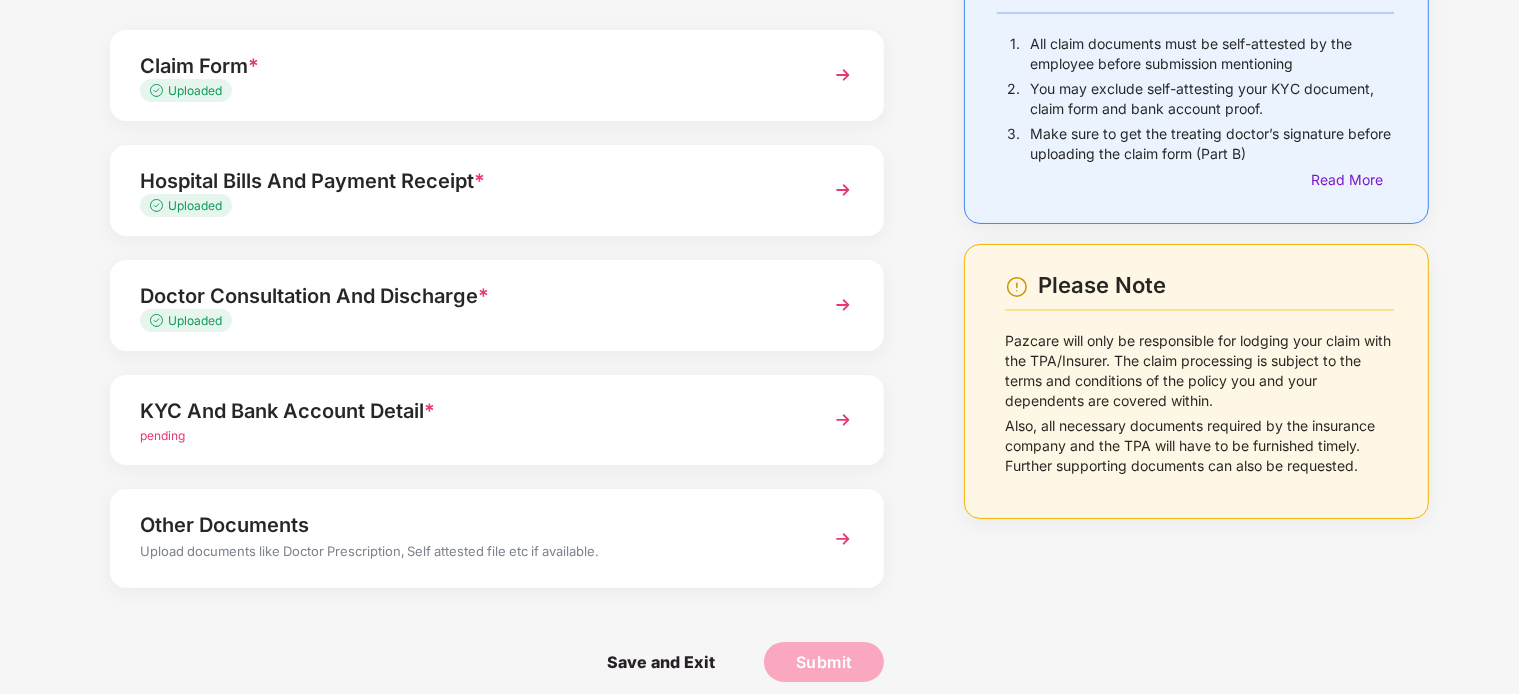click on "KYC And Bank Account Detail *" at bounding box center [467, 411] 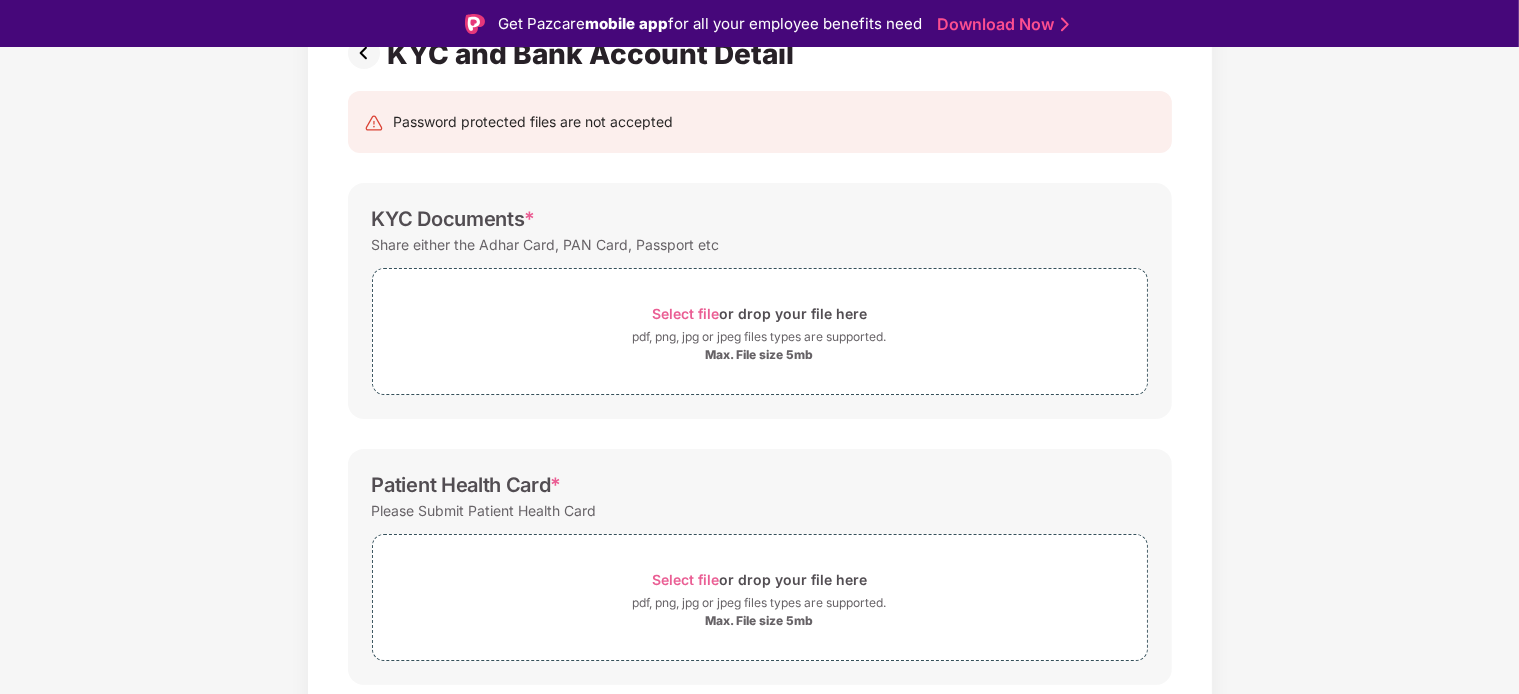 click on "Documents List > KYC and Bank Account Detail   KYC and Bank Account Detail Password protected files are not accepted KYC Documents * Share either the Adhar Card, PAN Card, Passport etc   Select file  or drop your file here pdf, png, jpg or jpeg files types are supported. Max. File size 5mb   Patient Health Card * Please Submit Patient Health Card    Select file  or drop your file here pdf, png, jpg or jpeg files types are supported. Max. File size 5mb   Bank Details * Submit a canceled cheque with the employee’s name printed (not the dependent’s name).   Select file  or drop your file here pdf, png, jpg or jpeg files types are supported. Max. File size 5mb    Save & Continue" at bounding box center (759, 521) 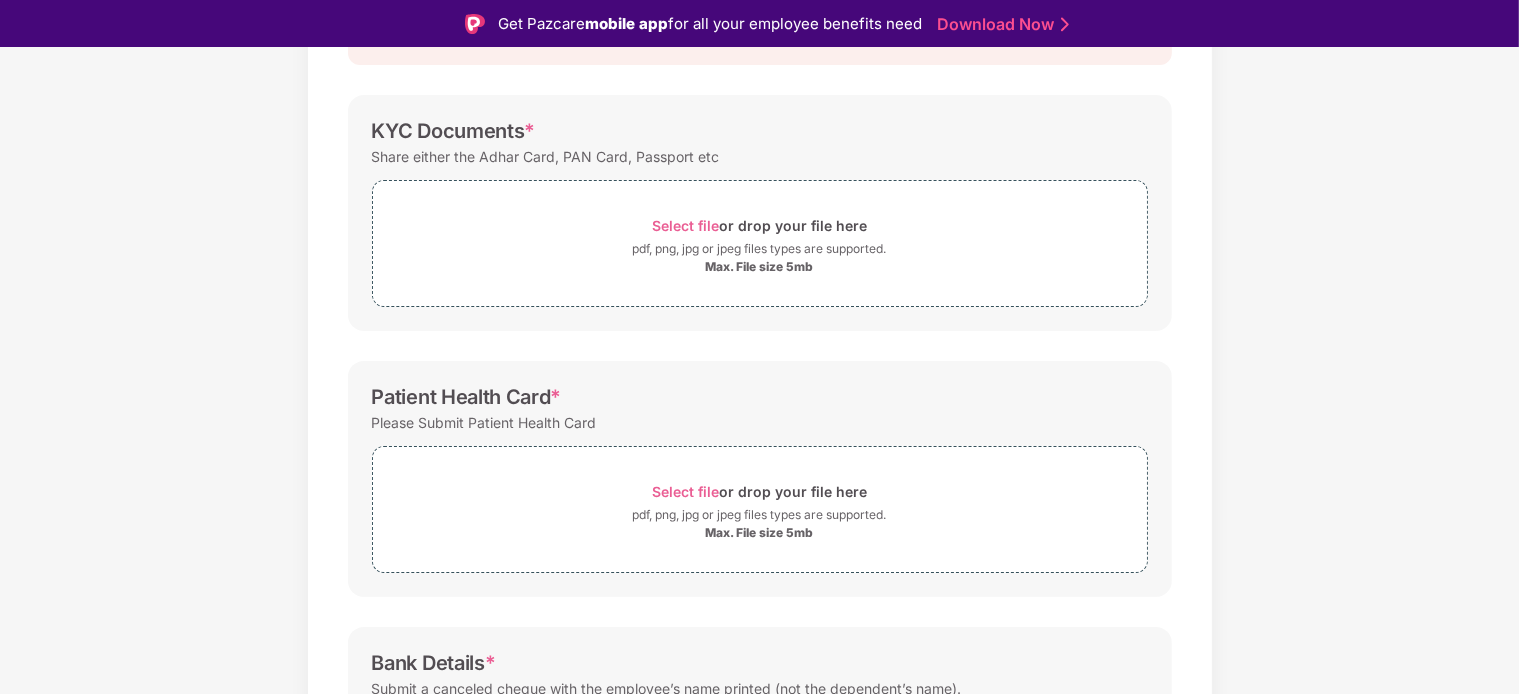 scroll, scrollTop: 147, scrollLeft: 0, axis: vertical 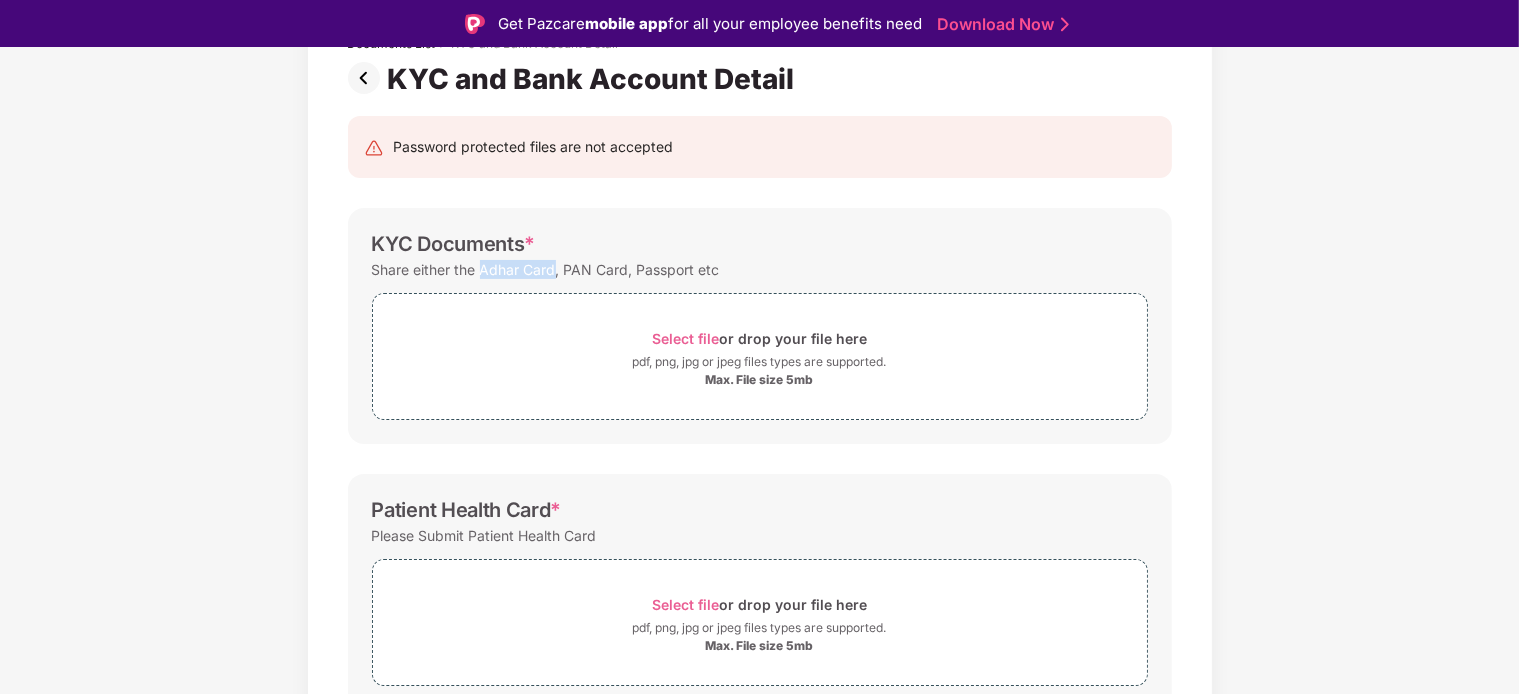 drag, startPoint x: 473, startPoint y: 273, endPoint x: 544, endPoint y: 272, distance: 71.00704 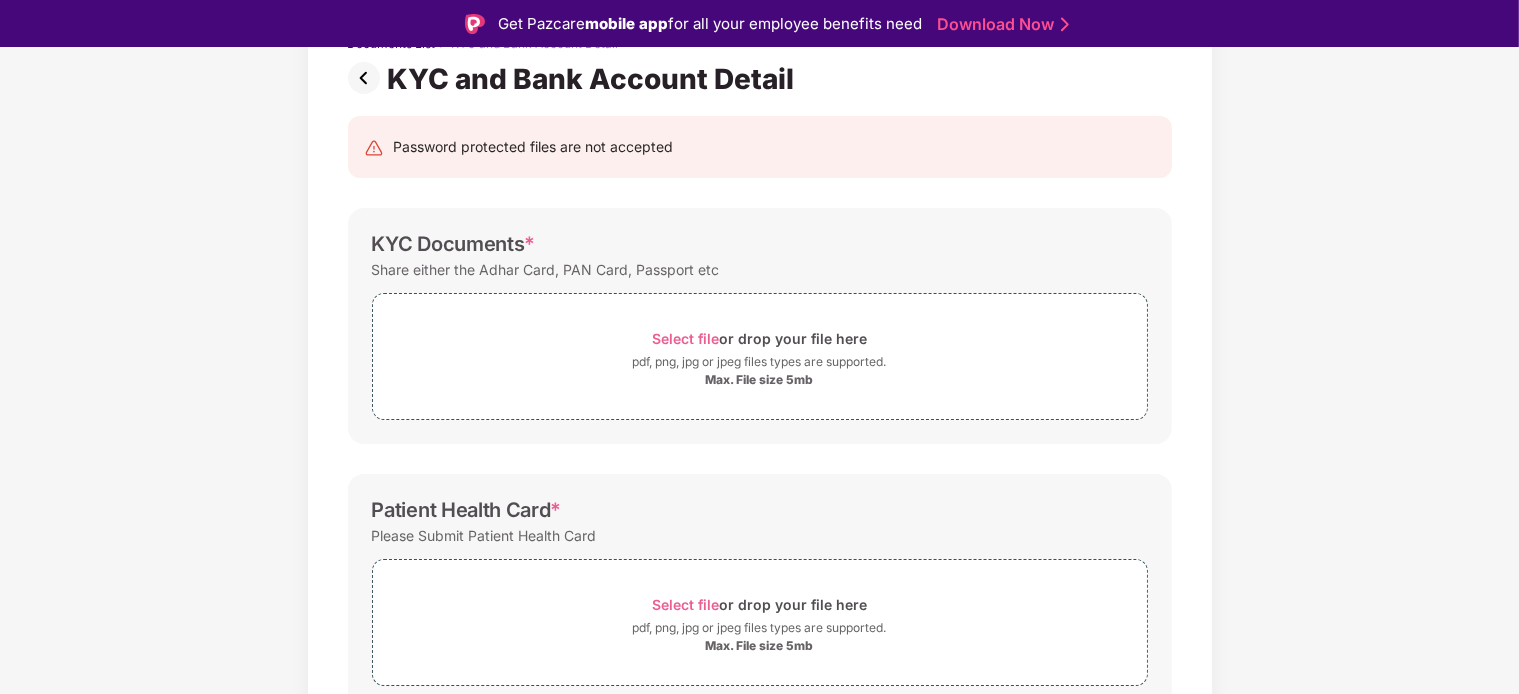 click on "Documents List > KYC and Bank Account Detail   KYC and Bank Account Detail Password protected files are not accepted KYC Documents * Share either the Adhar Card, PAN Card, Passport etc   Select file  or drop your file here pdf, png, jpg or jpeg files types are supported. Max. File size 5mb   Patient Health Card * Please Submit Patient Health Card    Select file  or drop your file here pdf, png, jpg or jpeg files types are supported. Max. File size 5mb   Bank Details * Submit a canceled cheque with the employee’s name printed (not the dependent’s name).   Select file  or drop your file here pdf, png, jpg or jpeg files types are supported. Max. File size 5mb    Save & Continue" at bounding box center (759, 546) 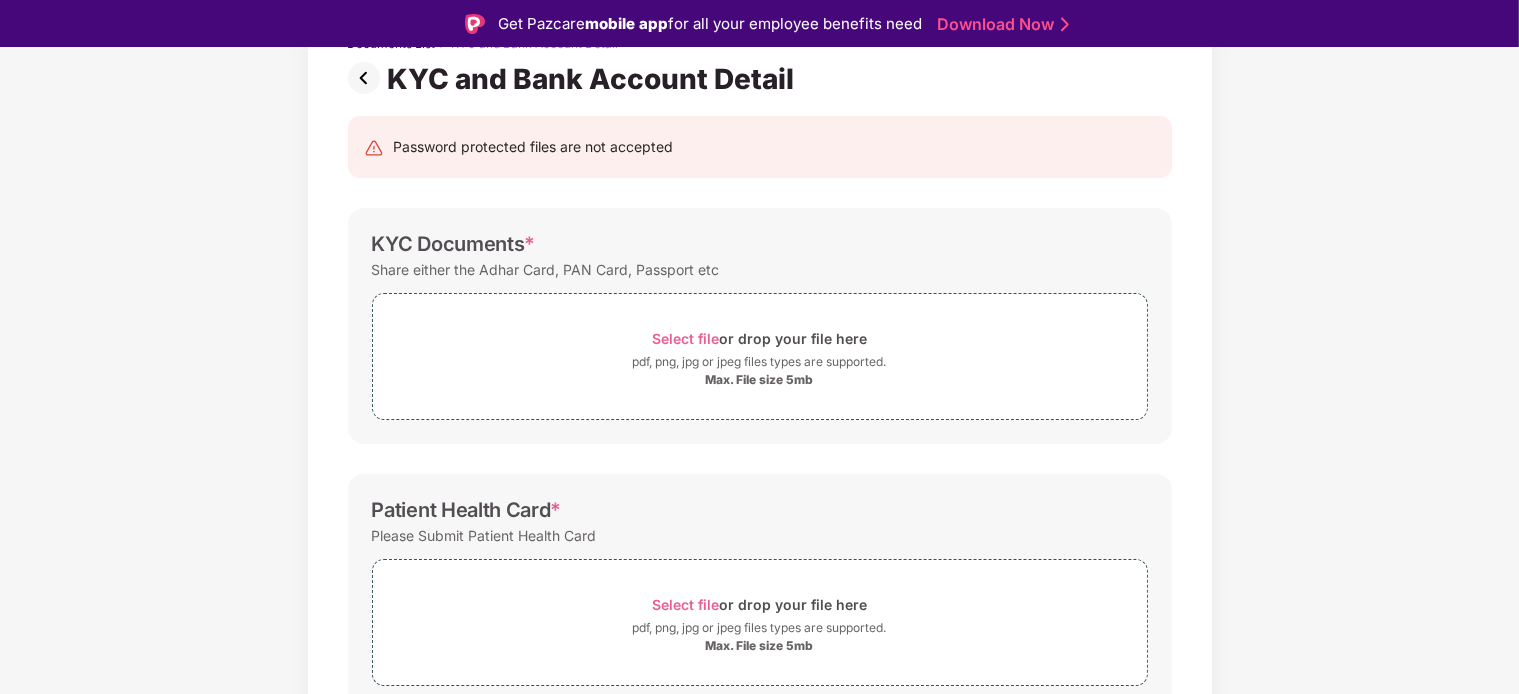 click on "Documents List > KYC and Bank Account Detail   KYC and Bank Account Detail Password protected files are not accepted KYC Documents * Share either the Adhar Card, PAN Card, Passport etc   Select file  or drop your file here pdf, png, jpg or jpeg files types are supported. Max. File size 5mb   Patient Health Card * Please Submit Patient Health Card    Select file  or drop your file here pdf, png, jpg or jpeg files types are supported. Max. File size 5mb   Bank Details * Submit a canceled cheque with the employee’s name printed (not the dependent’s name).   Select file  or drop your file here pdf, png, jpg or jpeg files types are supported. Max. File size 5mb    Save & Continue" at bounding box center (759, 546) 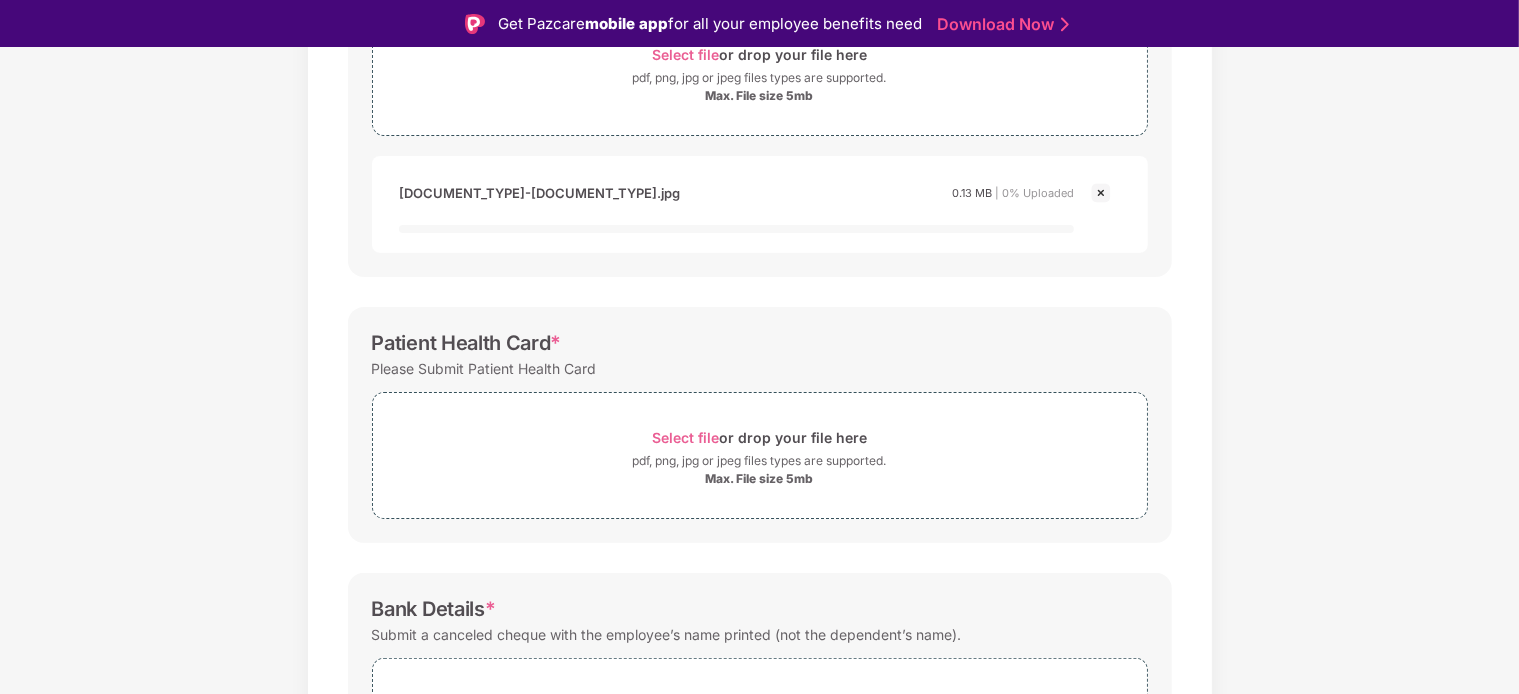 scroll, scrollTop: 483, scrollLeft: 0, axis: vertical 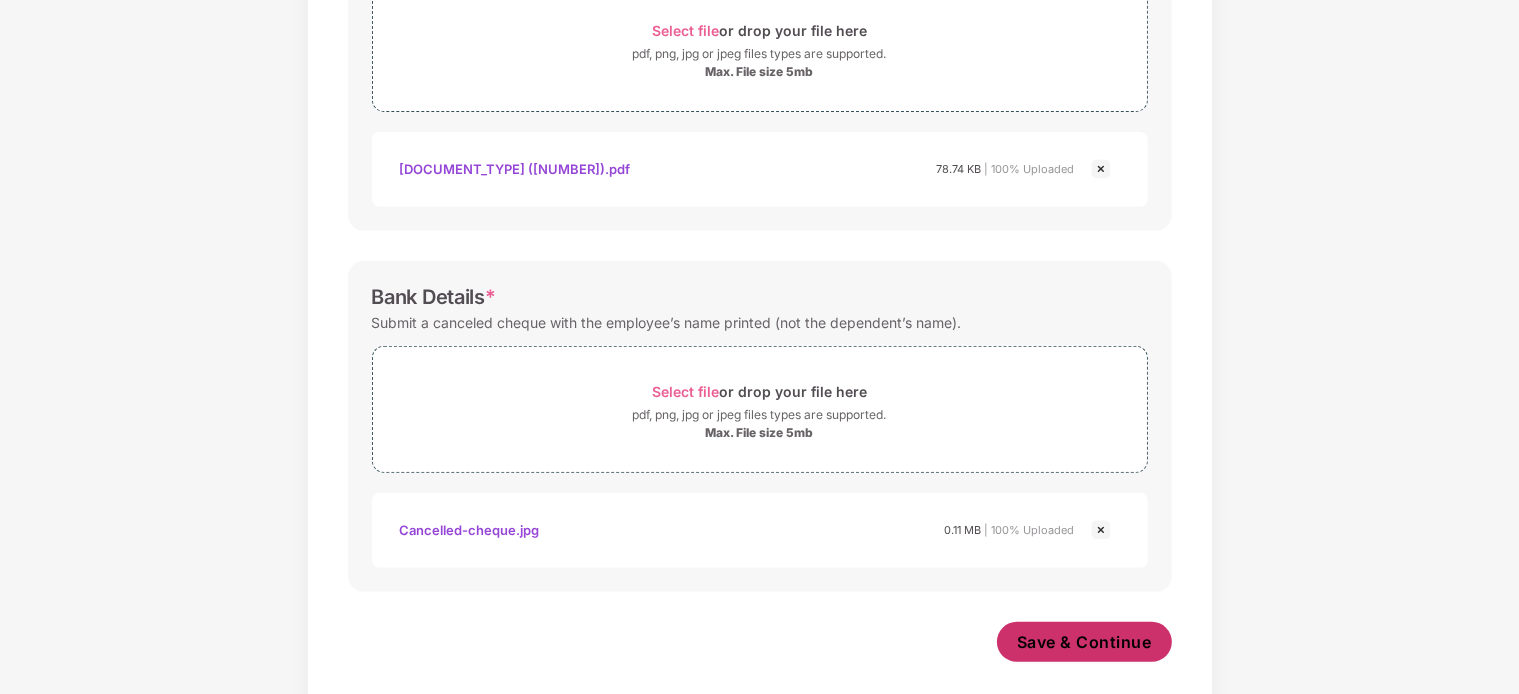 click on "Save & Continue" at bounding box center [1084, 642] 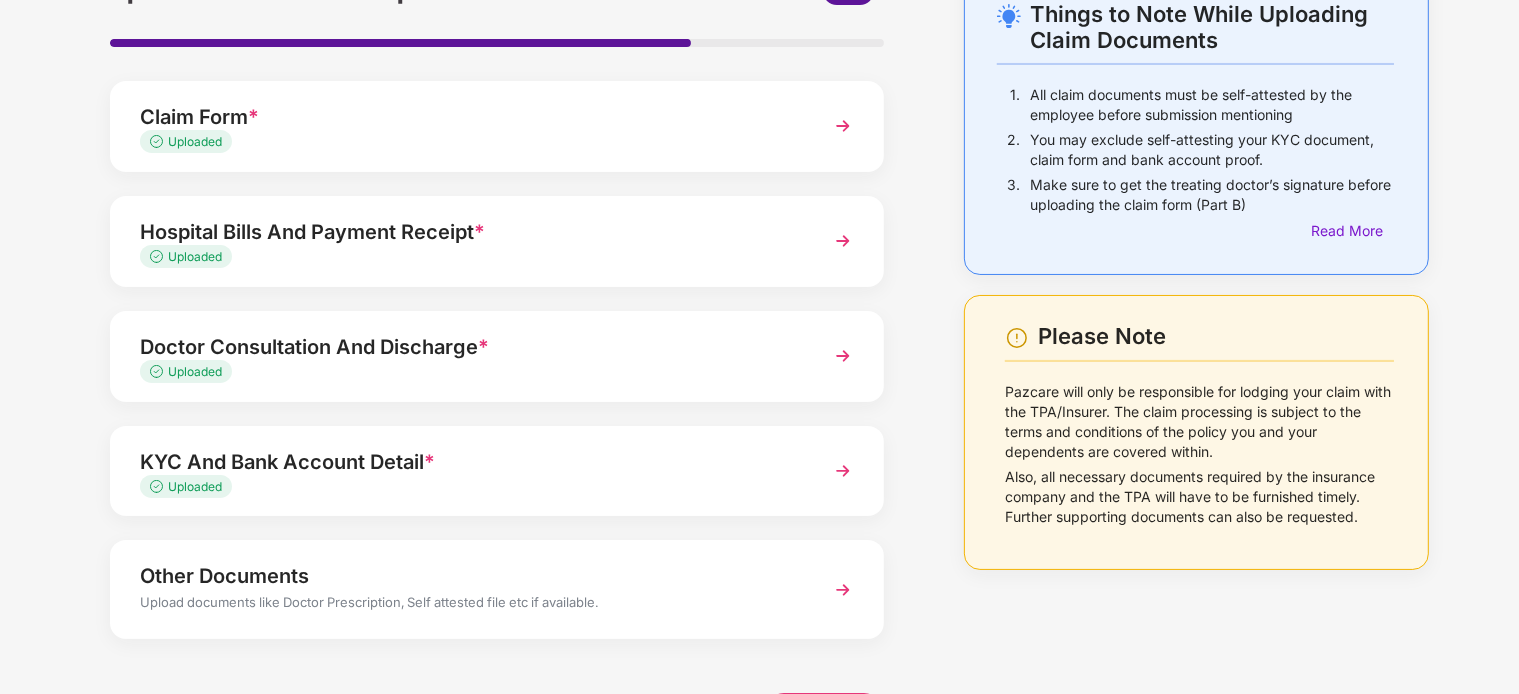 scroll, scrollTop: 172, scrollLeft: 0, axis: vertical 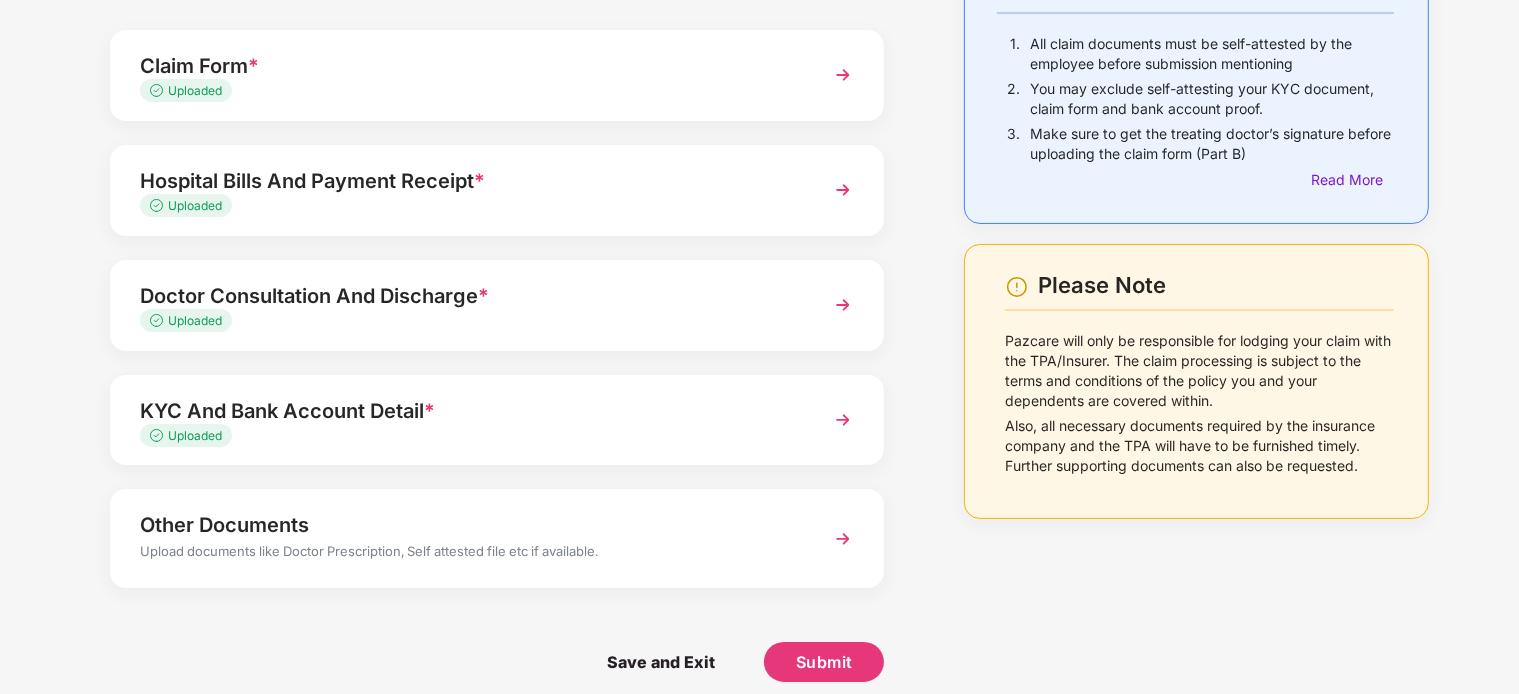 click on "Other Documents" at bounding box center [467, 525] 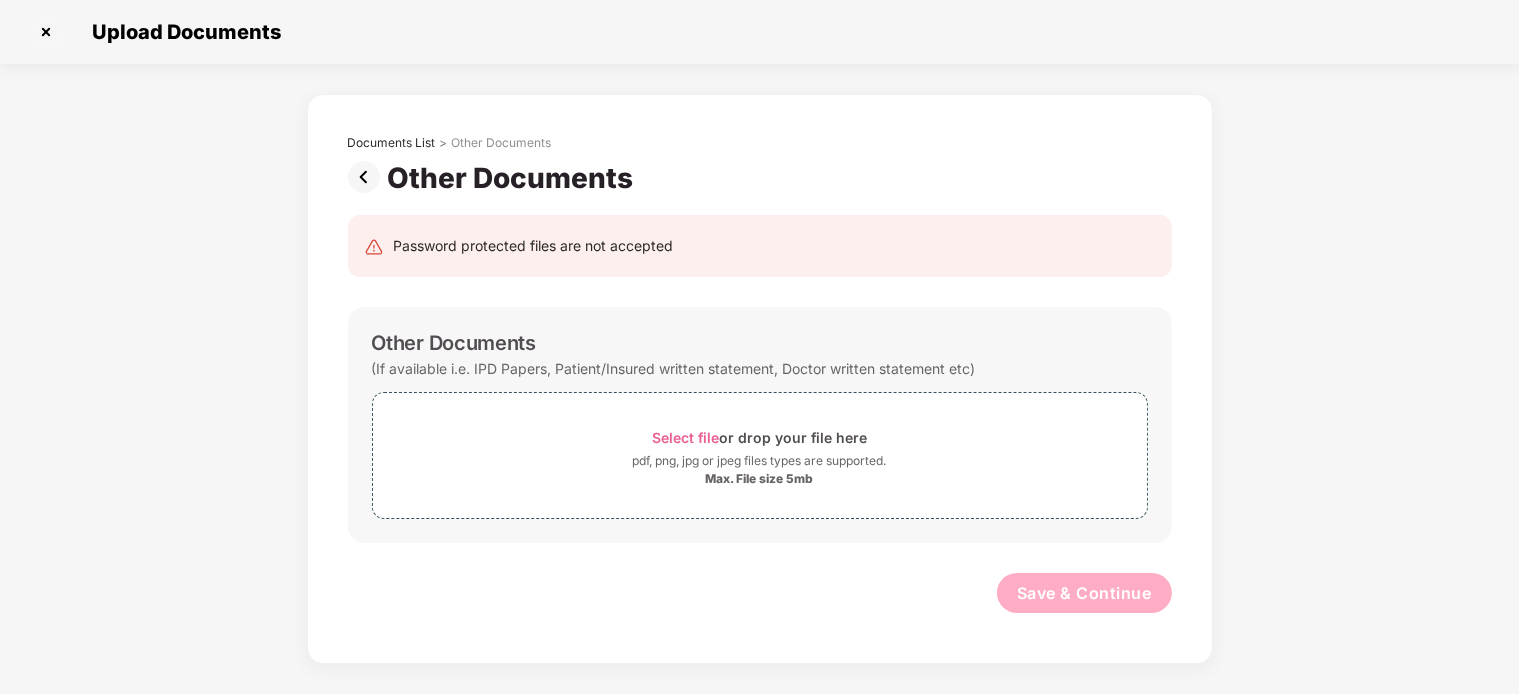 scroll, scrollTop: 0, scrollLeft: 0, axis: both 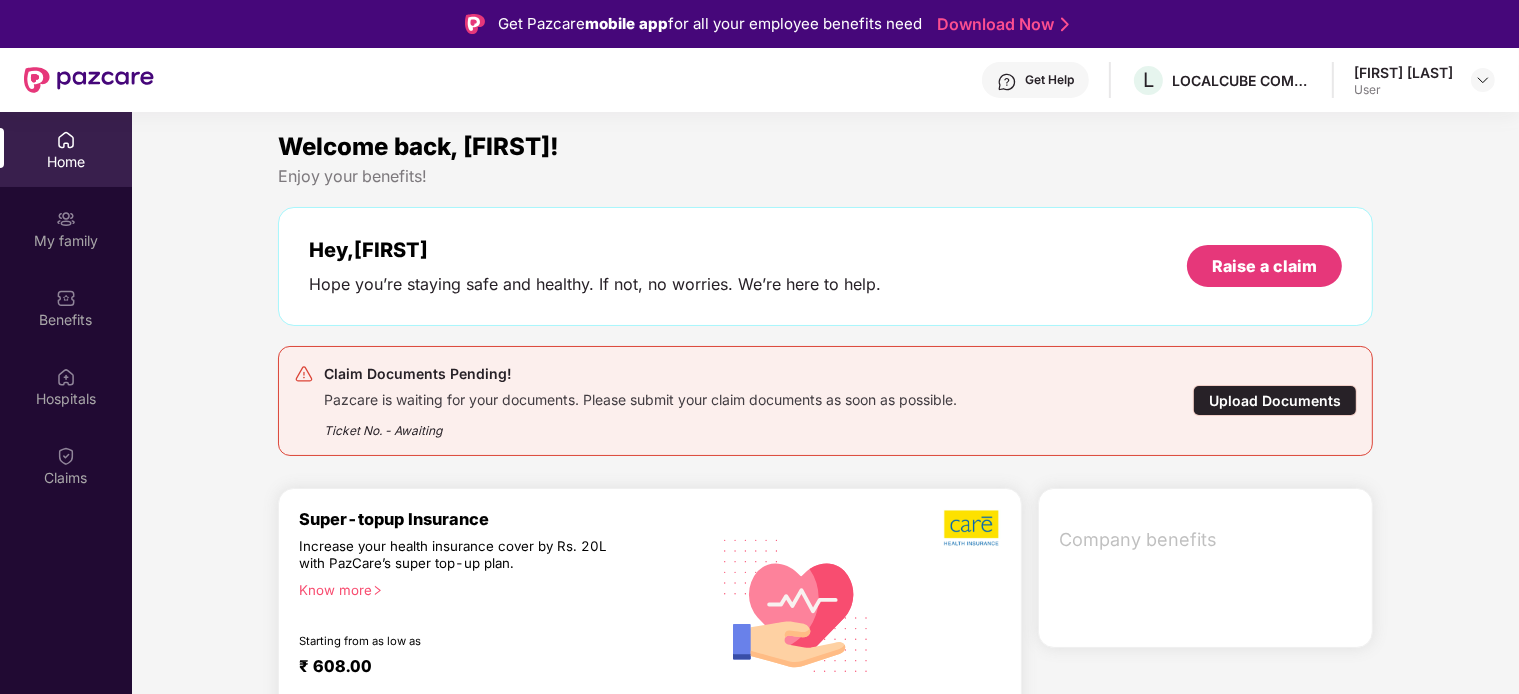 click on "Upload Documents" at bounding box center (1275, 400) 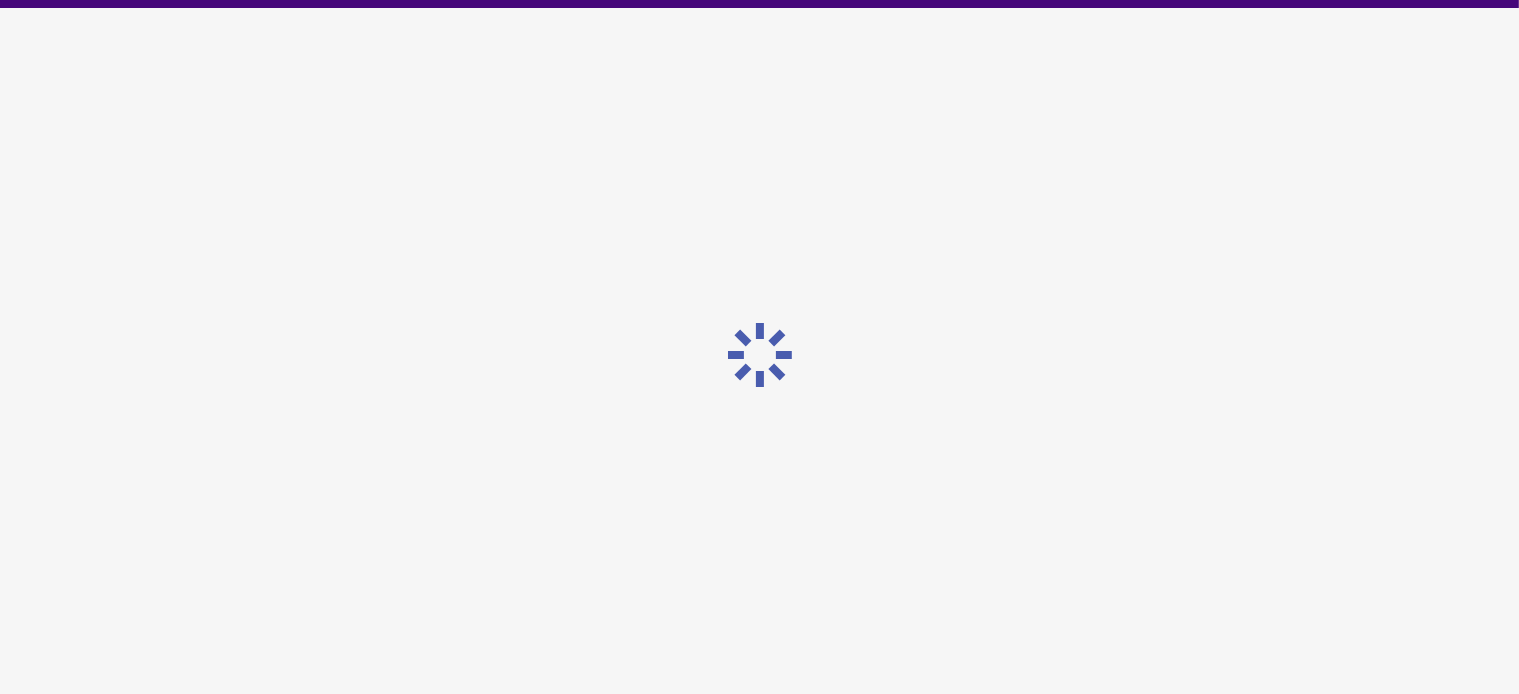 scroll, scrollTop: 64, scrollLeft: 0, axis: vertical 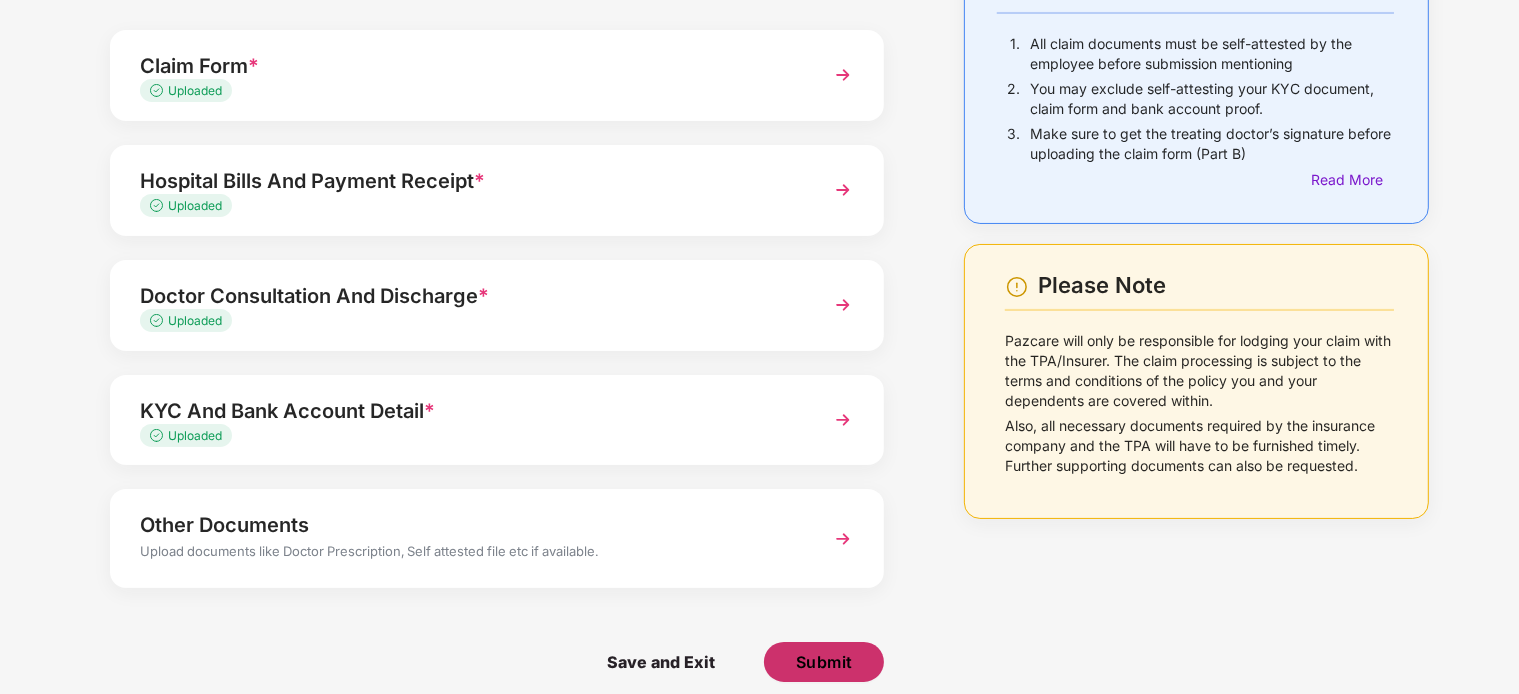 click on "Submit" at bounding box center [824, 662] 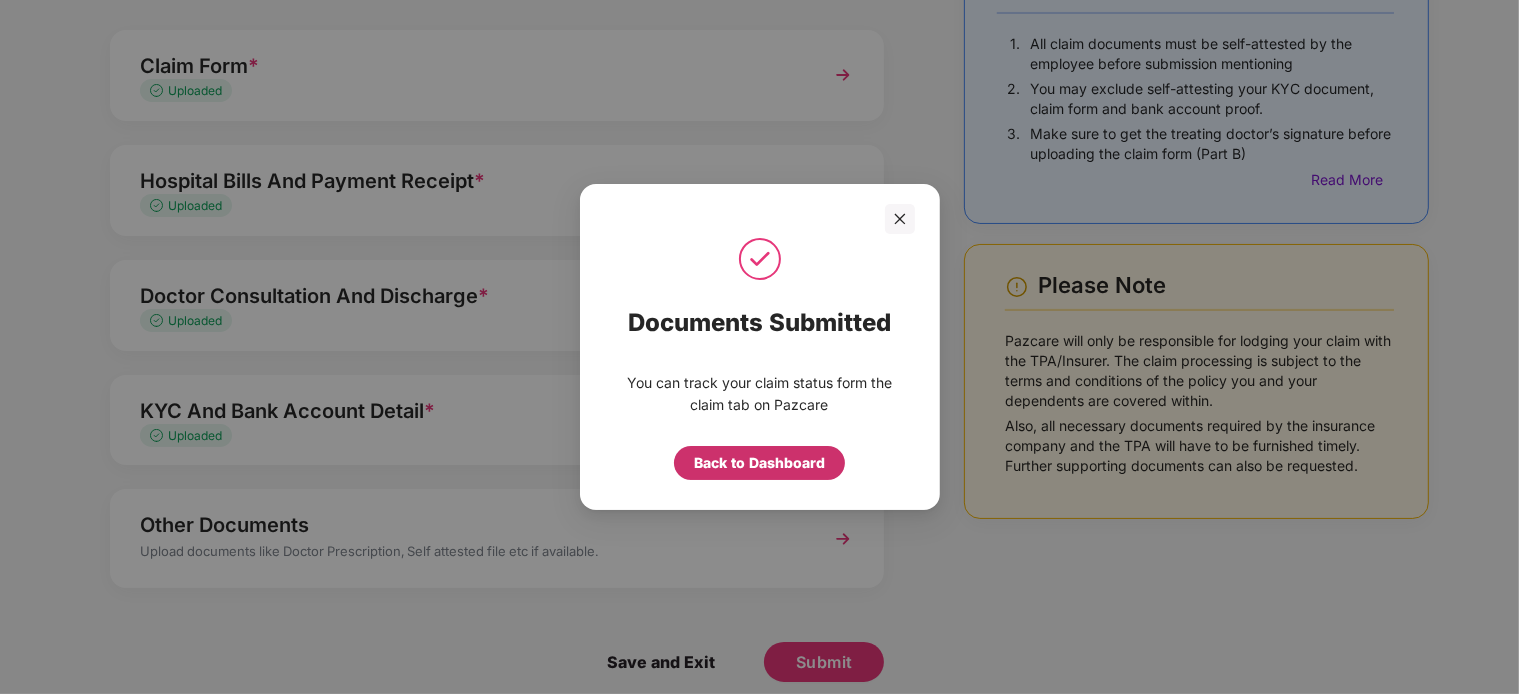 click on "Back to Dashboard" at bounding box center (759, 463) 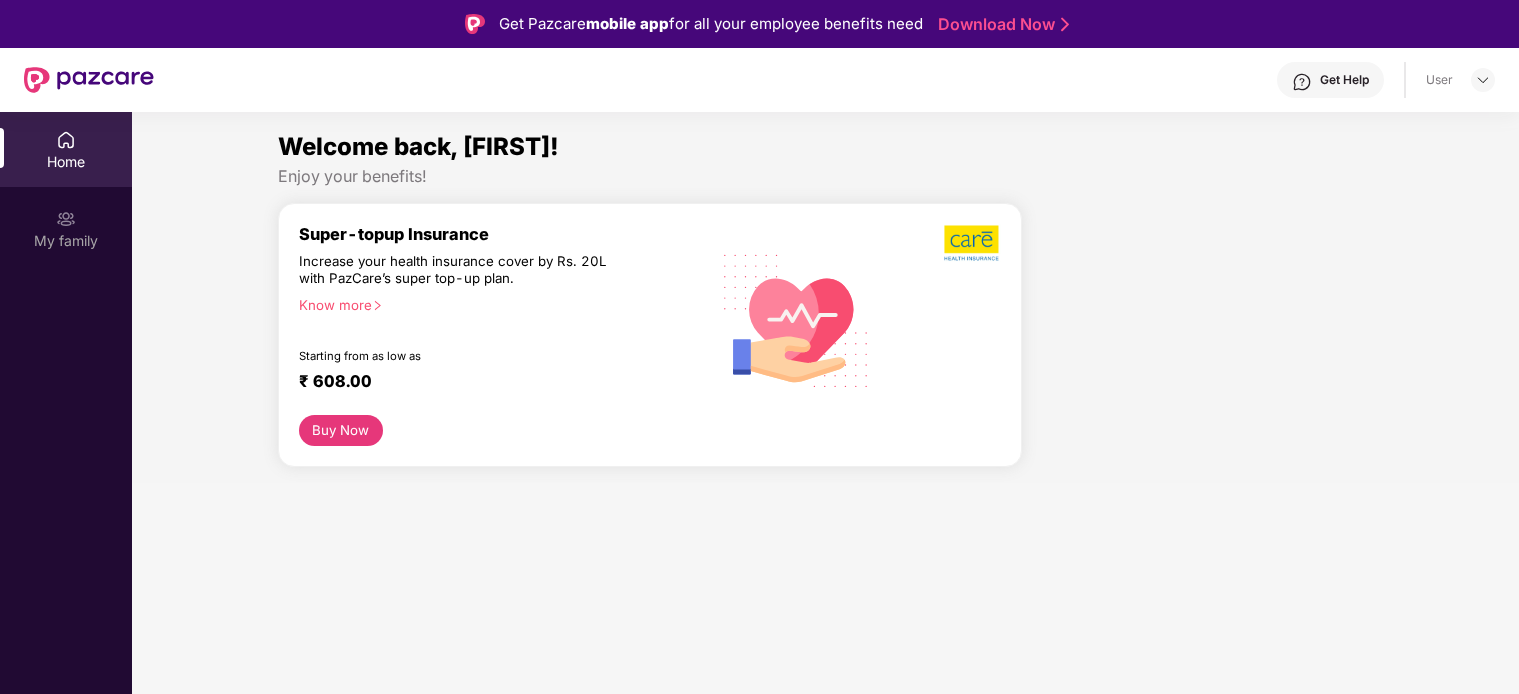 scroll, scrollTop: 0, scrollLeft: 0, axis: both 